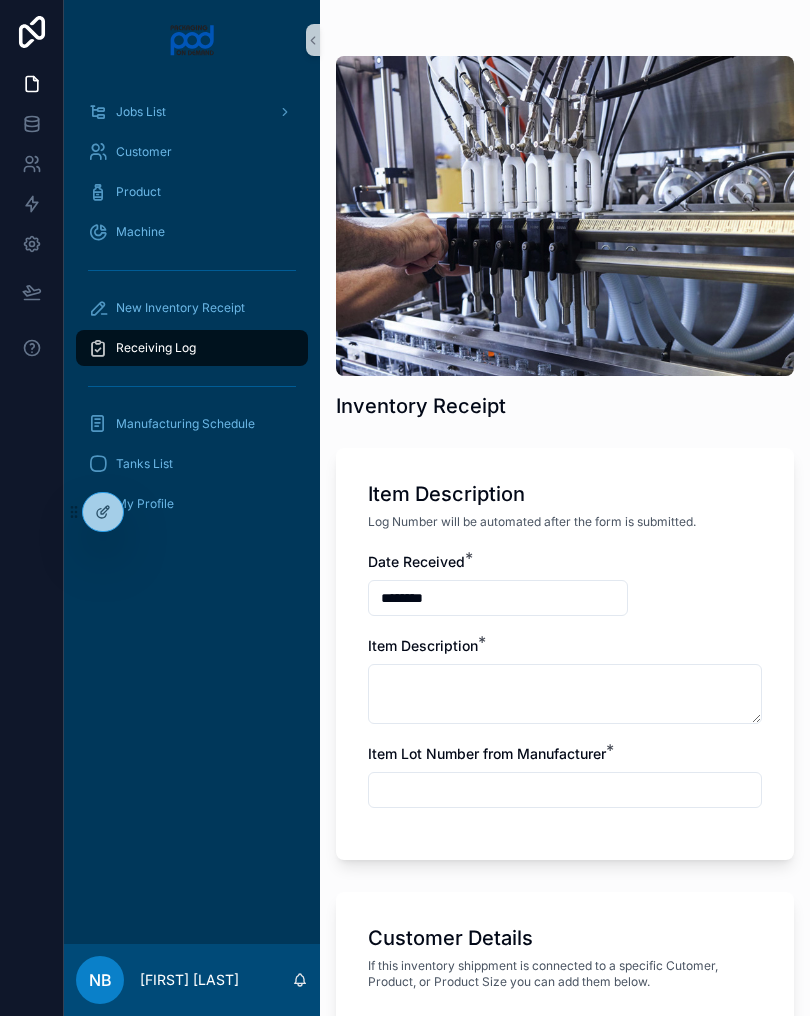 scroll, scrollTop: 0, scrollLeft: 0, axis: both 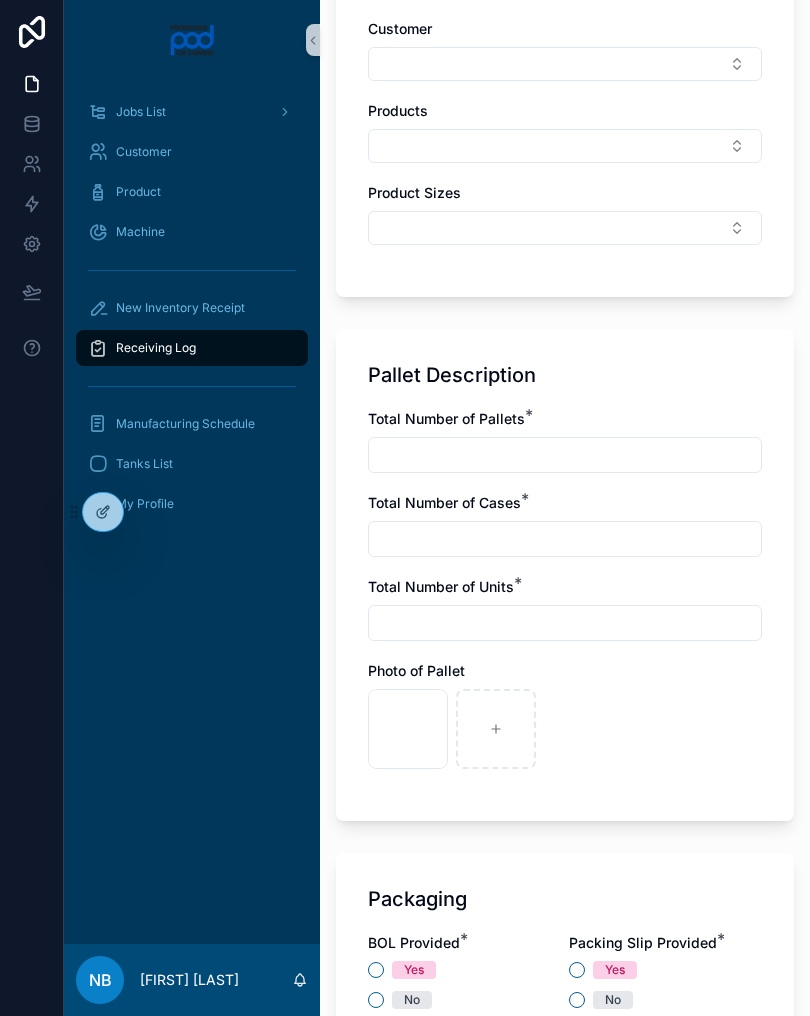 click at bounding box center [496, 729] 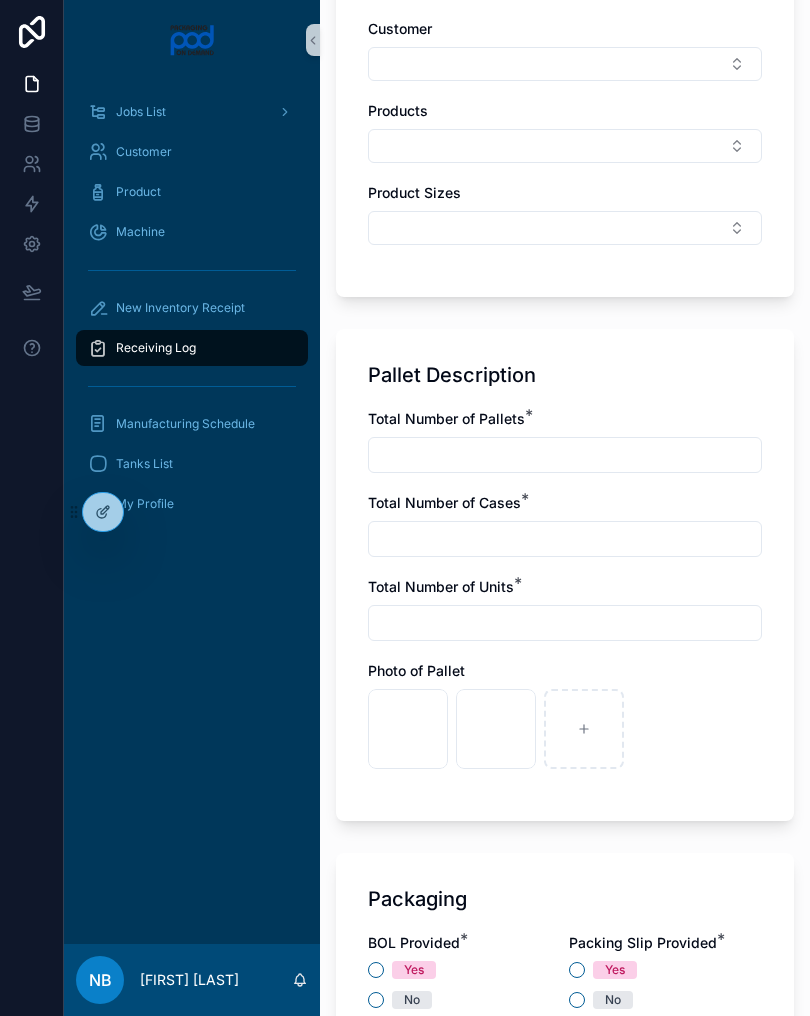 click at bounding box center [584, 729] 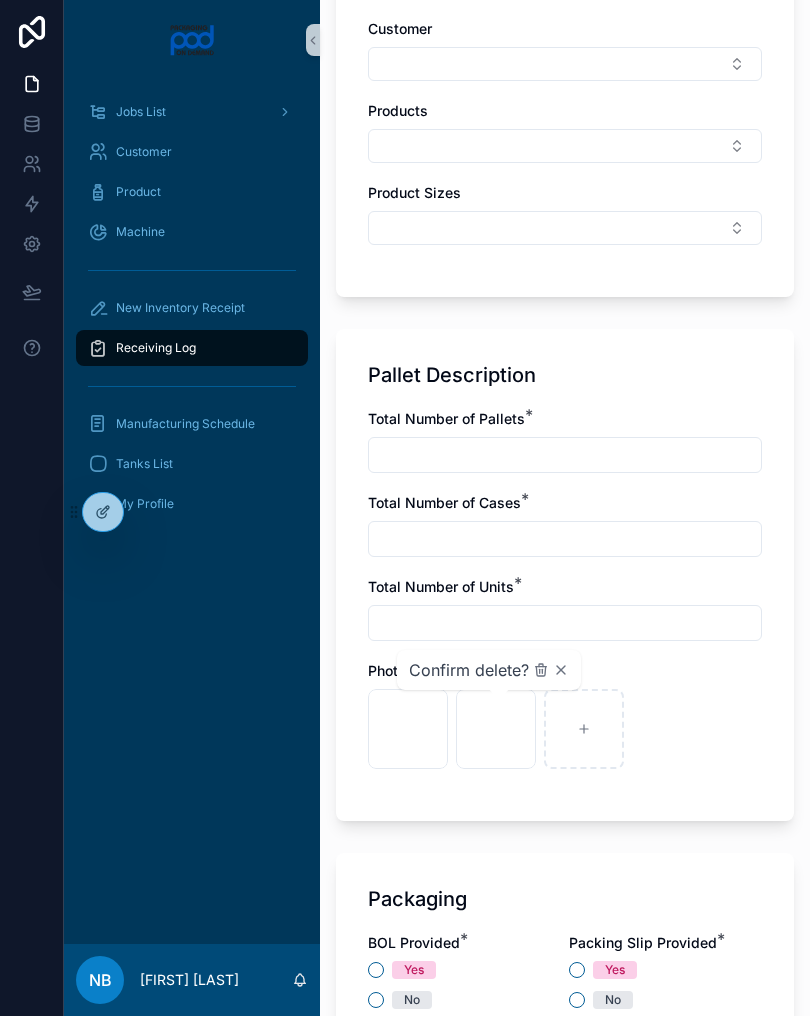 click 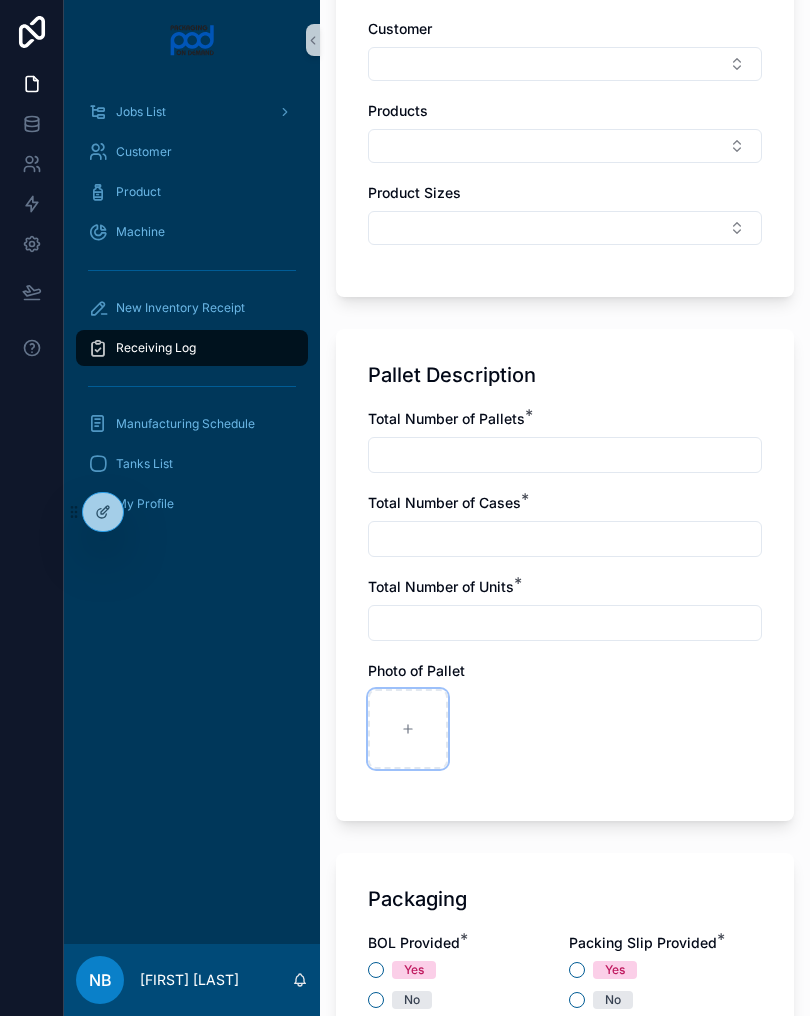 click at bounding box center [408, 729] 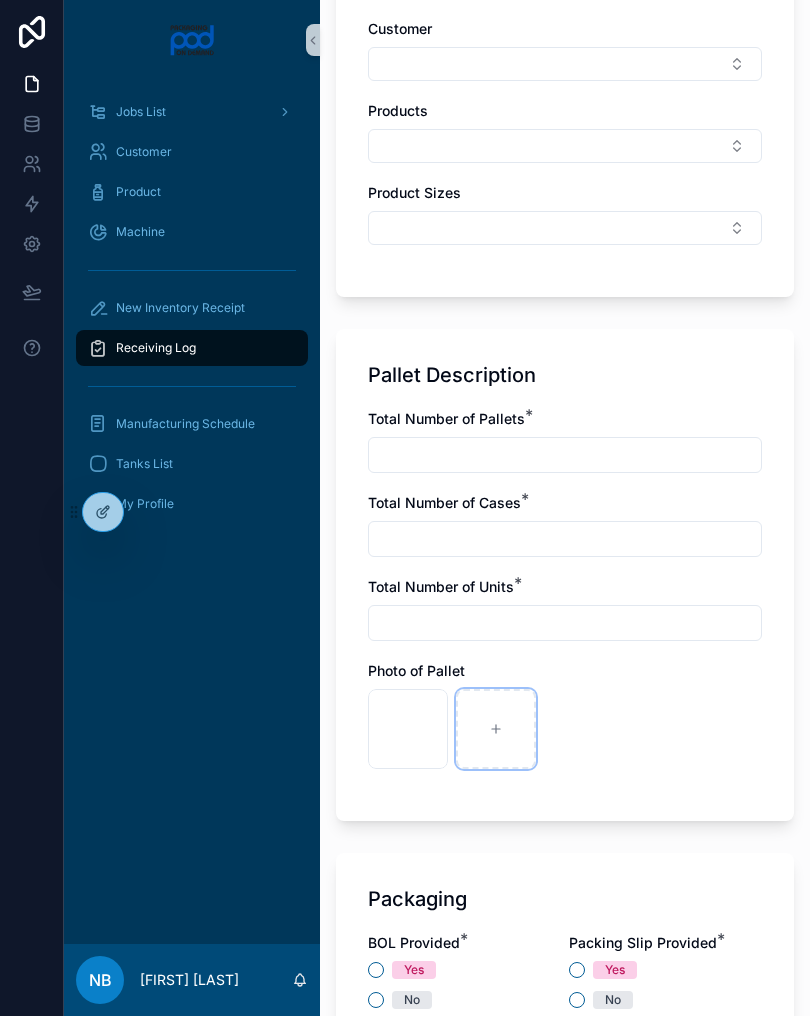 click at bounding box center [496, 729] 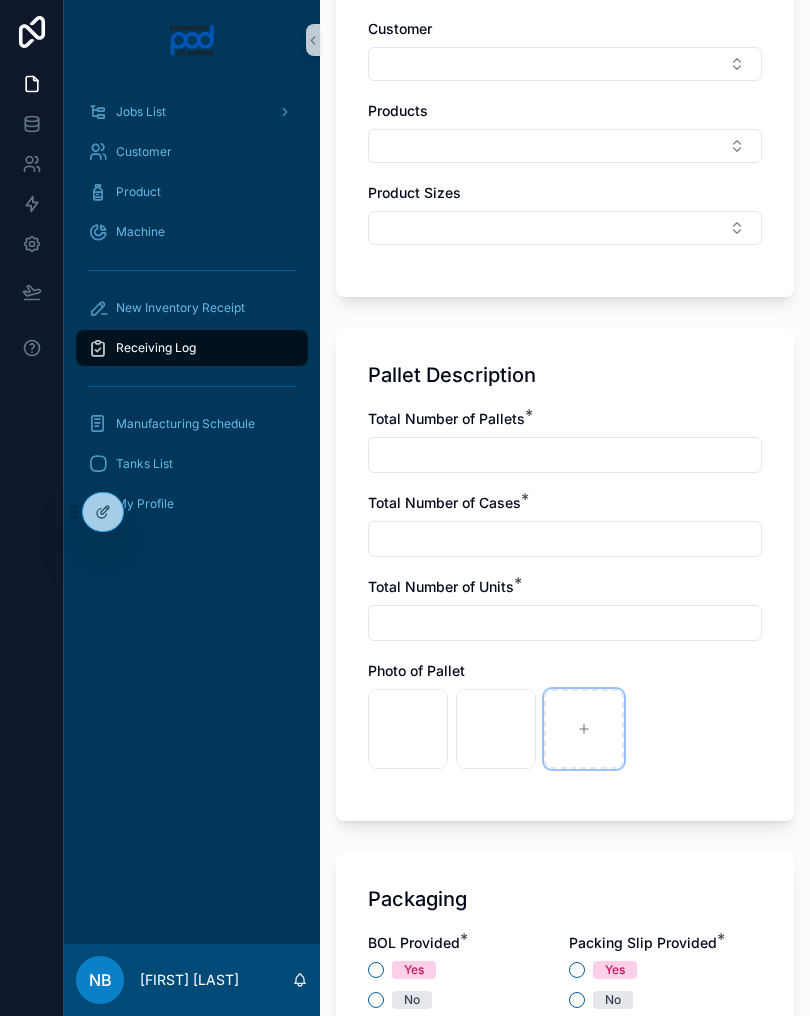 click at bounding box center [584, 729] 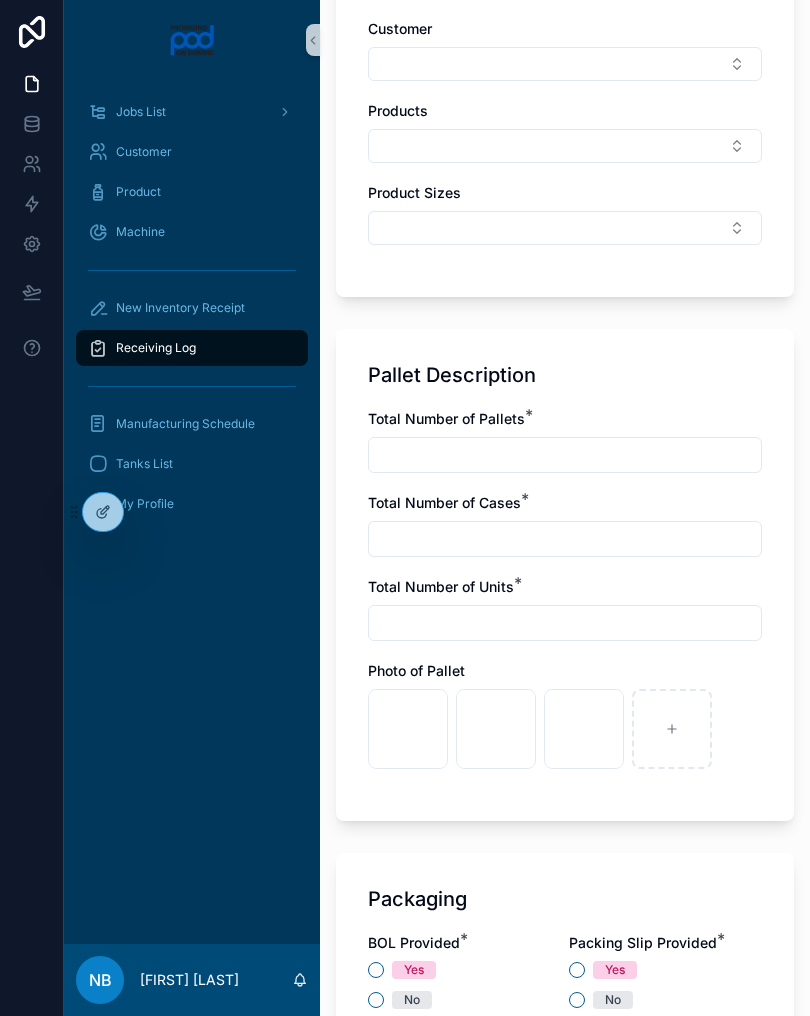 click at bounding box center (565, 455) 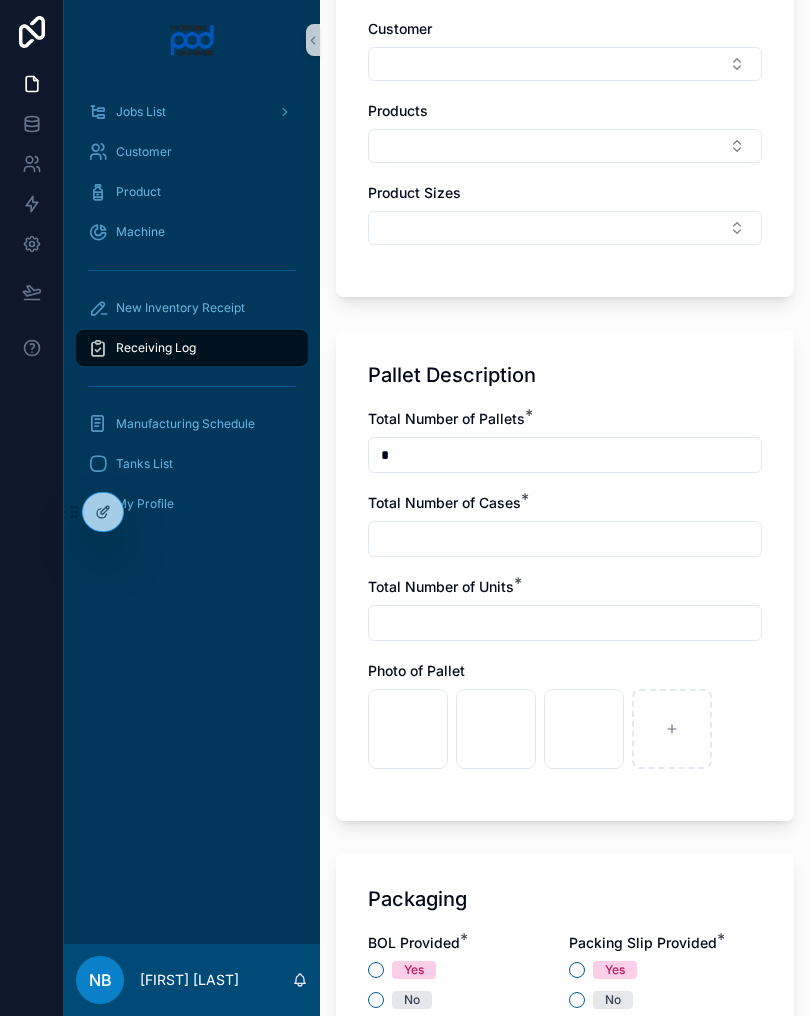 type on "*" 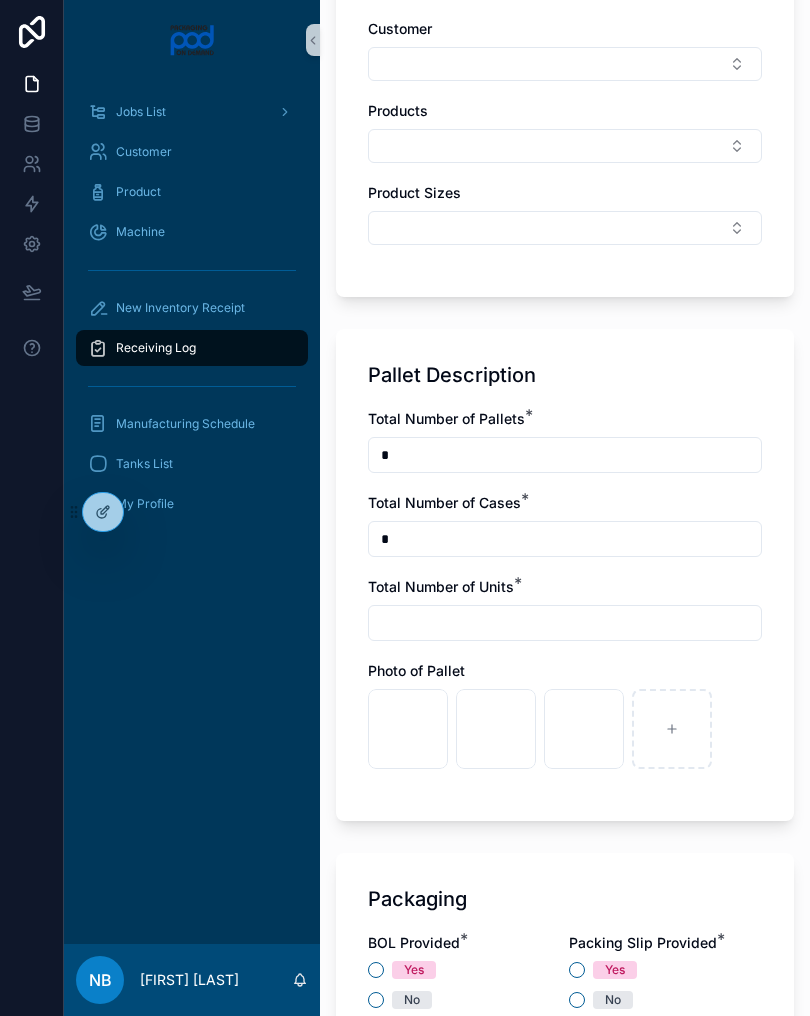 type on "*" 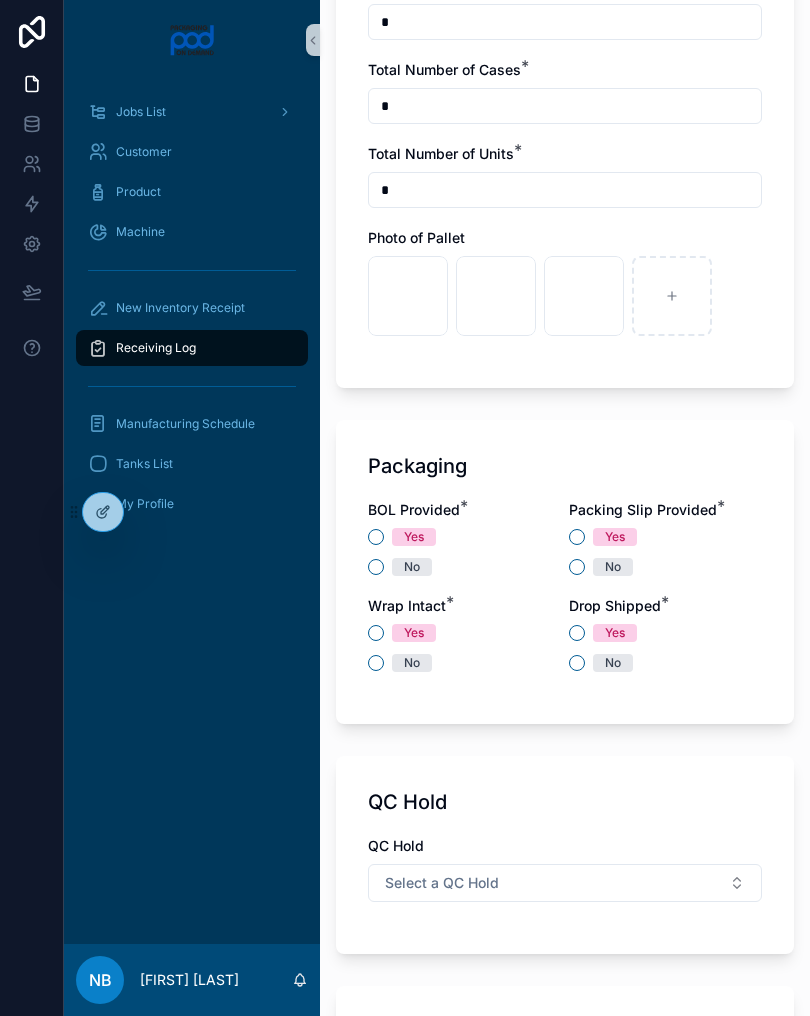 scroll, scrollTop: 1455, scrollLeft: 0, axis: vertical 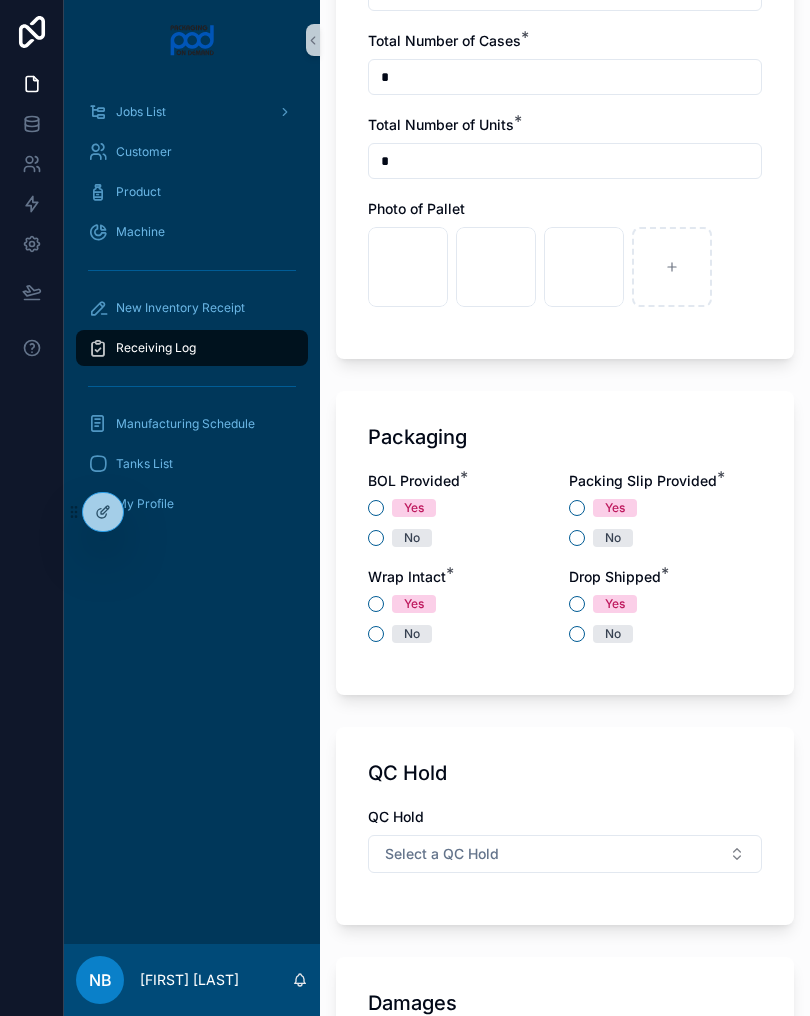 type on "*" 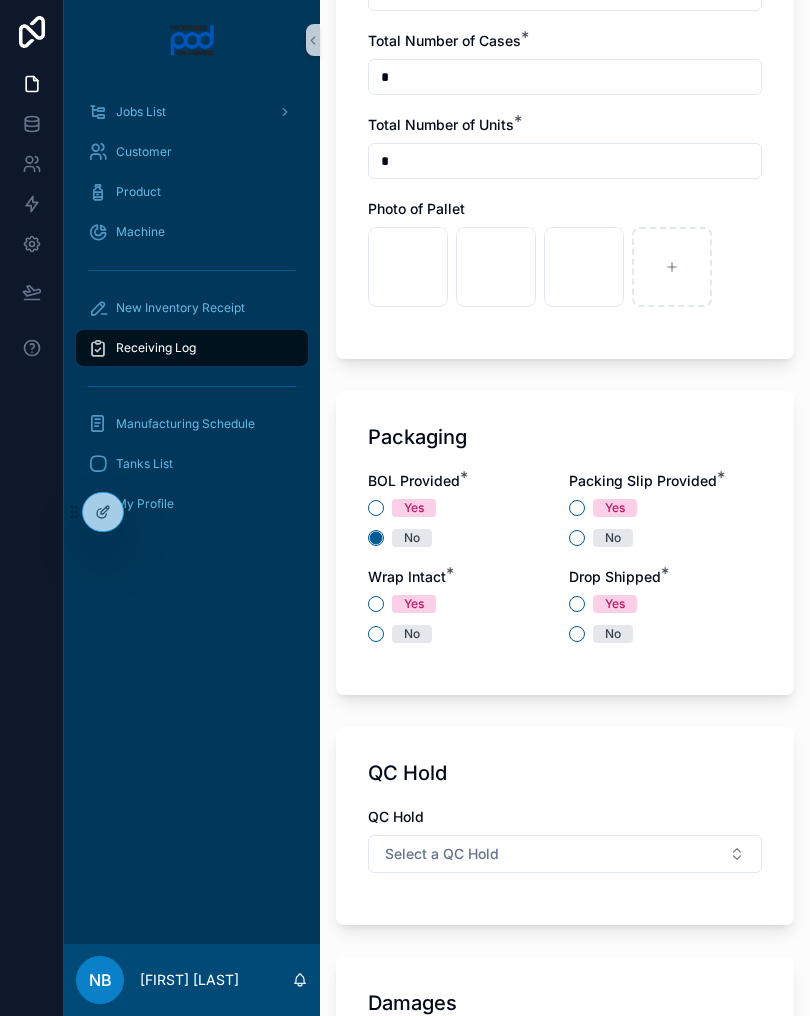 click on "No" at bounding box center (613, 538) 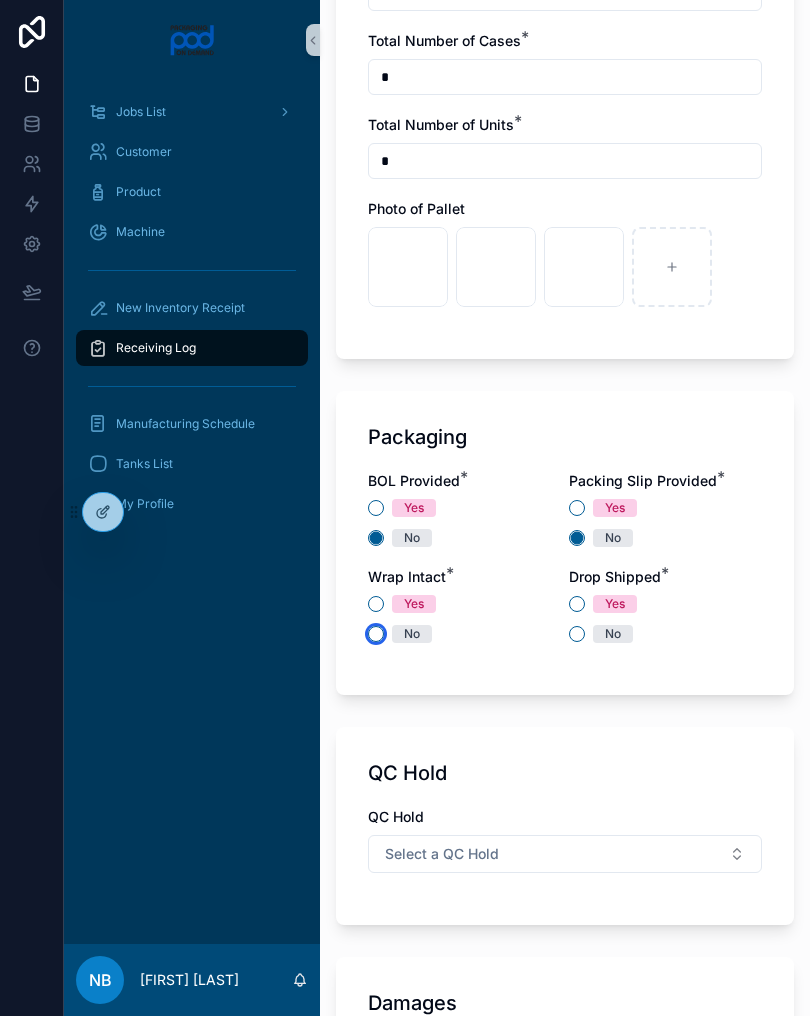 click on "No" at bounding box center (376, 634) 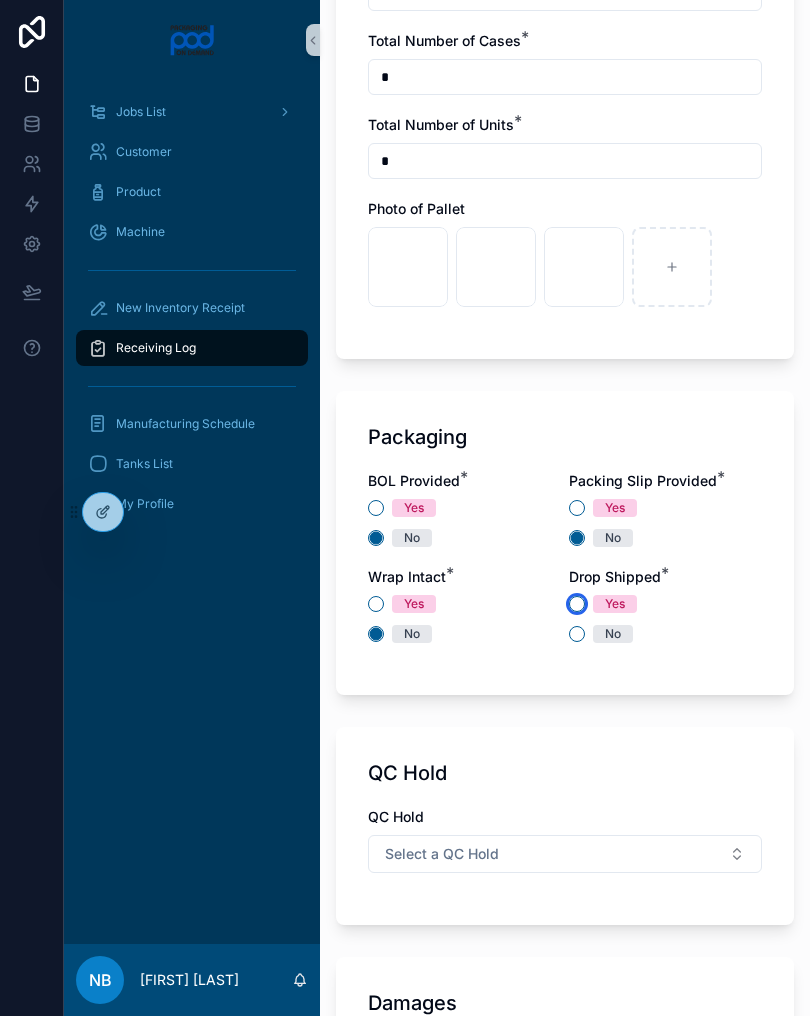 click on "Yes" at bounding box center [577, 604] 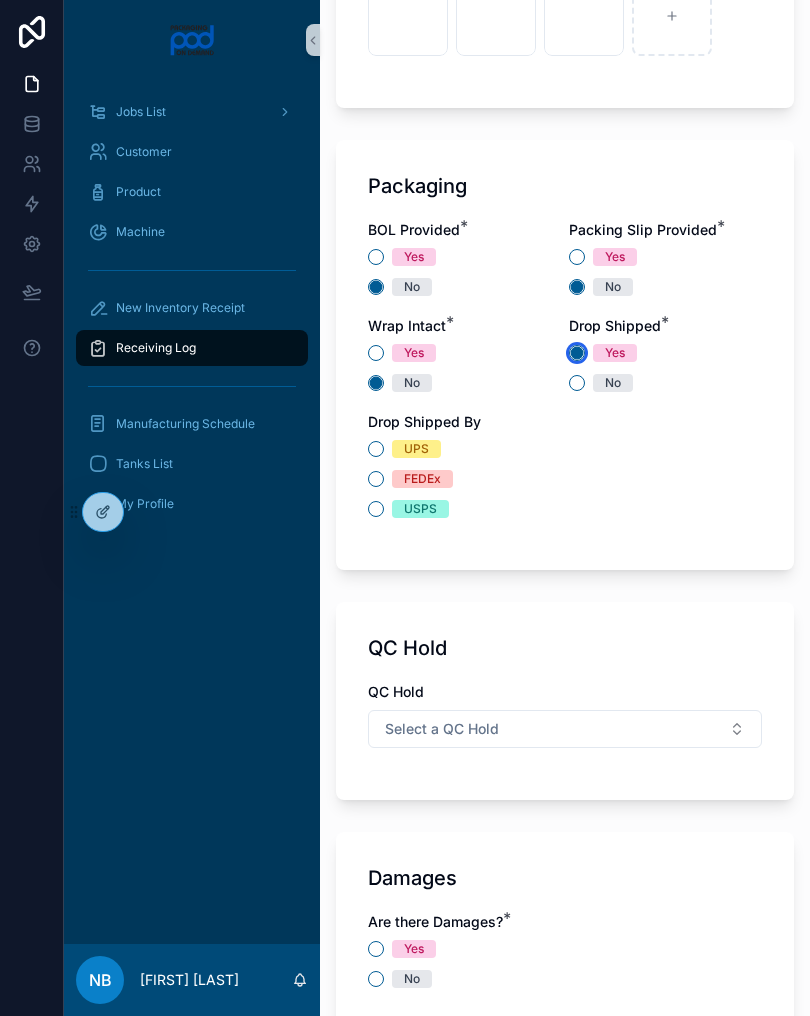 scroll, scrollTop: 1709, scrollLeft: 0, axis: vertical 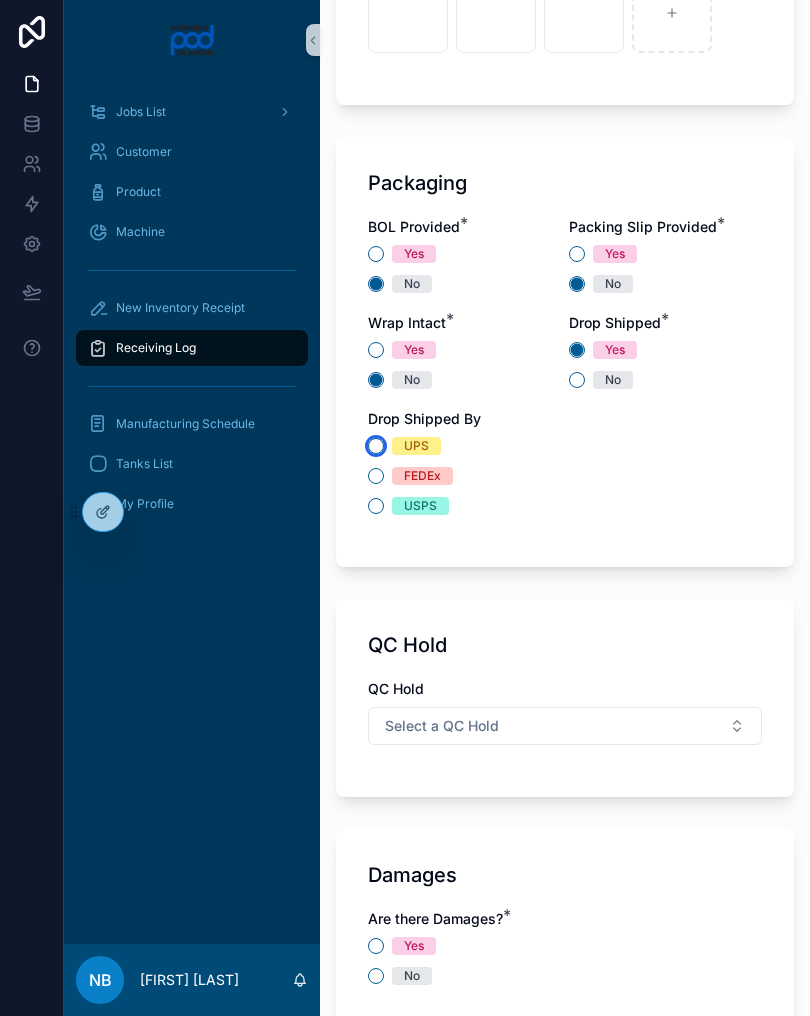 click on "UPS" at bounding box center [376, 446] 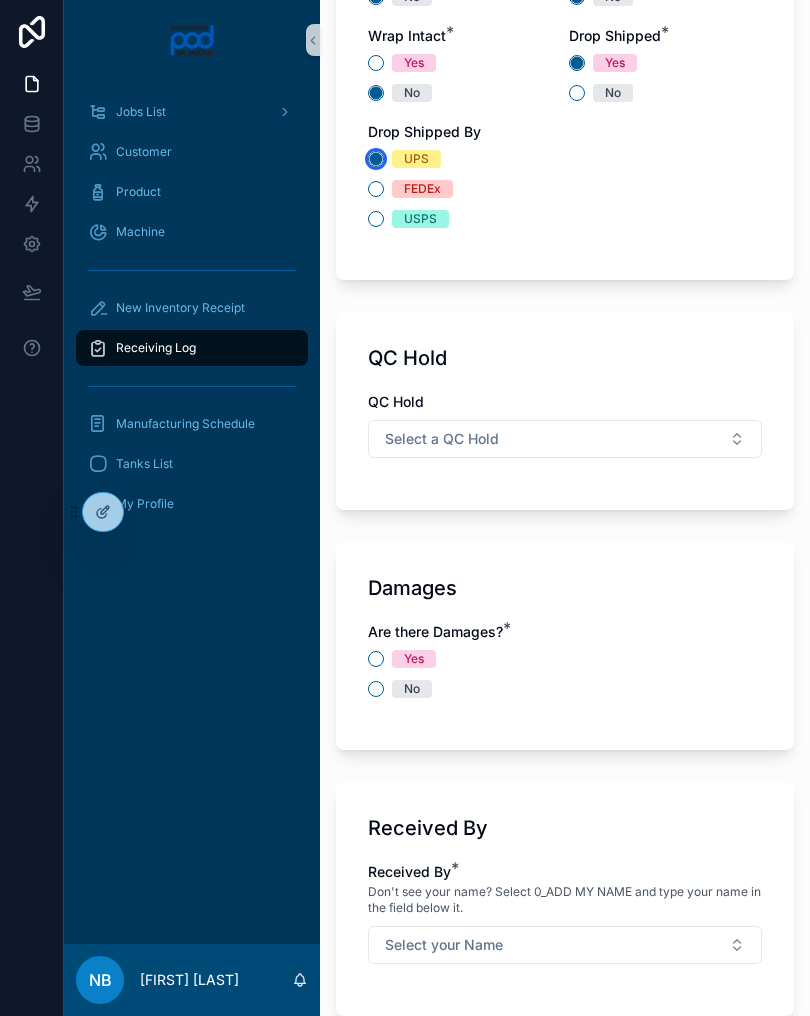 scroll, scrollTop: 1997, scrollLeft: 0, axis: vertical 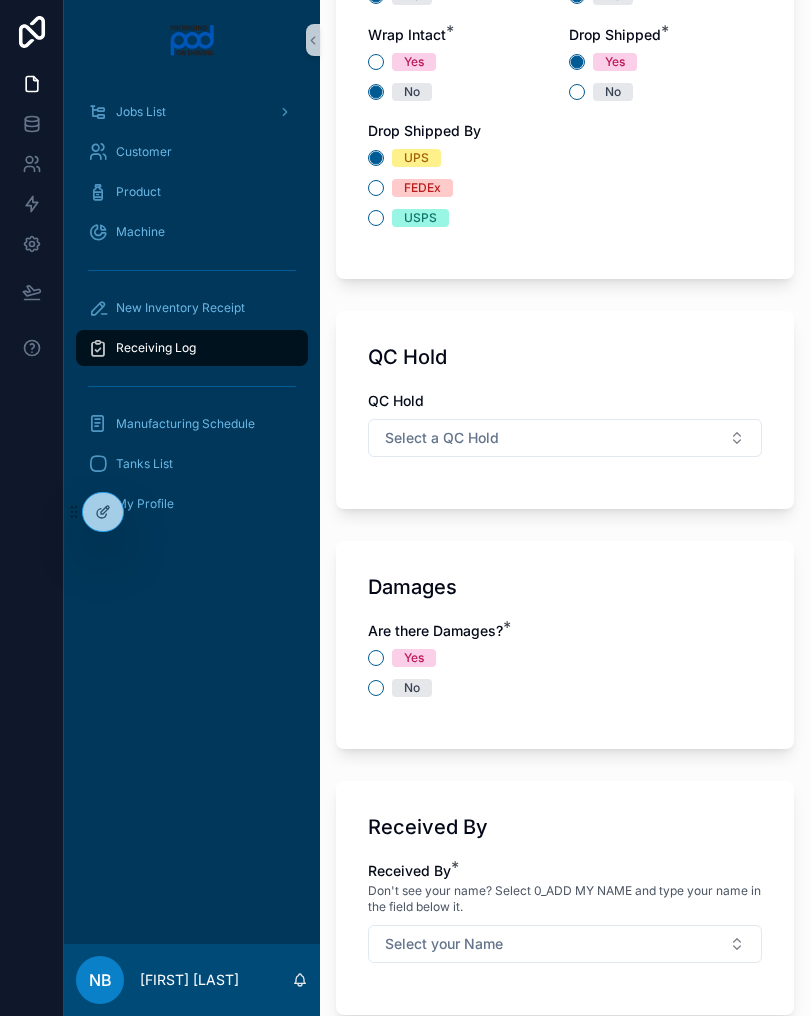 click on "Select a QC Hold" at bounding box center (565, 438) 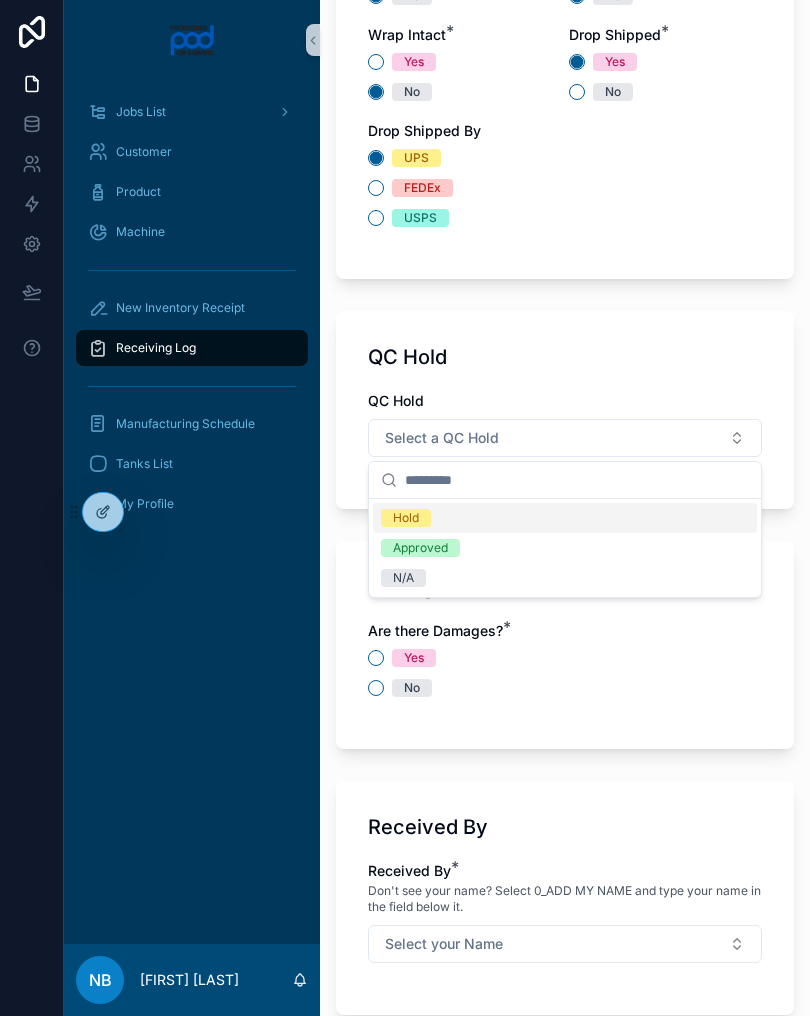click on "Approved" at bounding box center (565, 548) 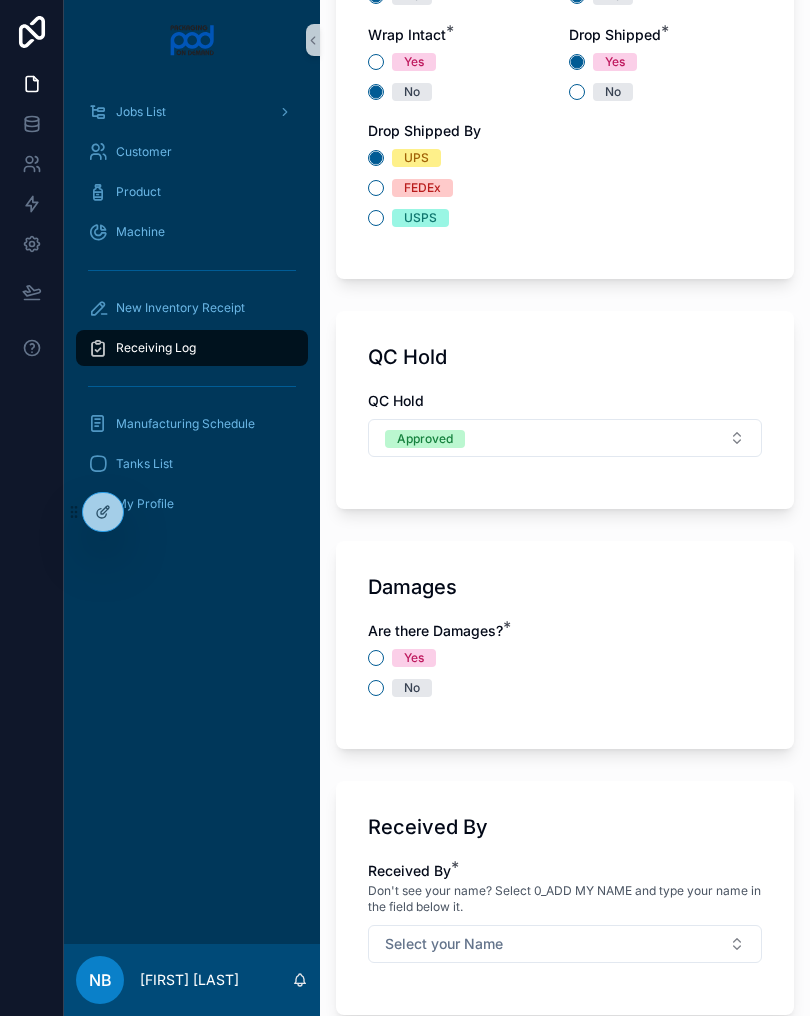 click on "Approved" at bounding box center (565, 438) 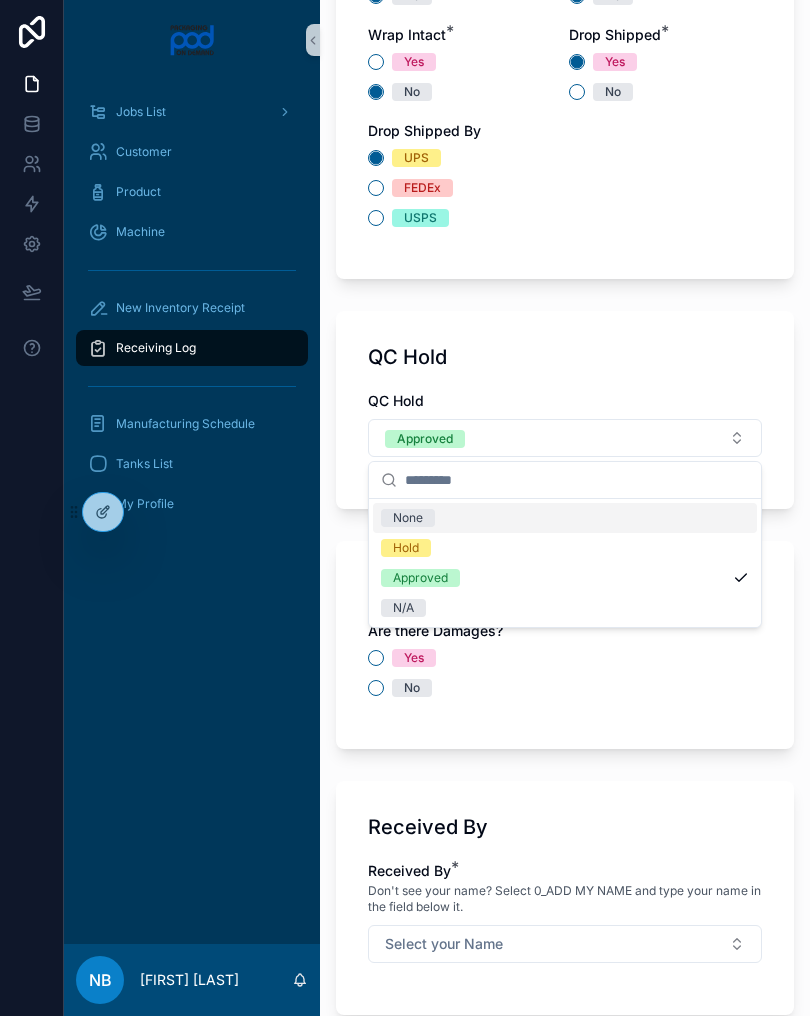 click on "N/A" at bounding box center [565, 608] 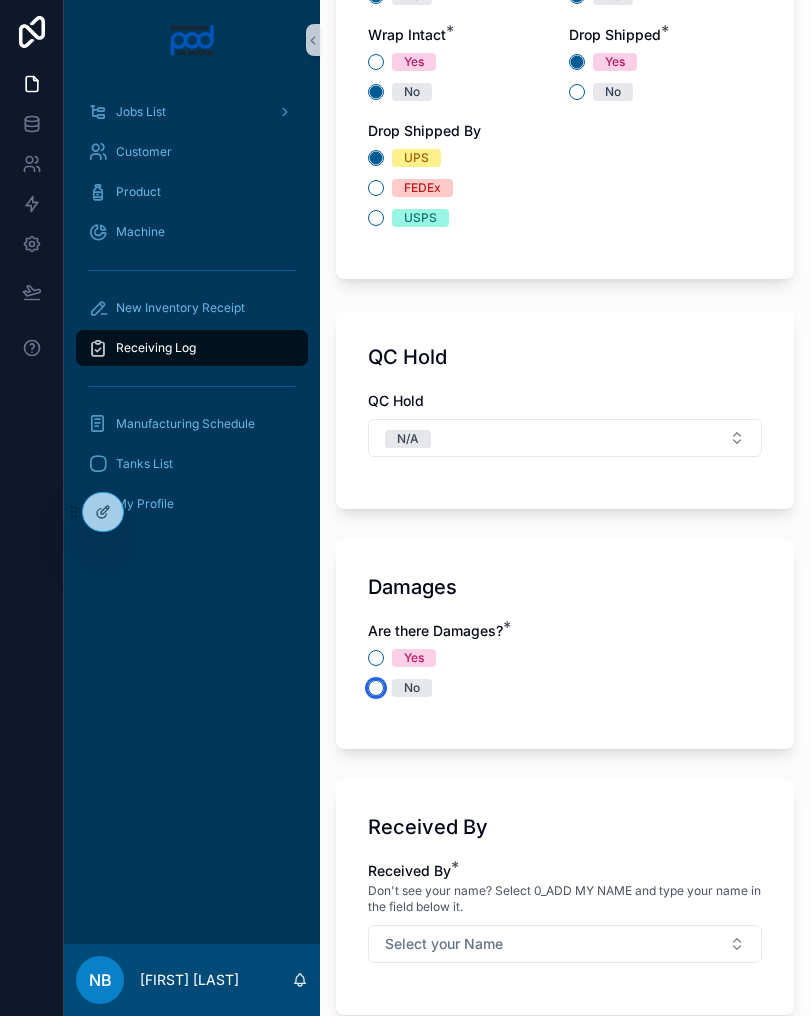 click on "No" at bounding box center (376, 688) 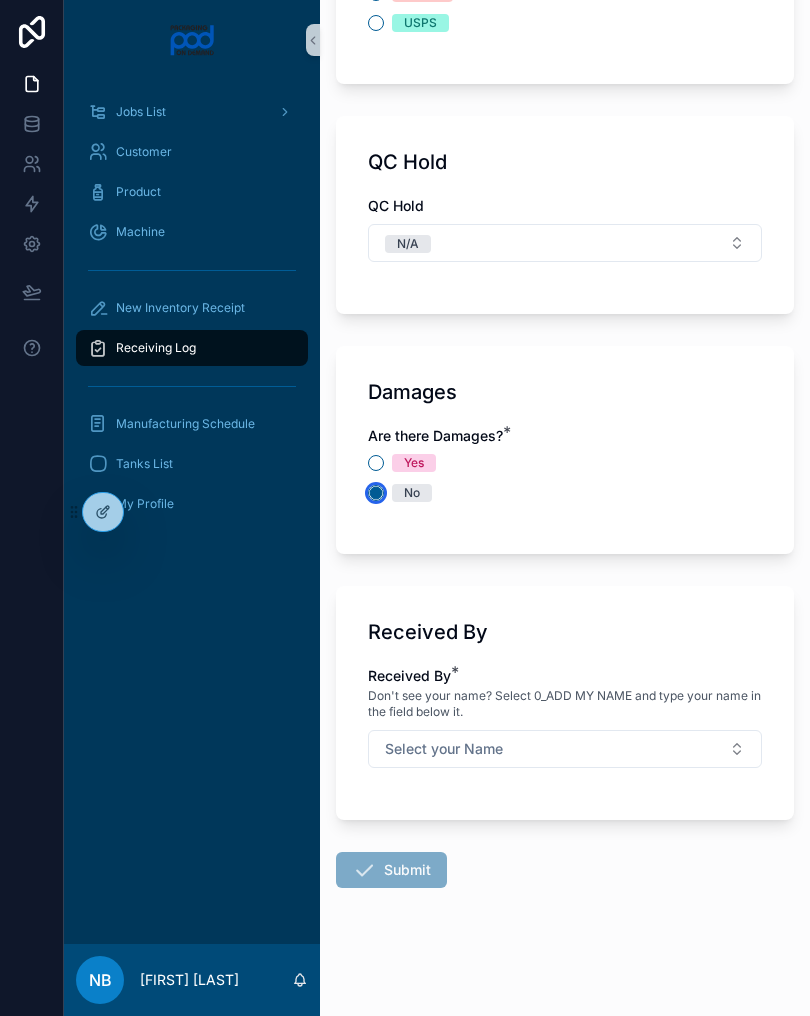 scroll, scrollTop: 2192, scrollLeft: 0, axis: vertical 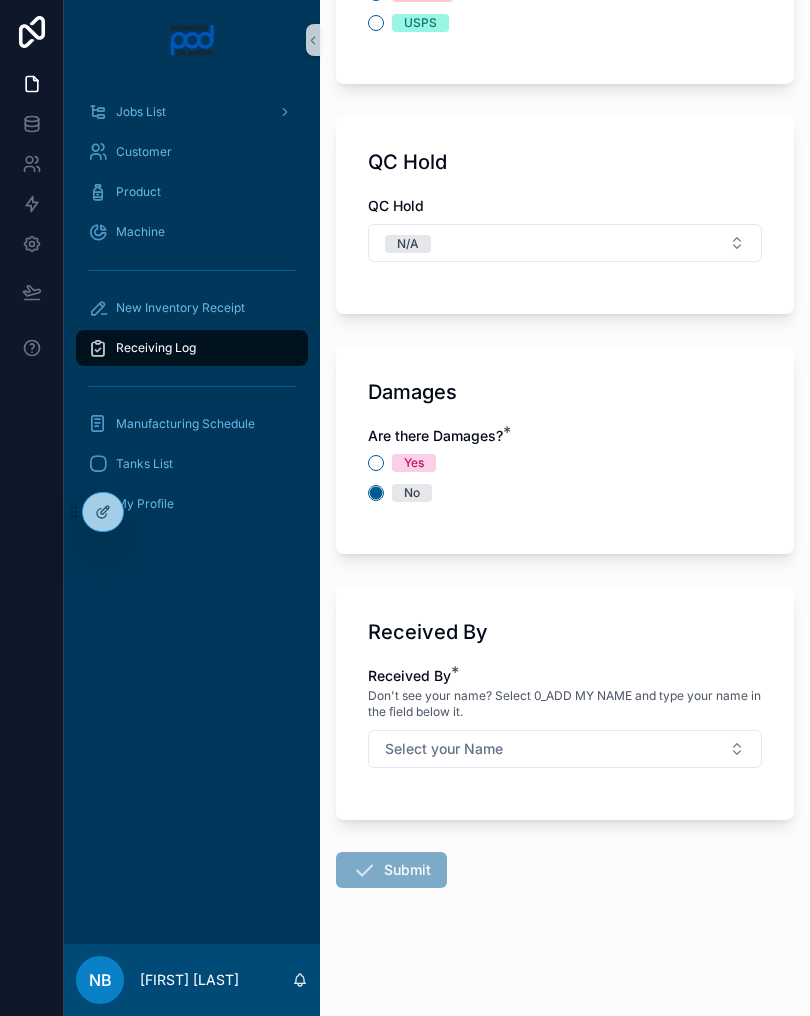 click on "Select your Name" at bounding box center (565, 749) 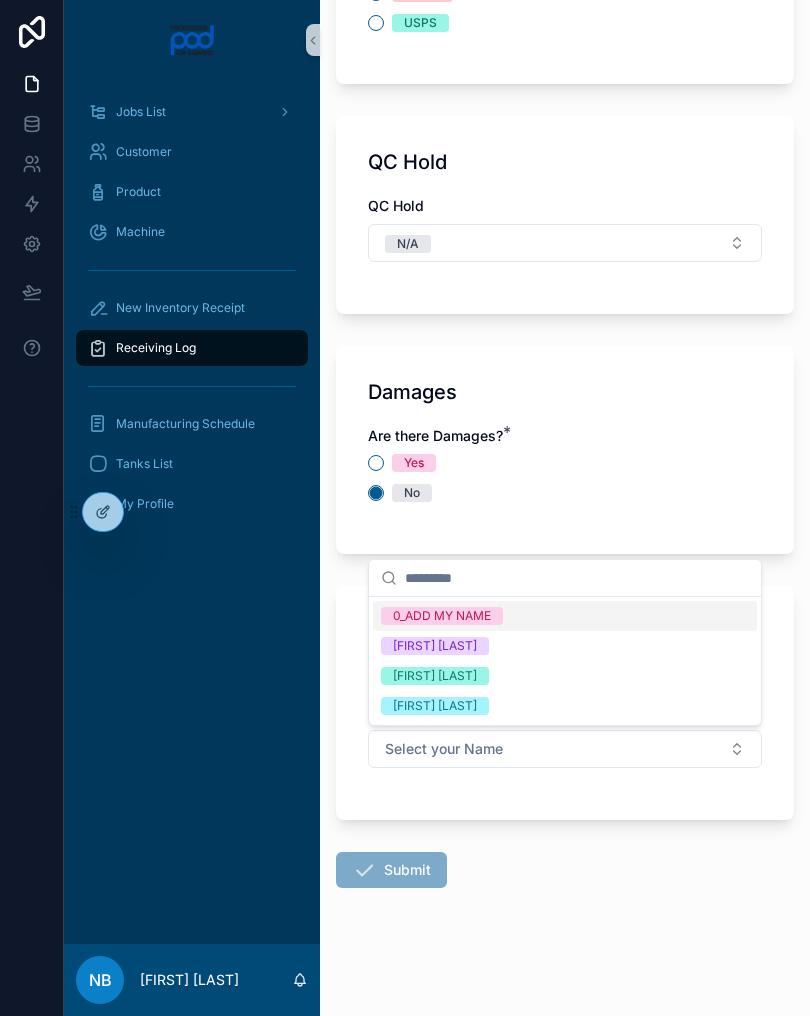 click on "[FIRST] [LAST]" at bounding box center (565, 676) 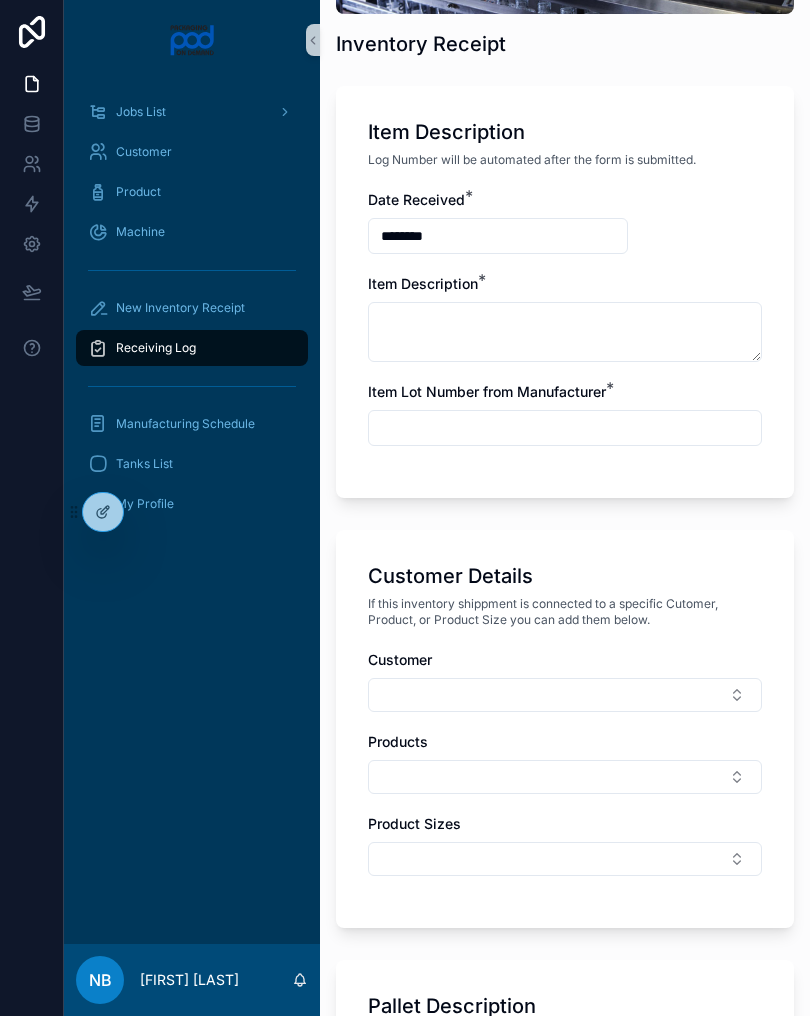 scroll, scrollTop: 361, scrollLeft: 0, axis: vertical 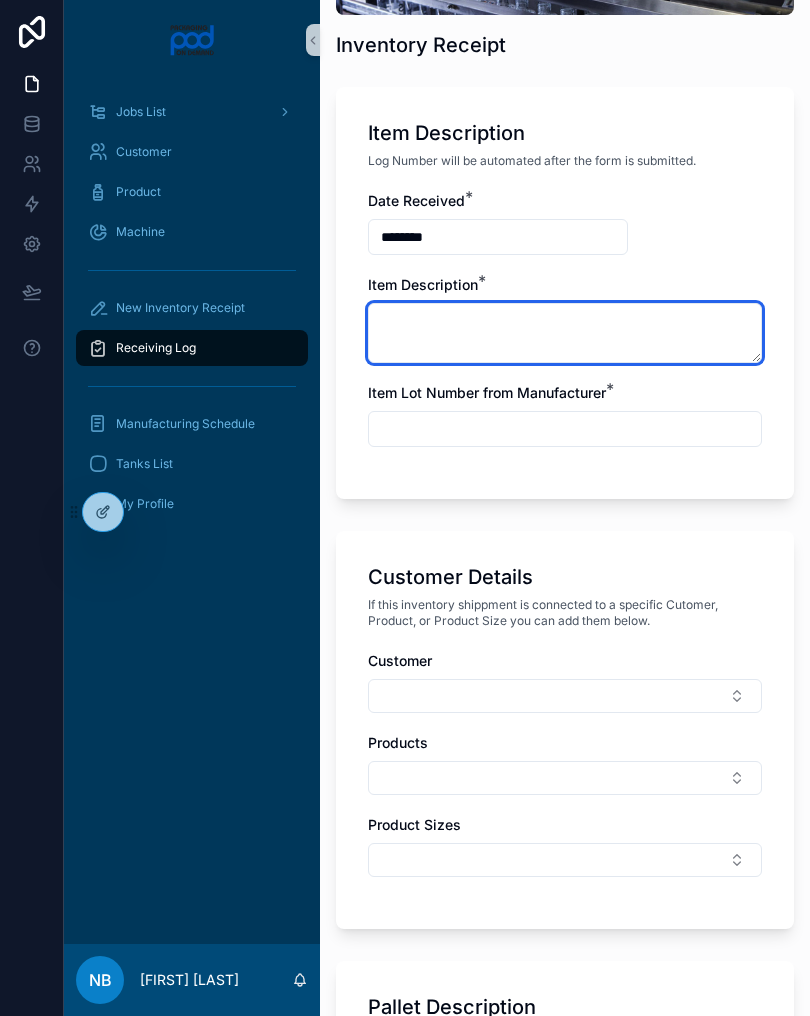 click at bounding box center [565, 333] 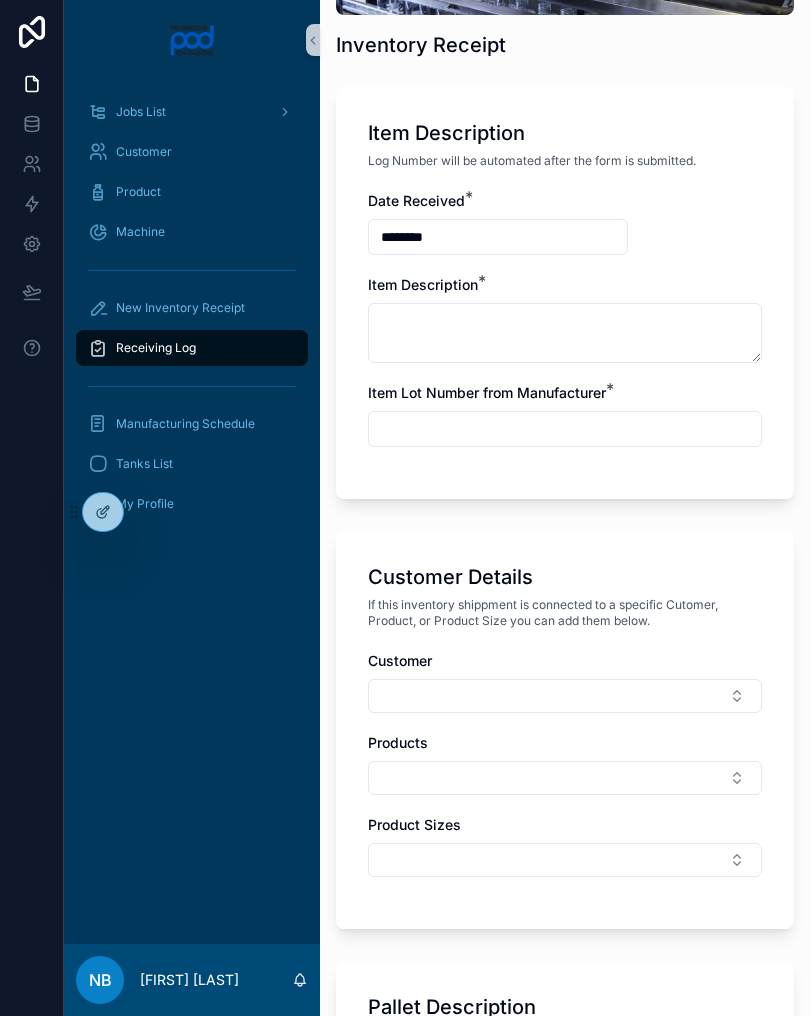 click at bounding box center (565, 429) 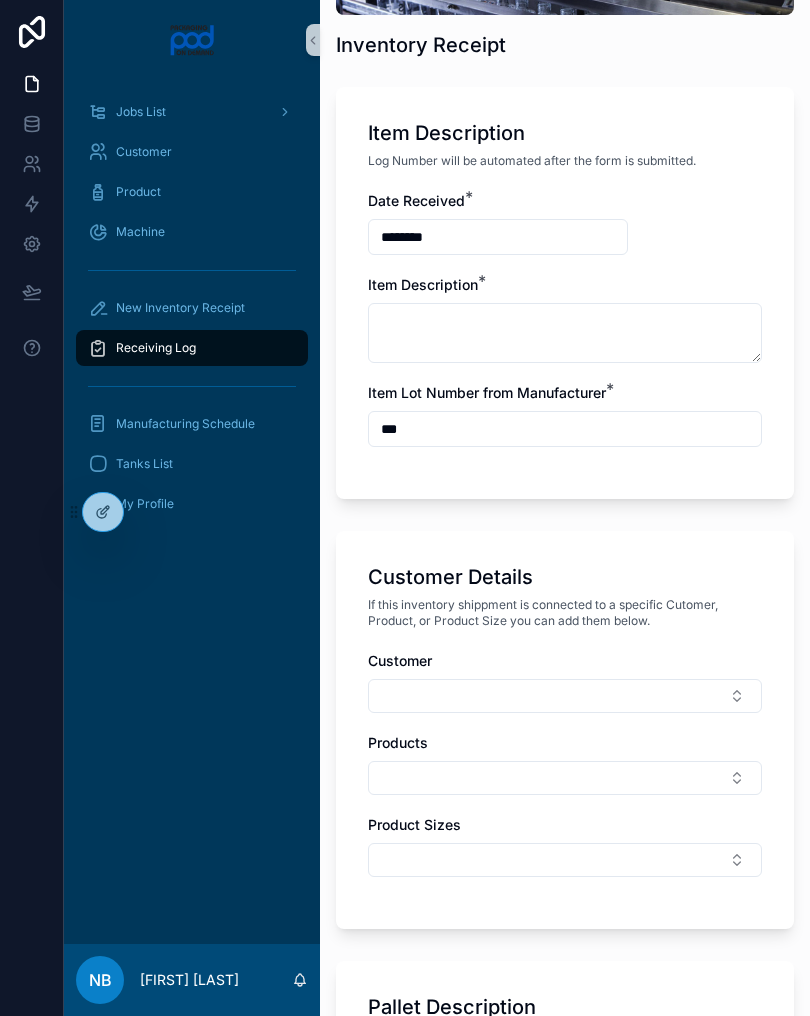 type on "***" 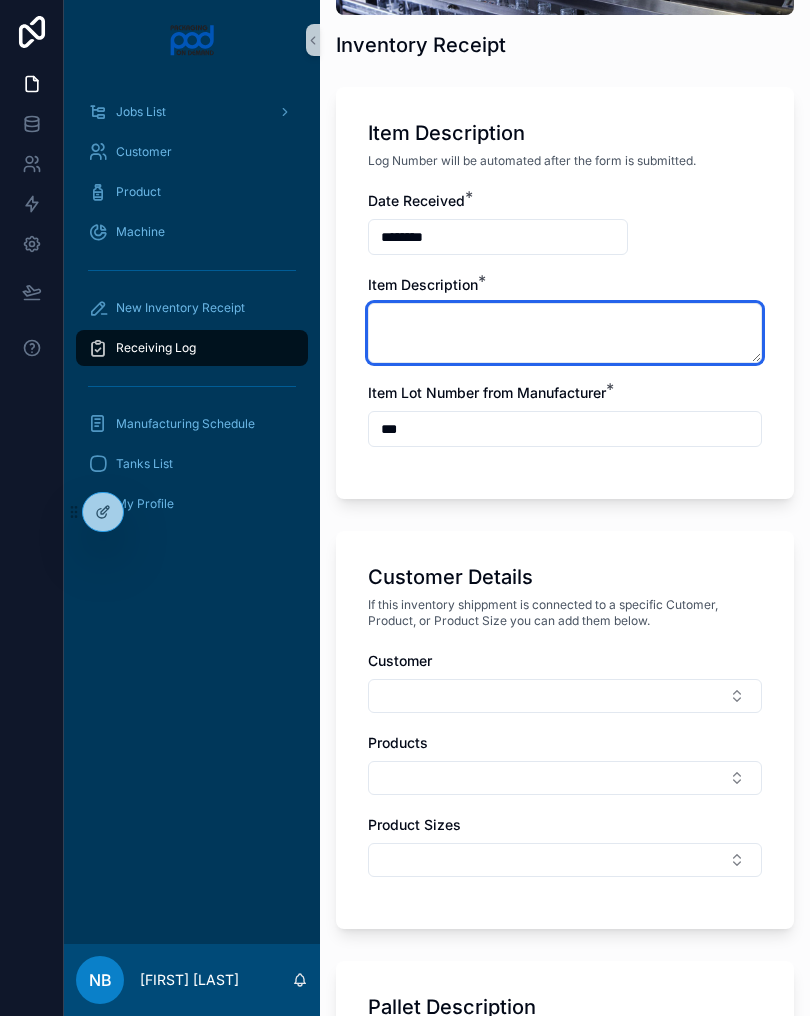 click at bounding box center [565, 333] 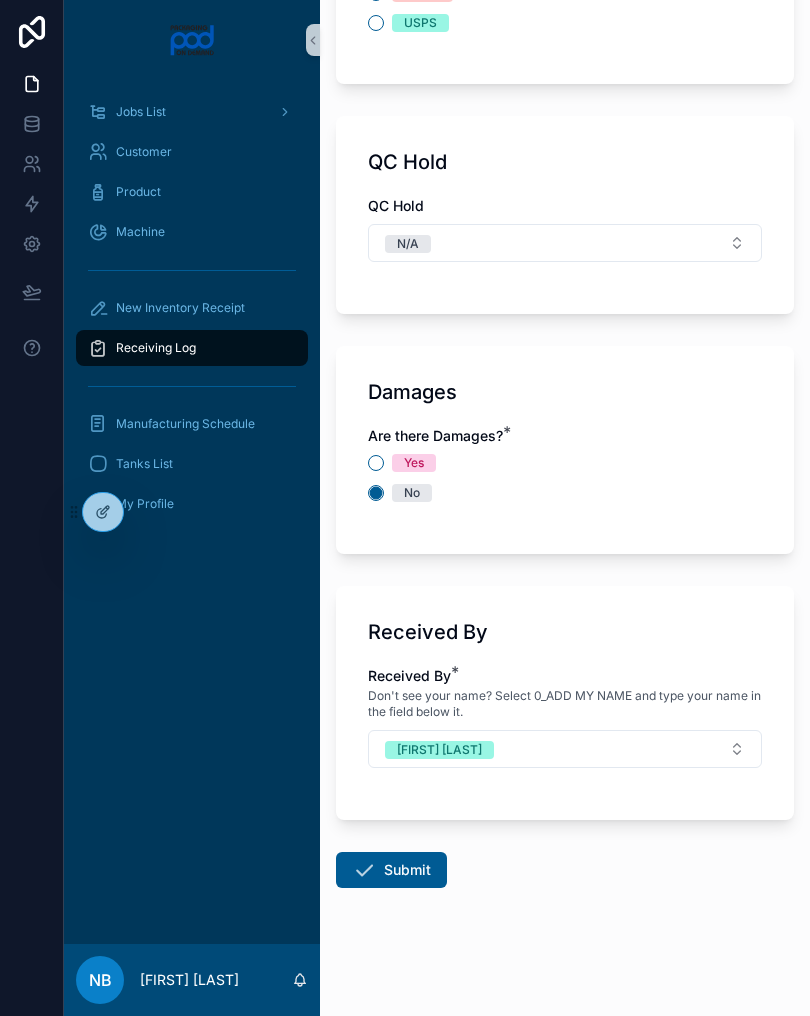 scroll, scrollTop: 2192, scrollLeft: 0, axis: vertical 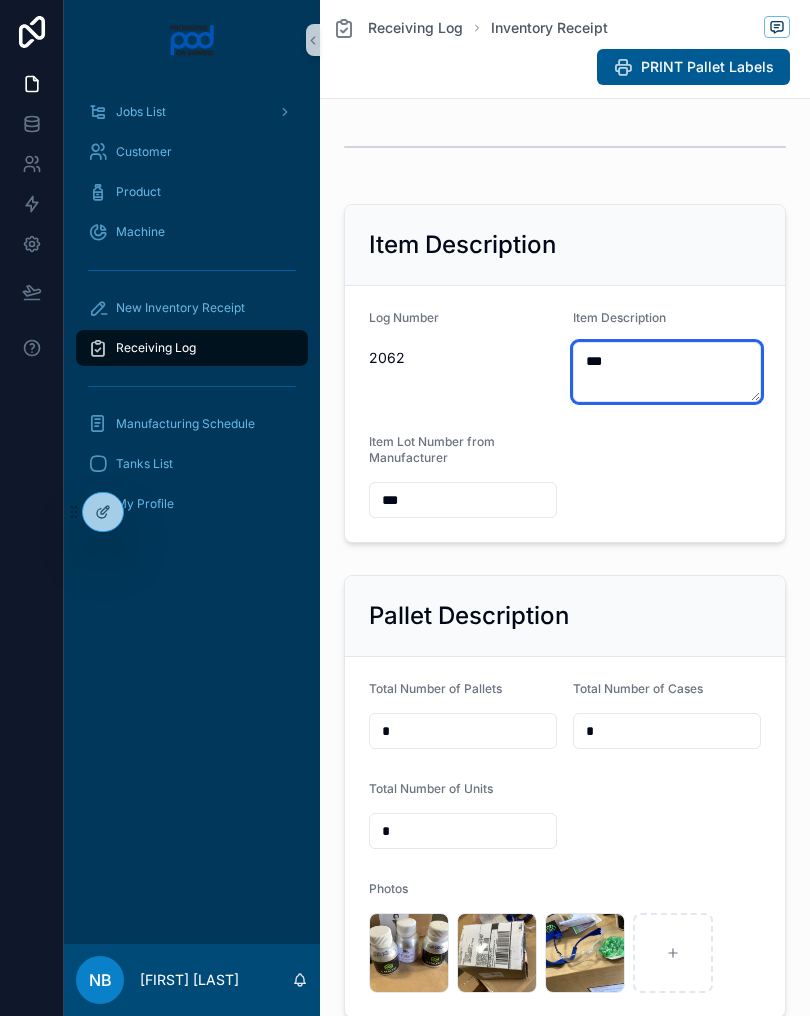 click on "***" at bounding box center [667, 372] 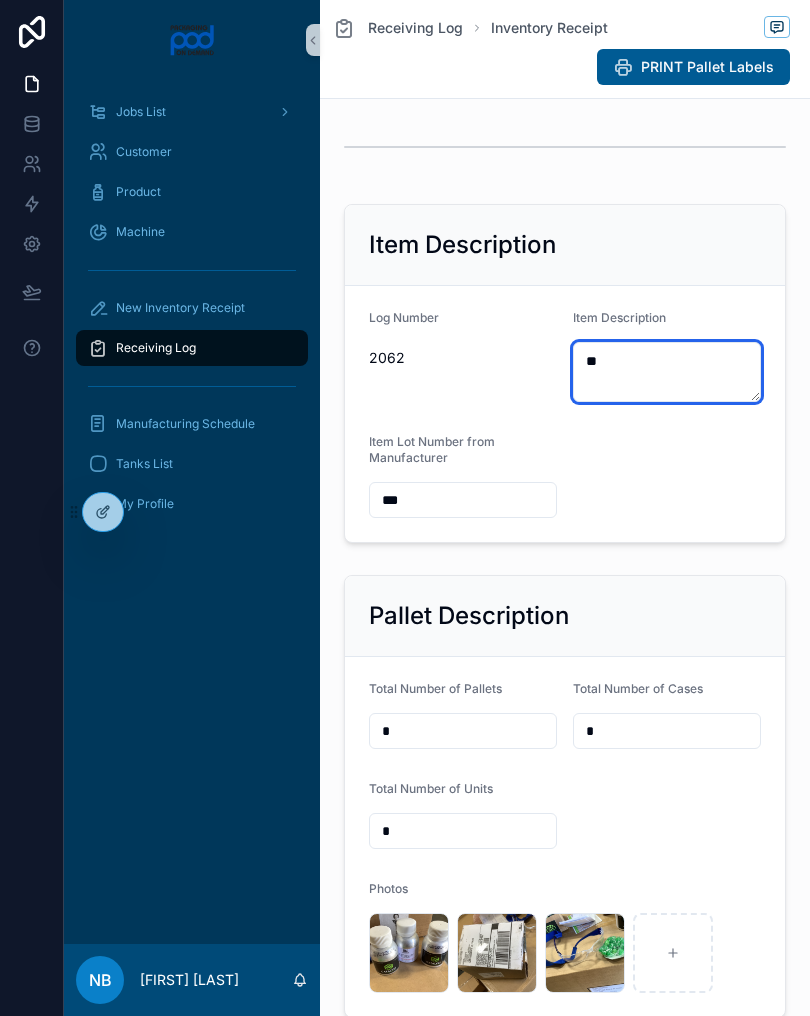 type on "*" 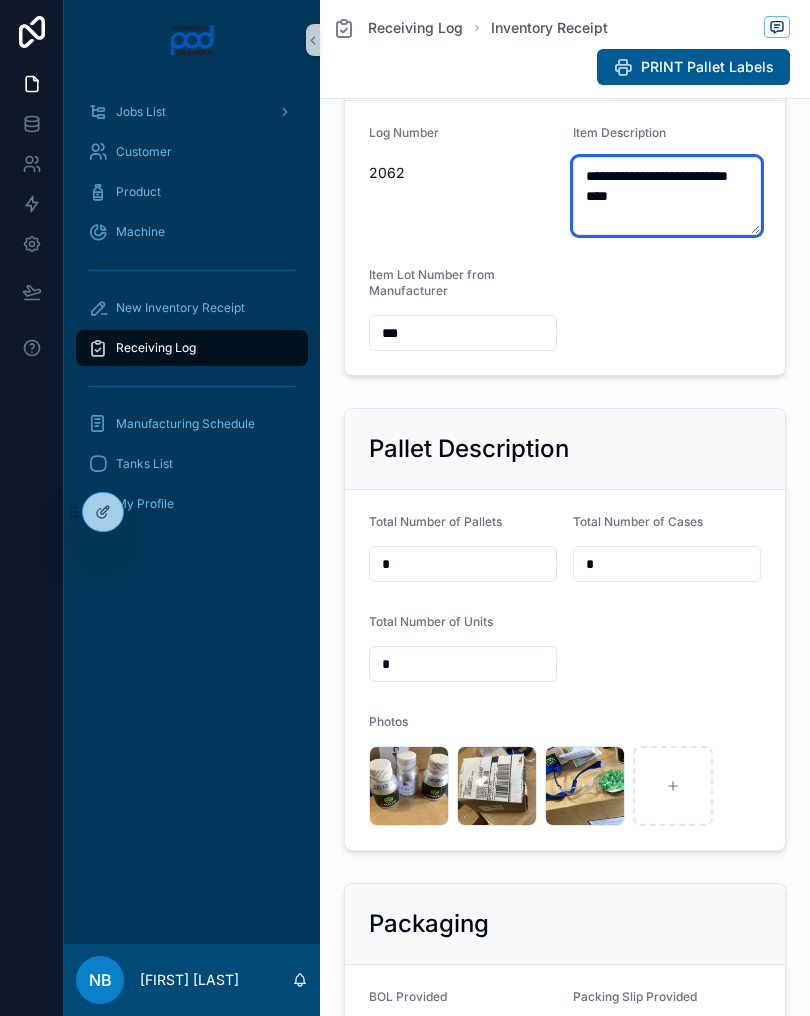 scroll, scrollTop: 459, scrollLeft: 0, axis: vertical 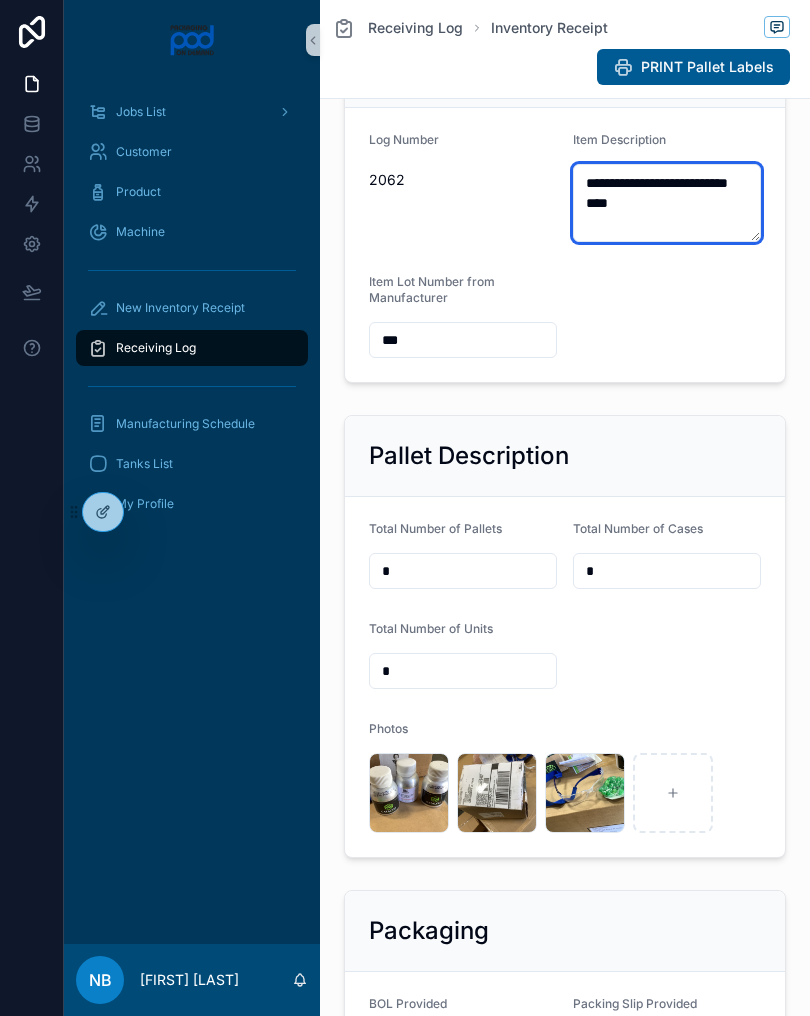 type on "[PERSONAL_INFO]
[PERSONAL_INFO]" 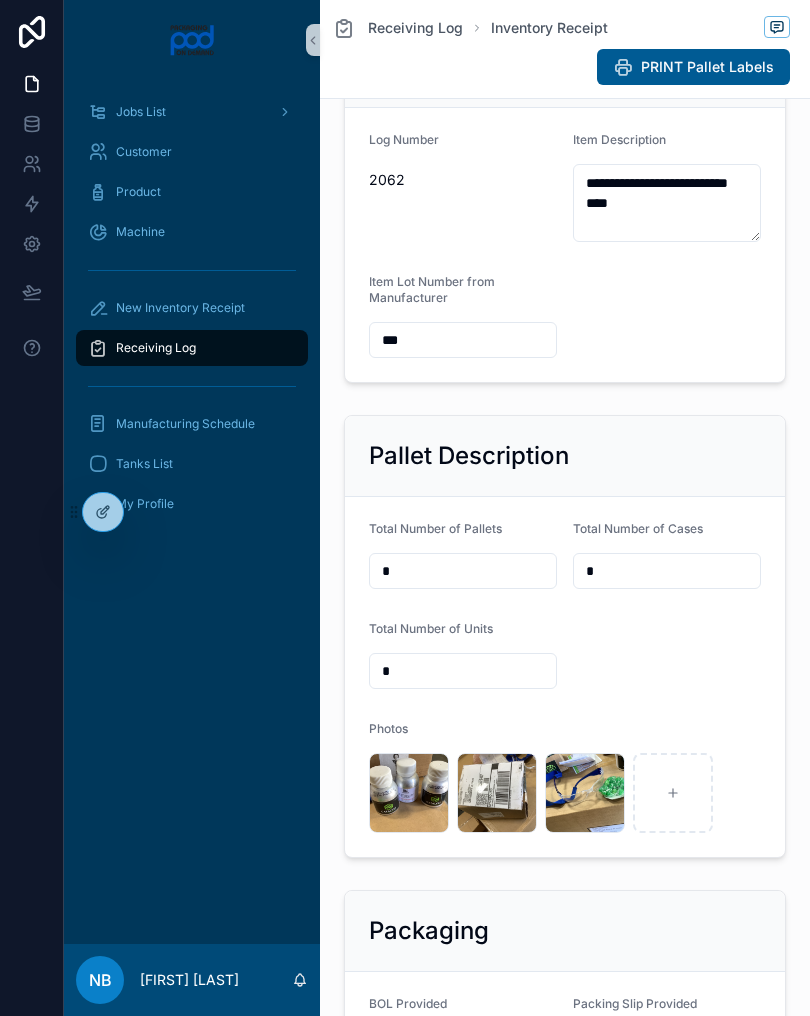 click on "***" at bounding box center [463, 340] 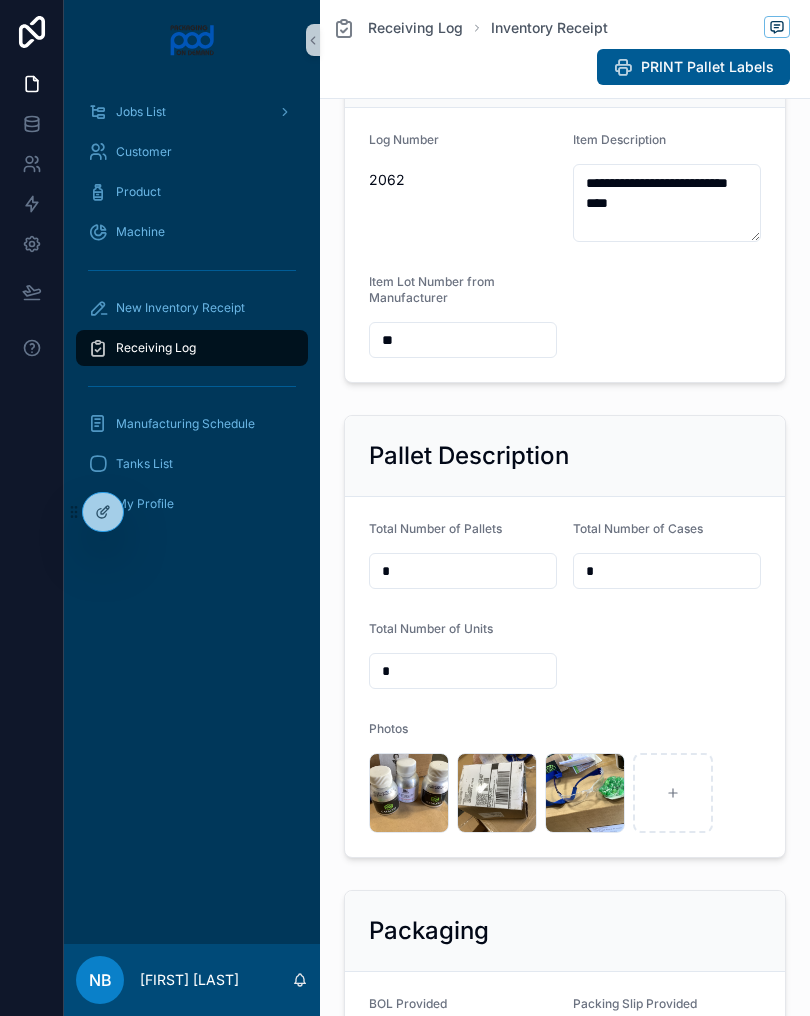 type on "*" 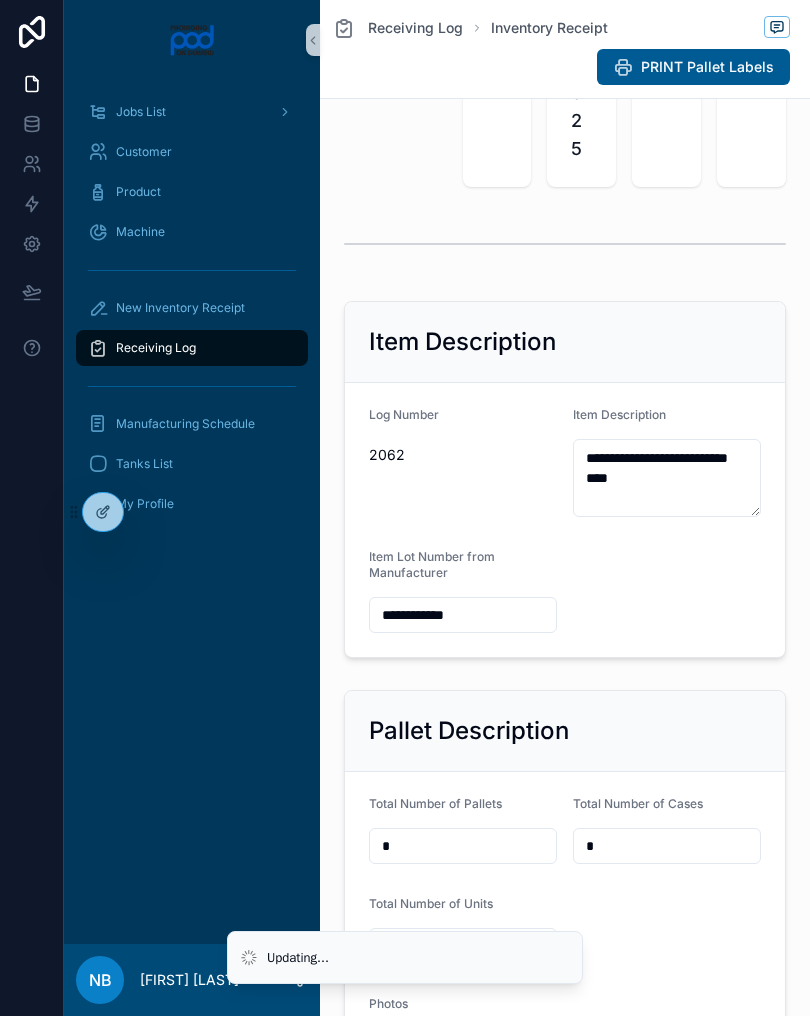 scroll, scrollTop: 187, scrollLeft: 0, axis: vertical 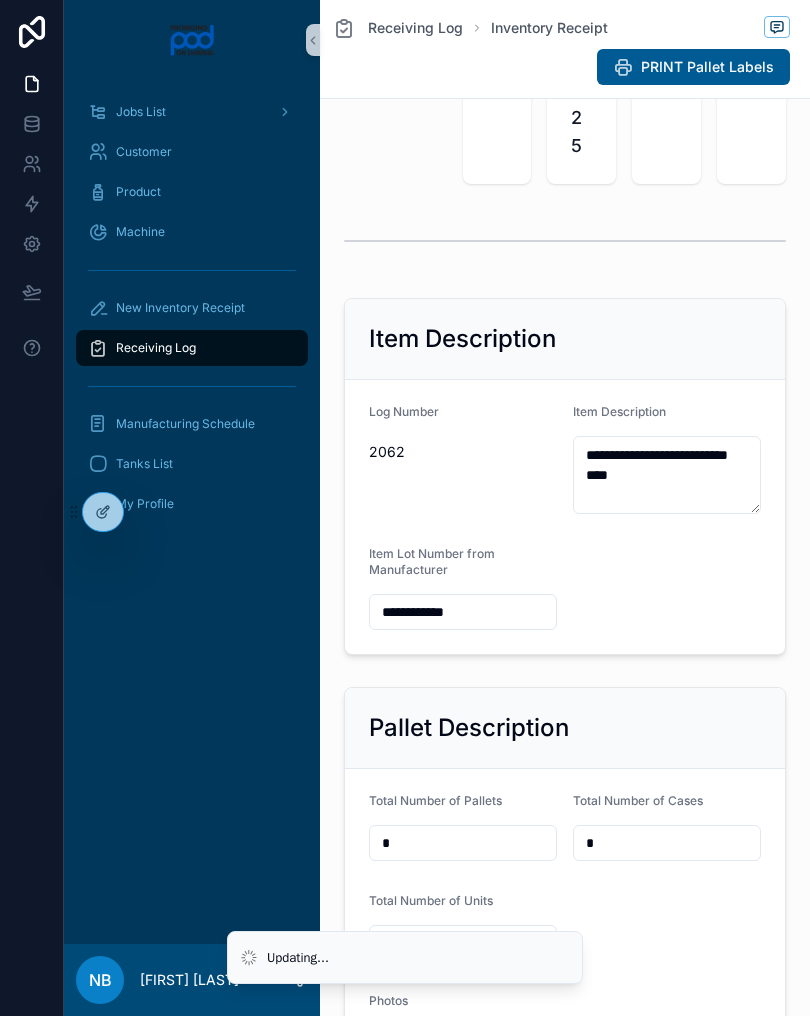 type on "**********" 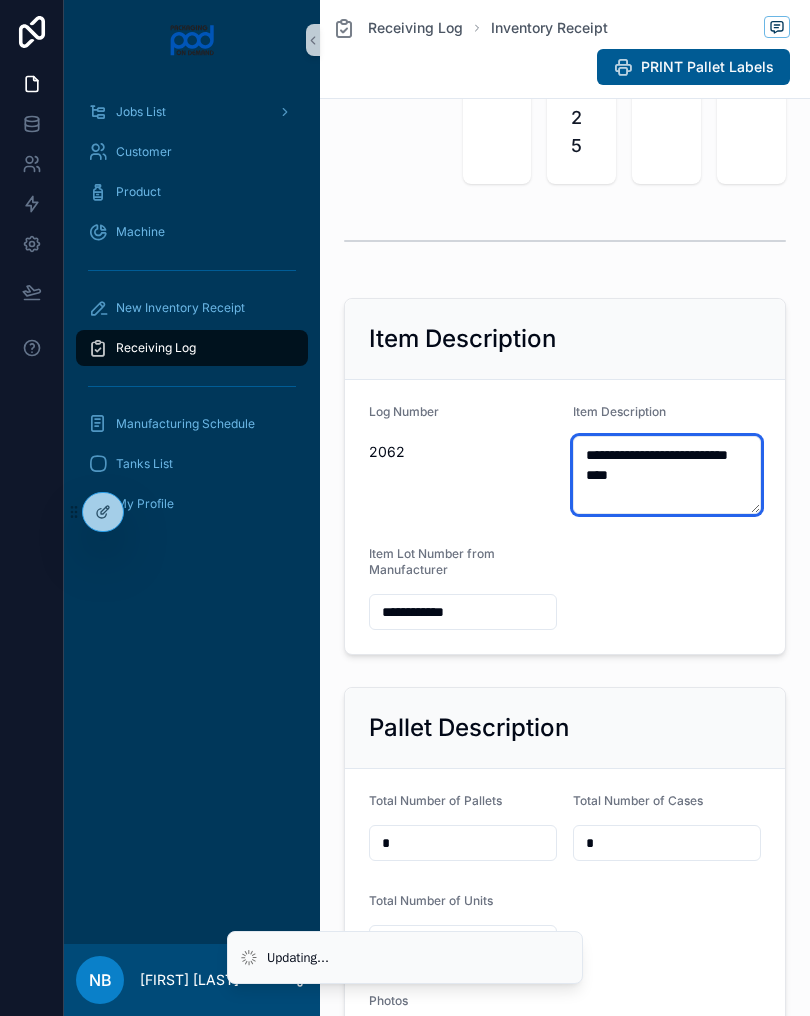 click on "[PERSONAL_INFO]
[PERSONAL_INFO]" at bounding box center (667, 475) 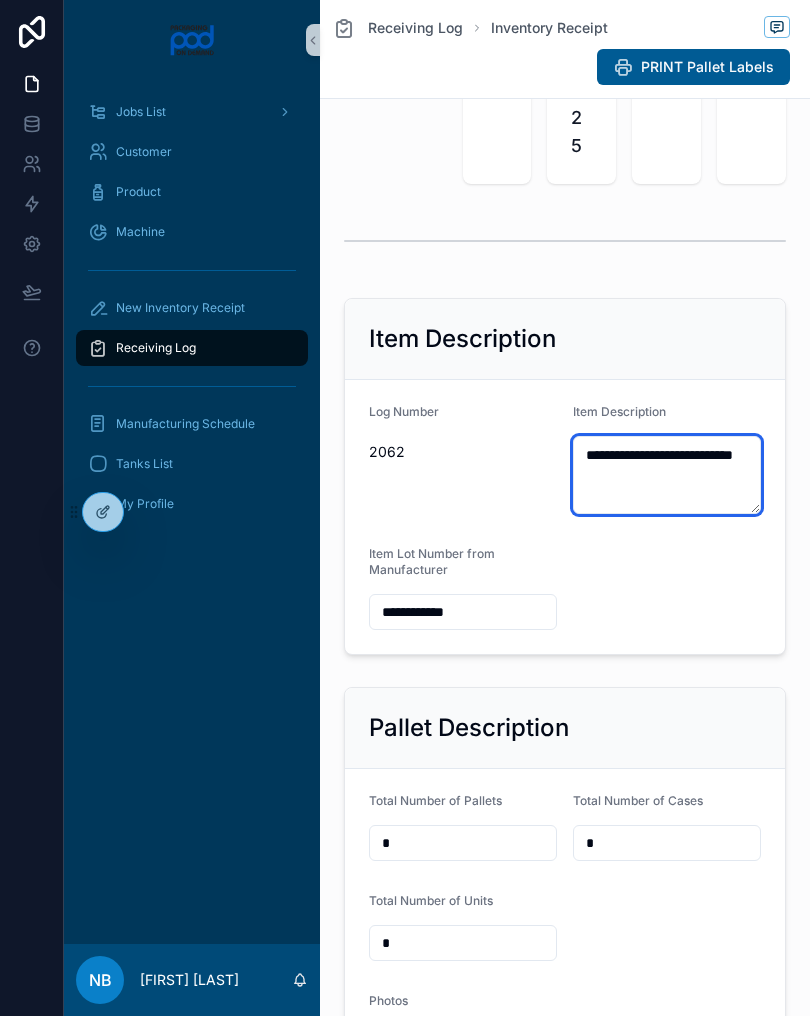 click on "**********" at bounding box center [667, 475] 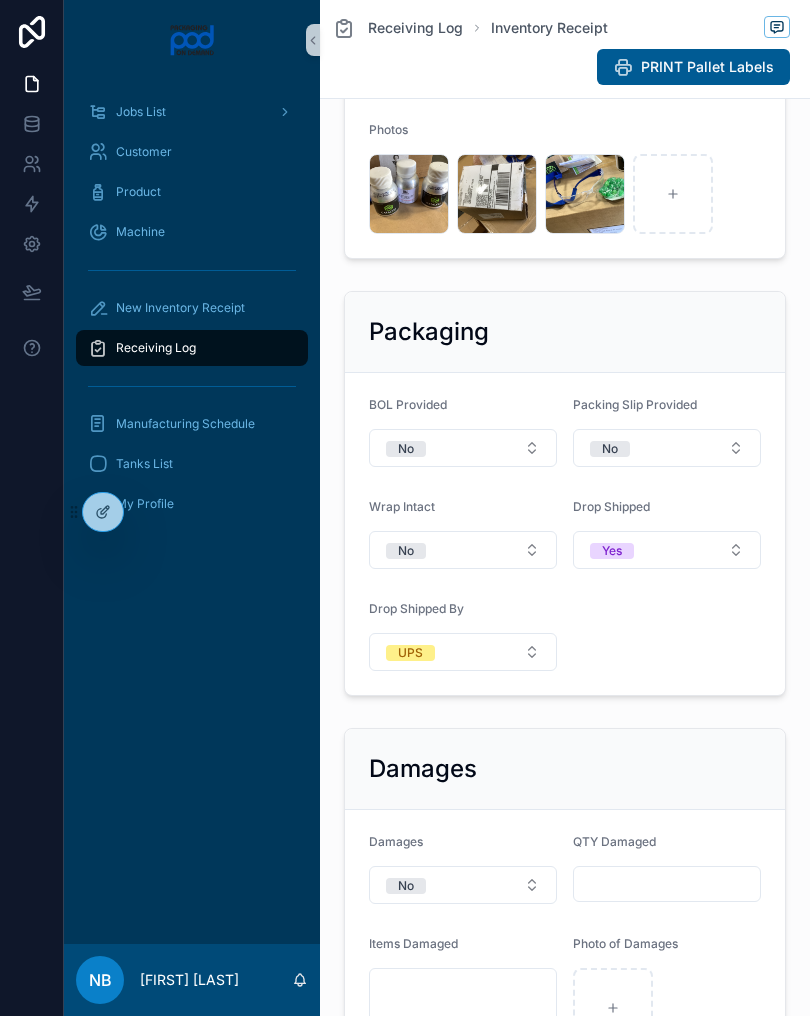 scroll, scrollTop: 1111, scrollLeft: 0, axis: vertical 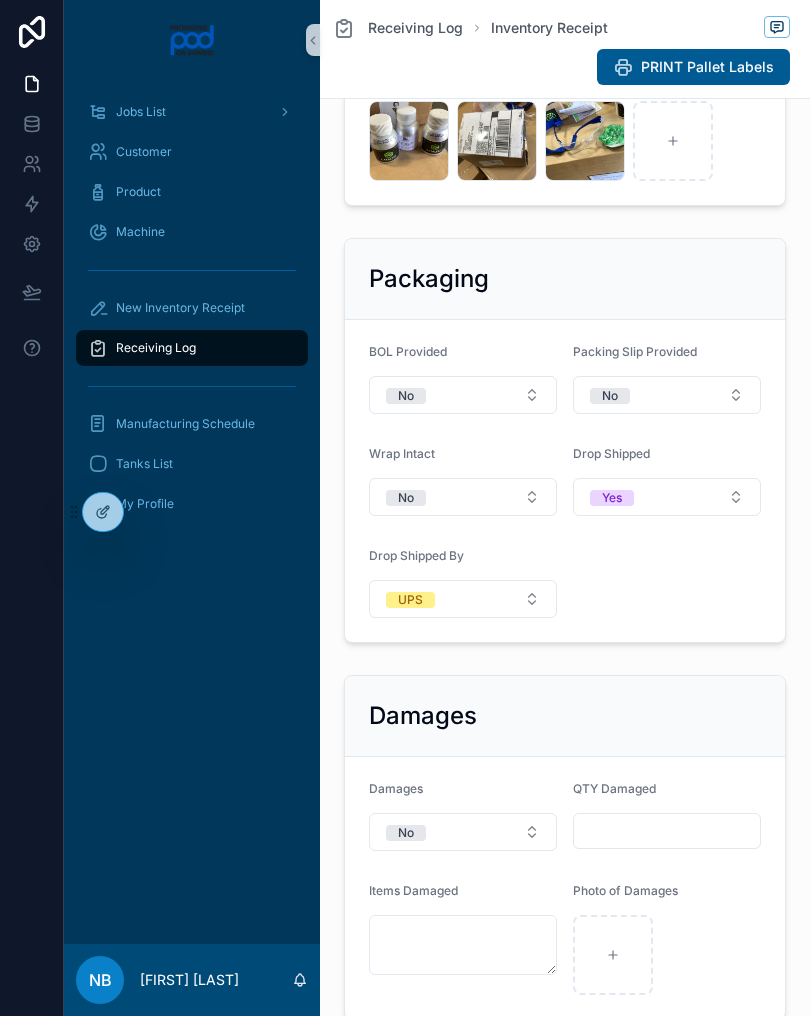 type on "**********" 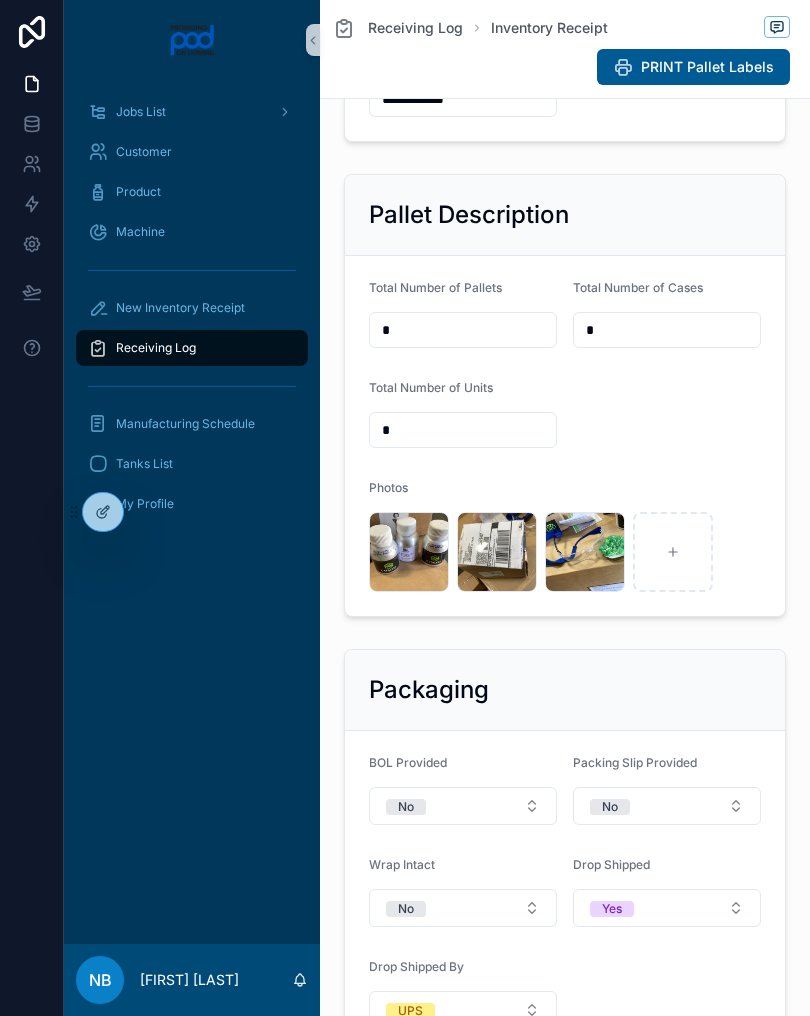 scroll, scrollTop: 696, scrollLeft: 0, axis: vertical 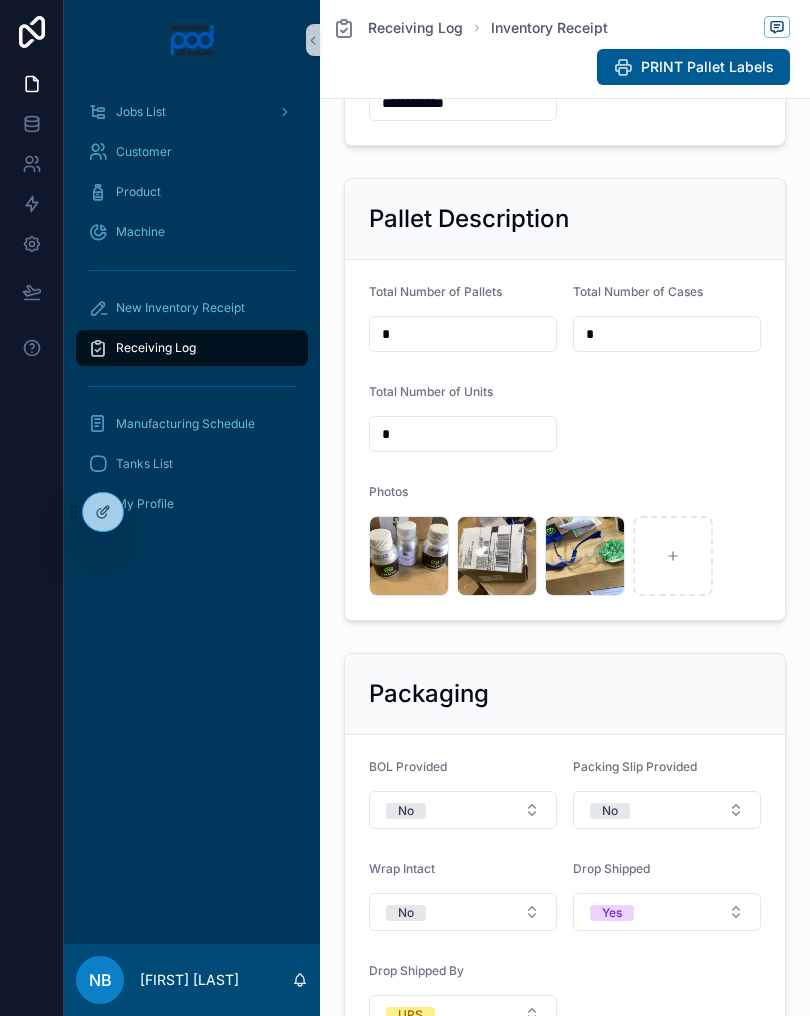 click on "Receiving Log" at bounding box center (192, 348) 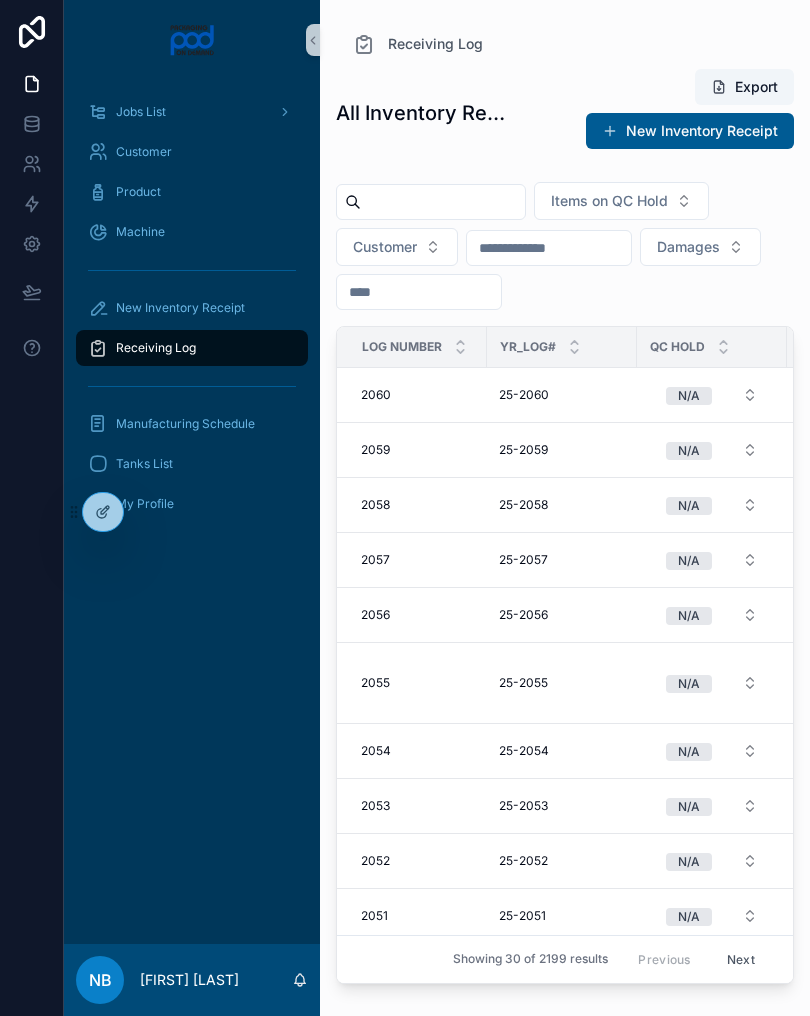 scroll, scrollTop: 0, scrollLeft: 0, axis: both 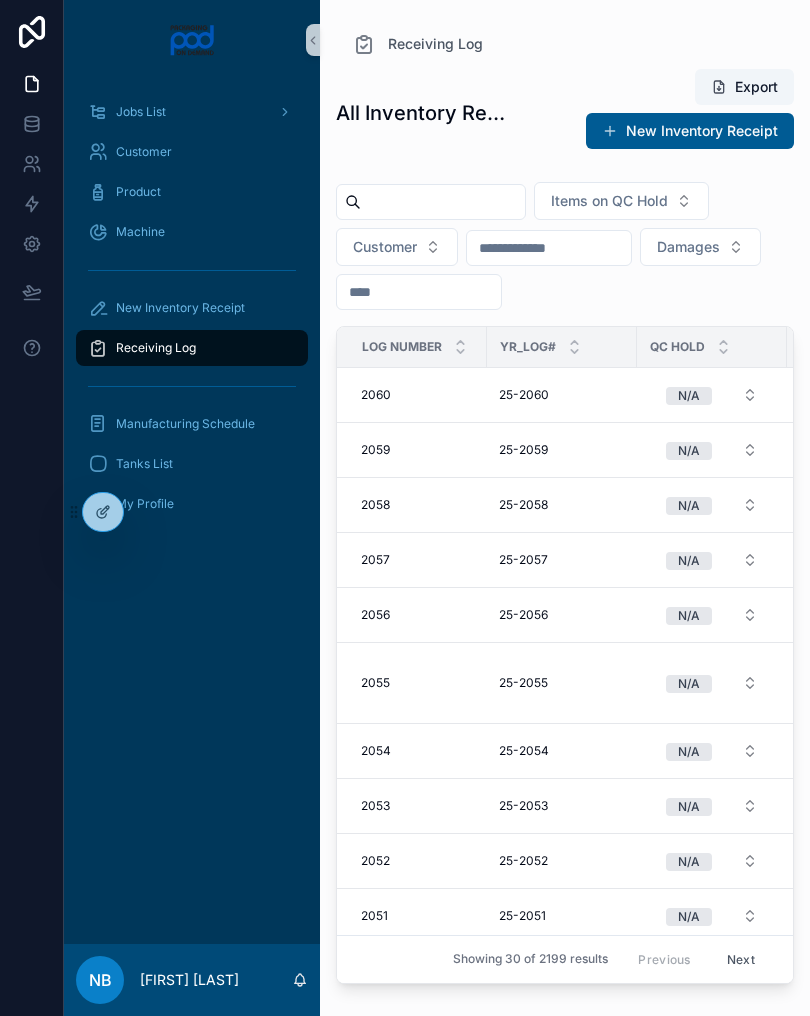 click on "New Inventory Receipt" at bounding box center (192, 308) 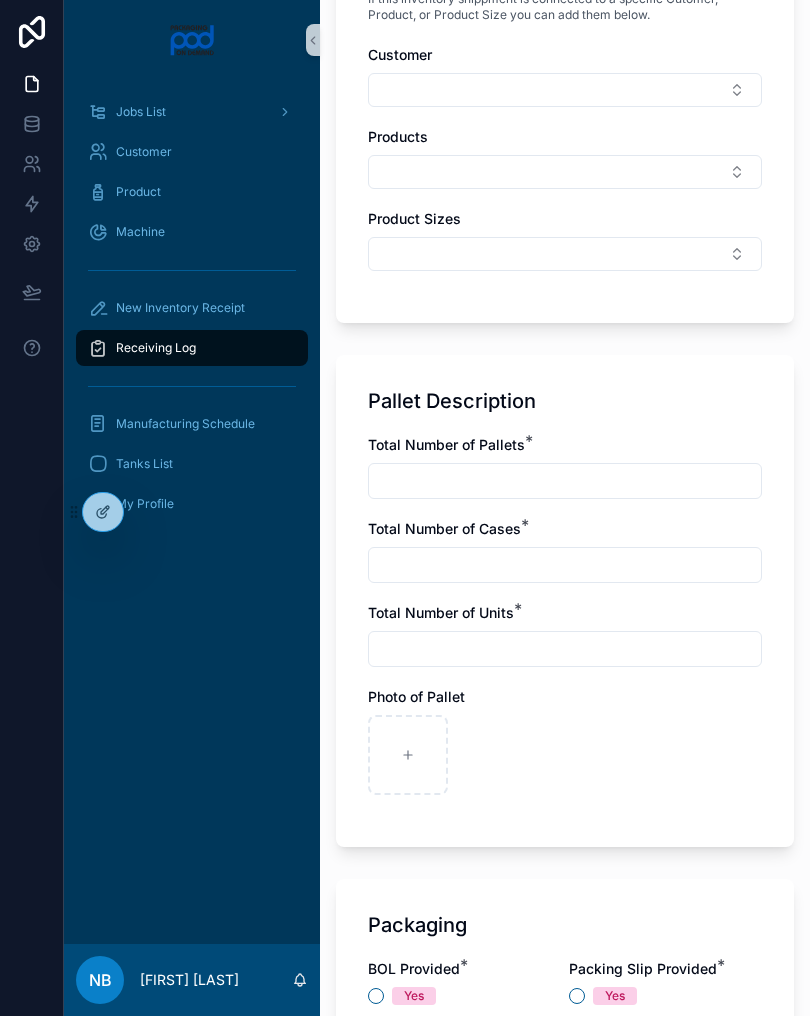 scroll, scrollTop: 995, scrollLeft: 0, axis: vertical 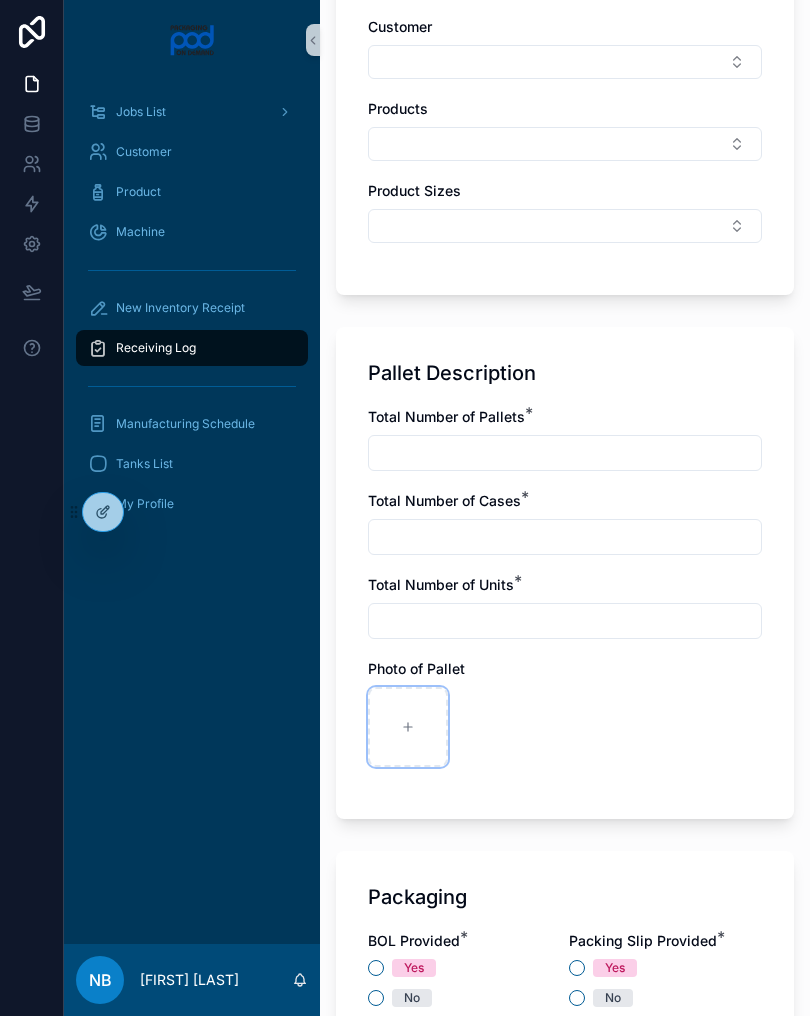 click at bounding box center [408, 727] 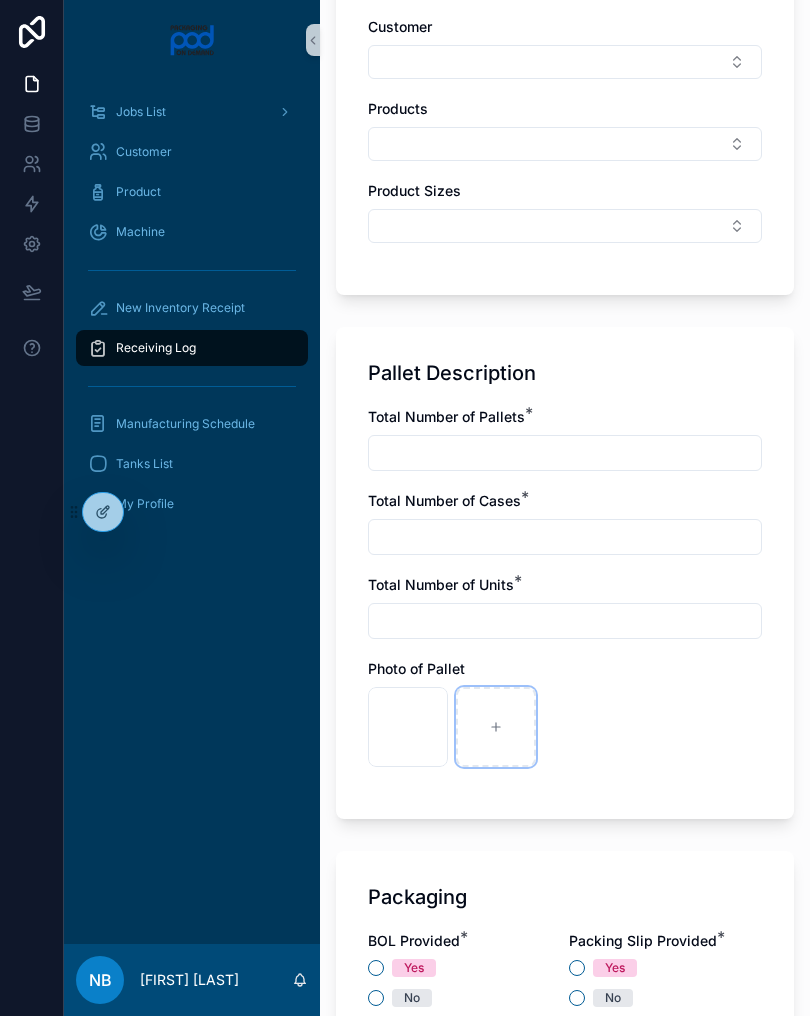 click at bounding box center (496, 727) 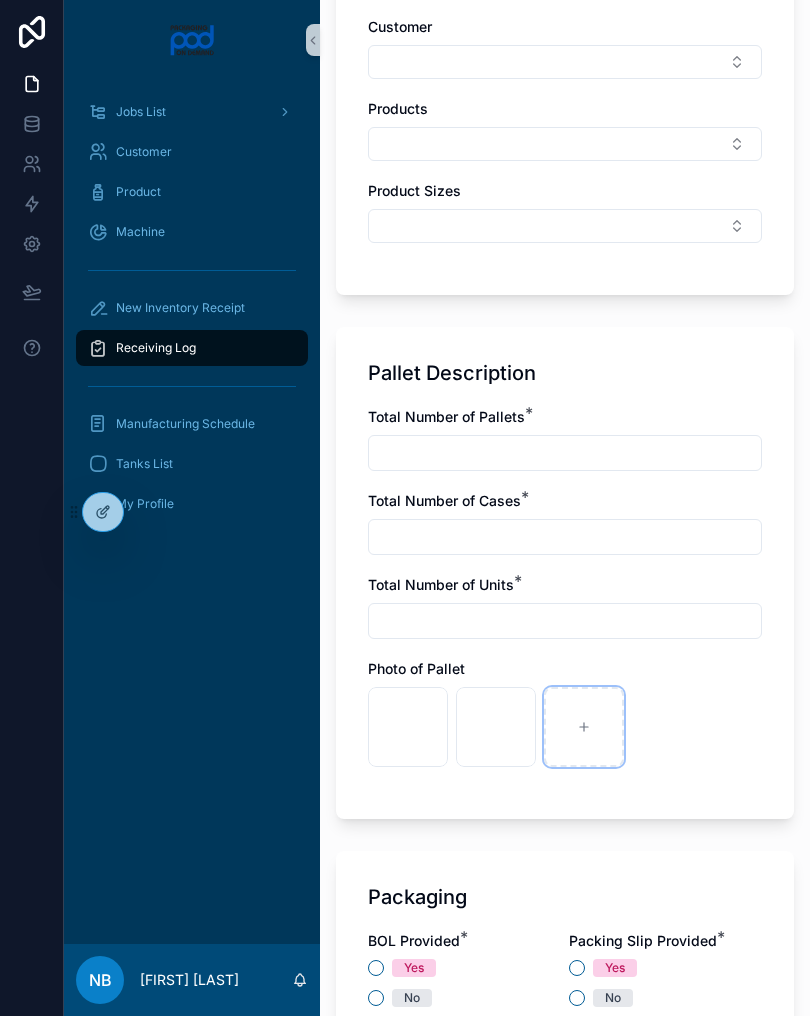 click at bounding box center (584, 727) 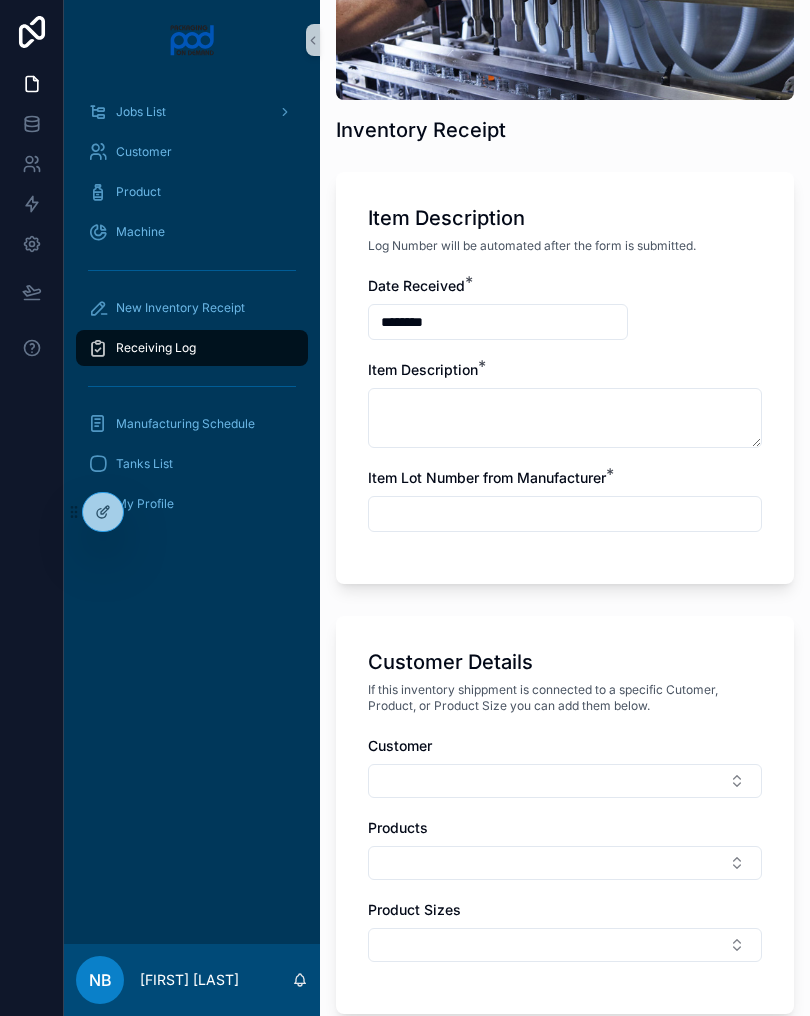 scroll, scrollTop: 278, scrollLeft: 0, axis: vertical 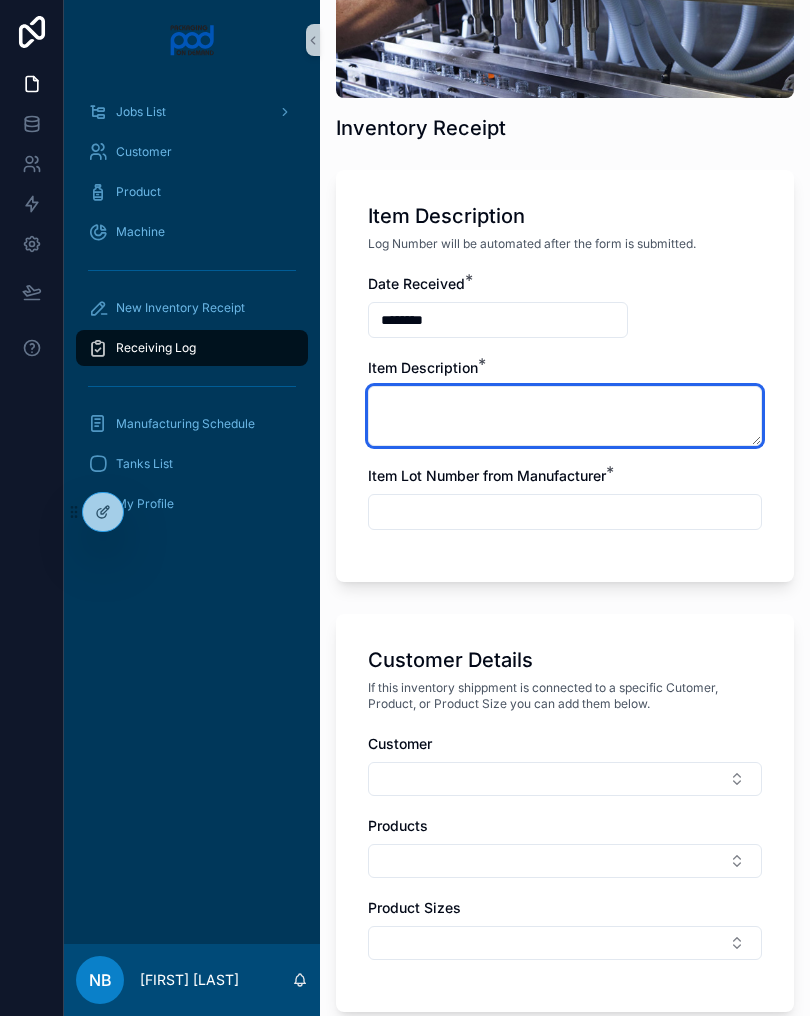click at bounding box center (565, 416) 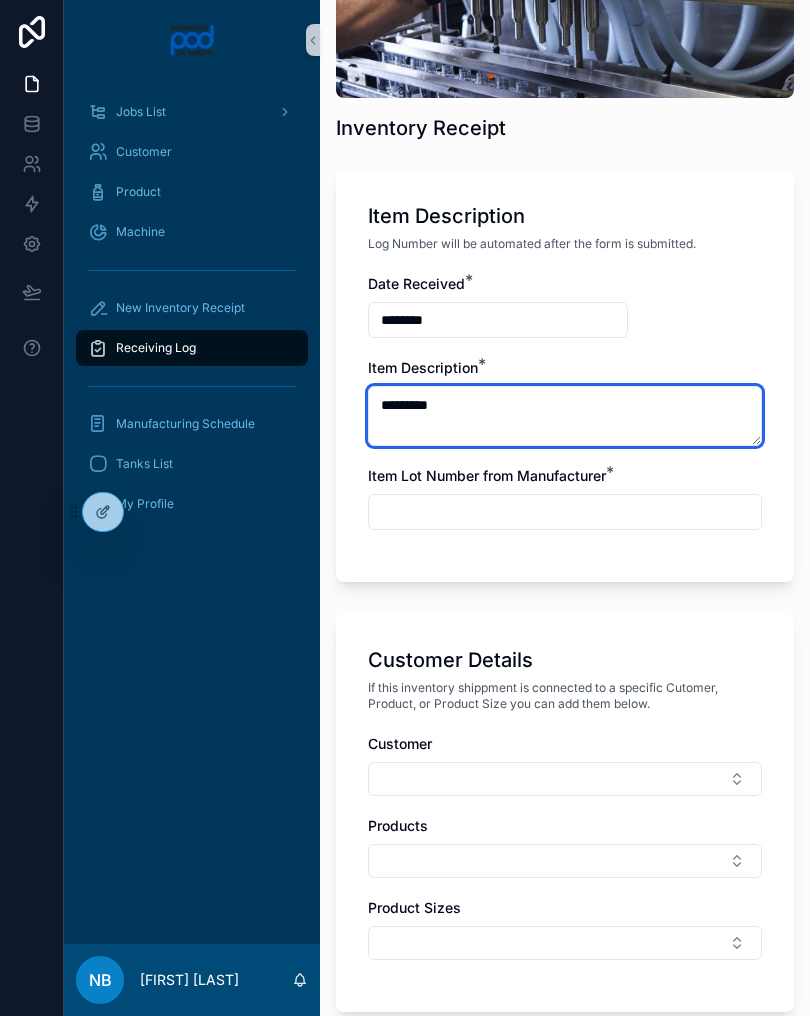 scroll, scrollTop: 0, scrollLeft: 0, axis: both 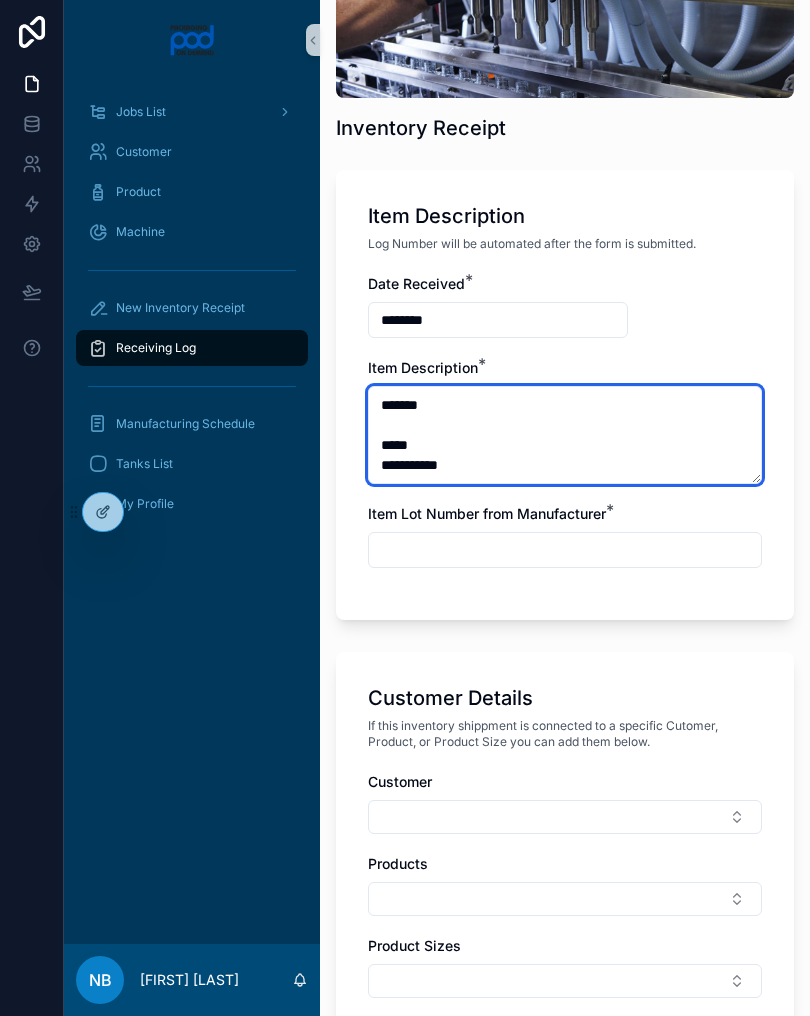 click on "[PERSONAL_INFO]
[PERSONAL_INFO]
[PERSONAL_INFO]" at bounding box center [565, 435] 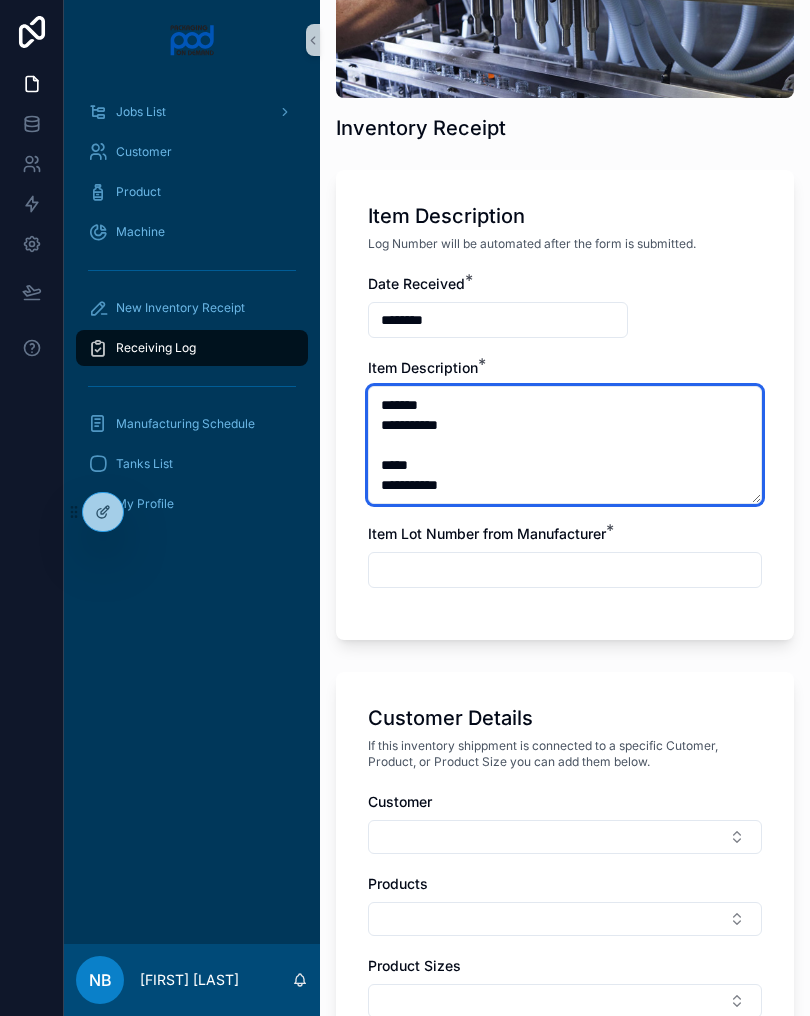 scroll, scrollTop: 396, scrollLeft: 0, axis: vertical 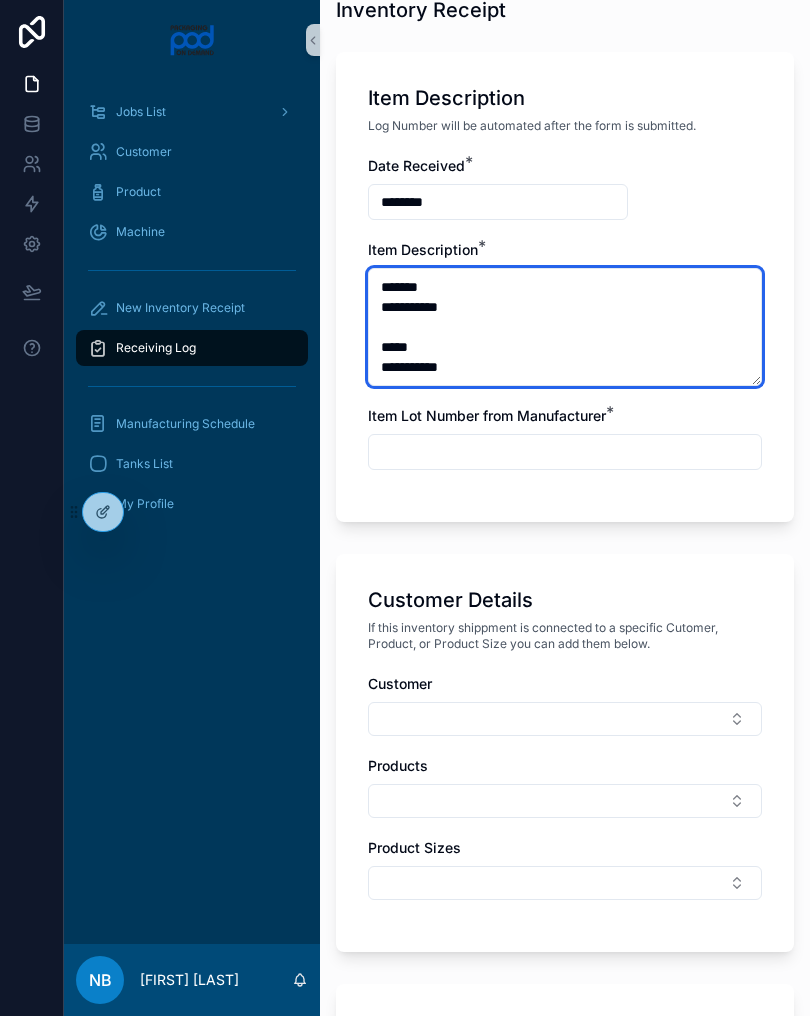 type on "**********" 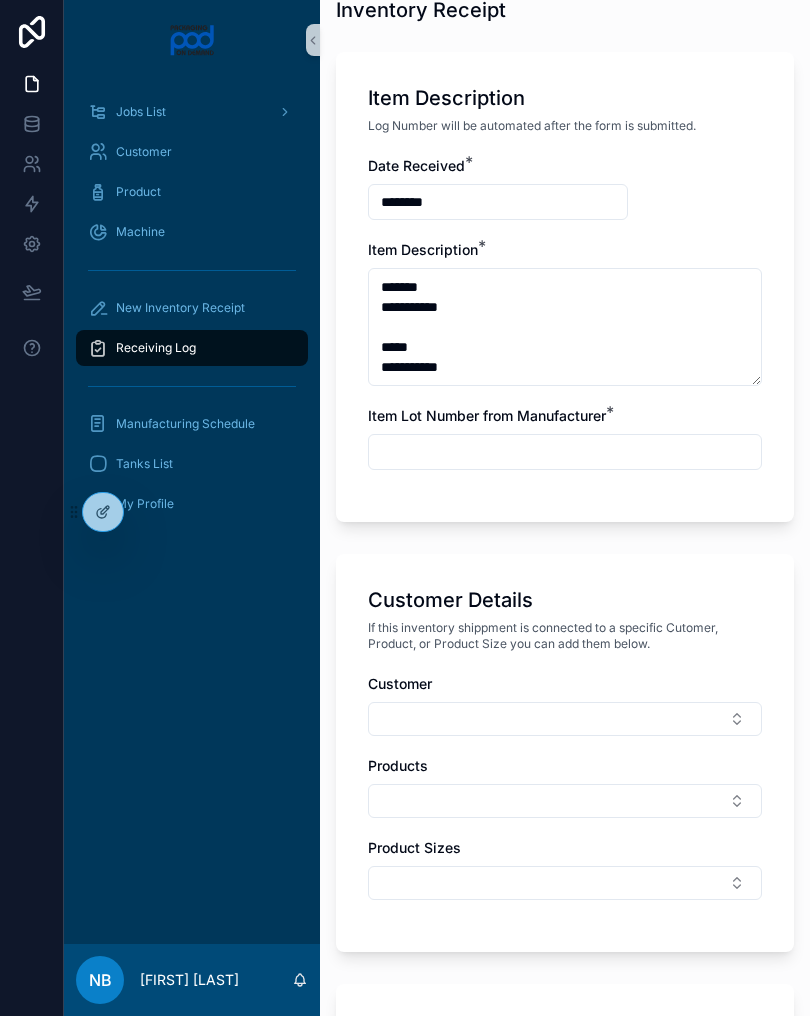 click at bounding box center [565, 452] 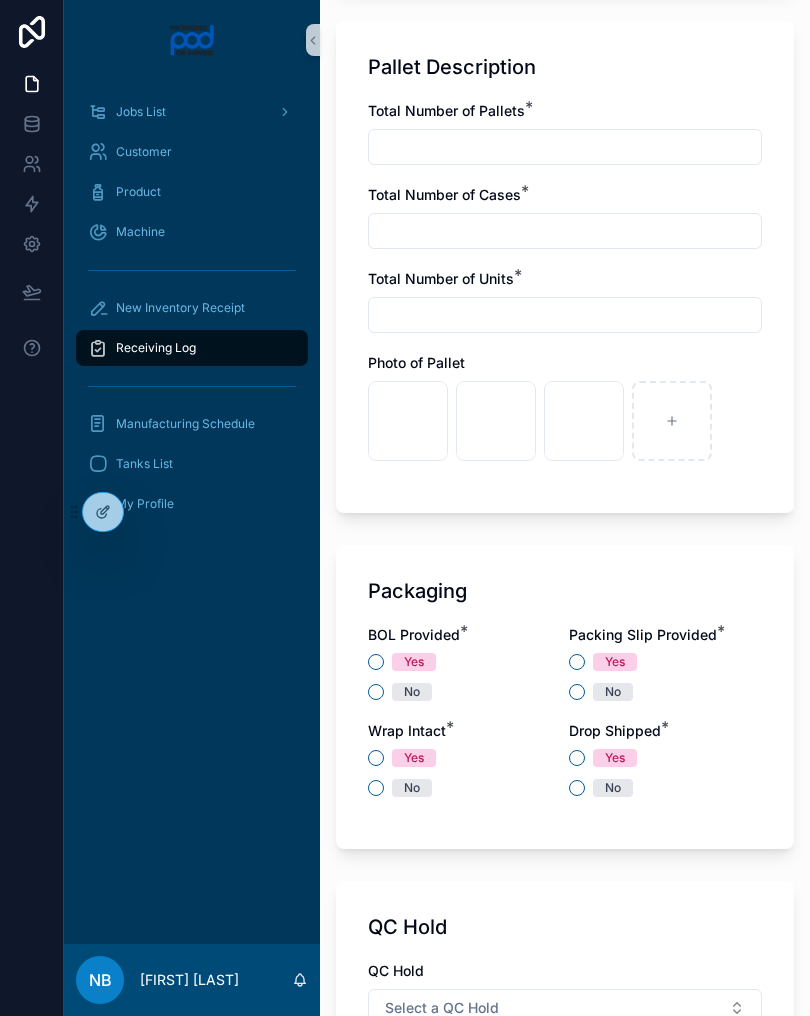 scroll, scrollTop: 1358, scrollLeft: 0, axis: vertical 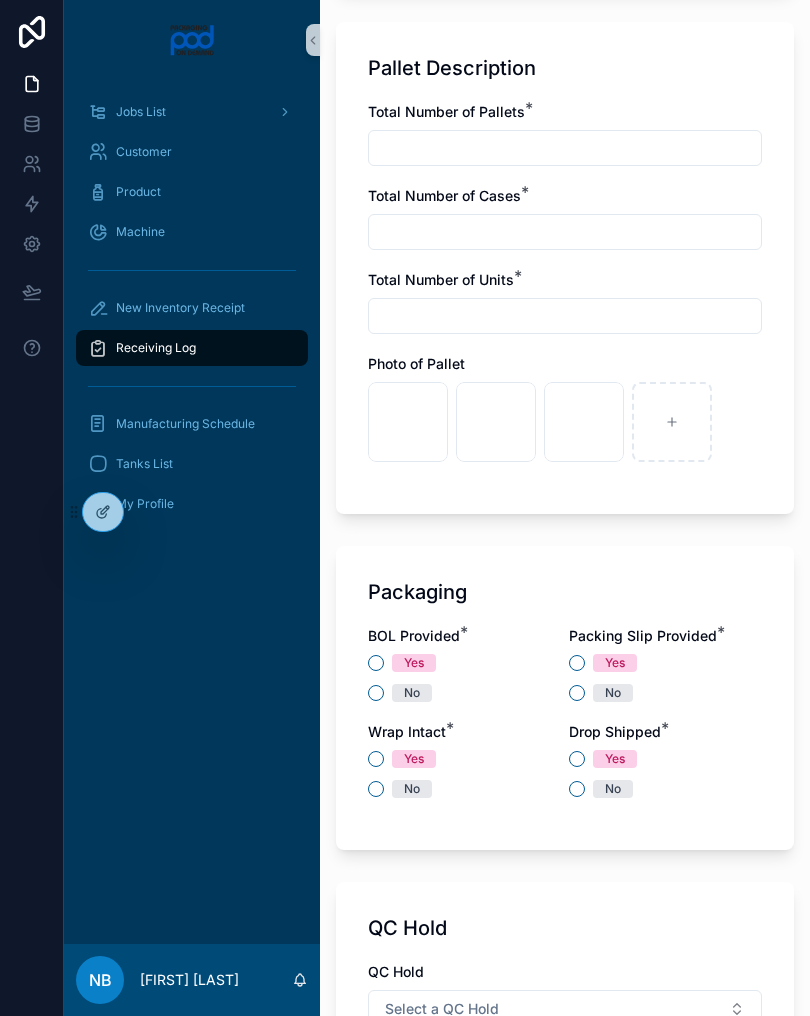 type on "***" 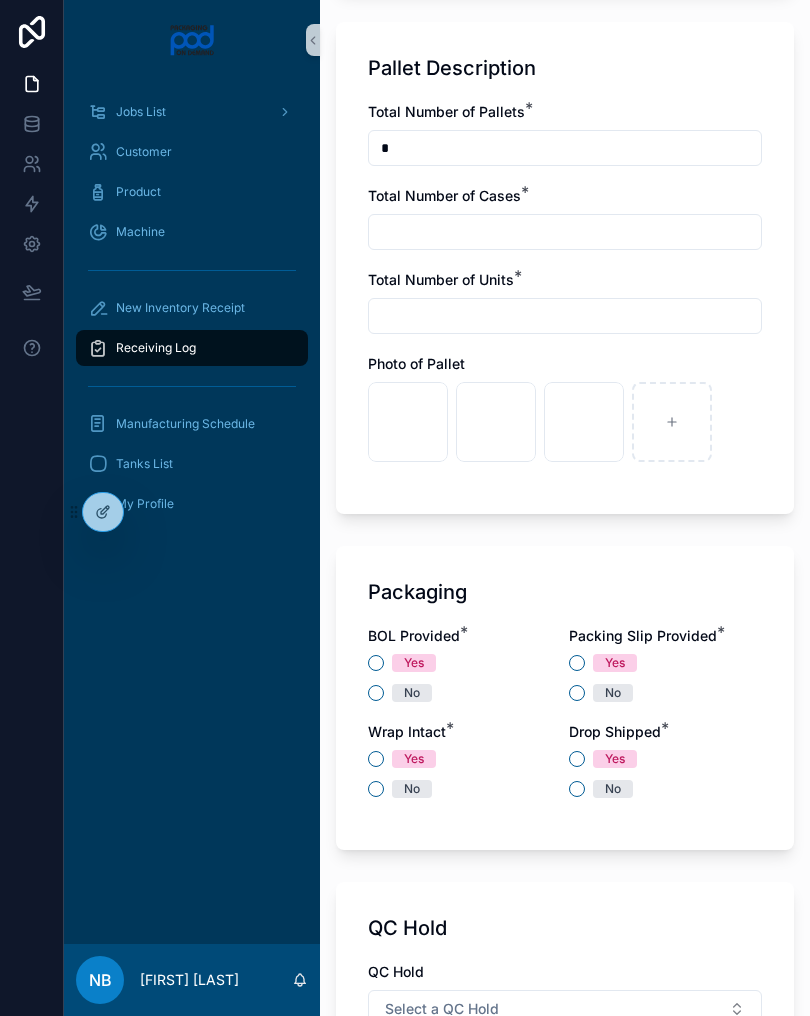 type on "*" 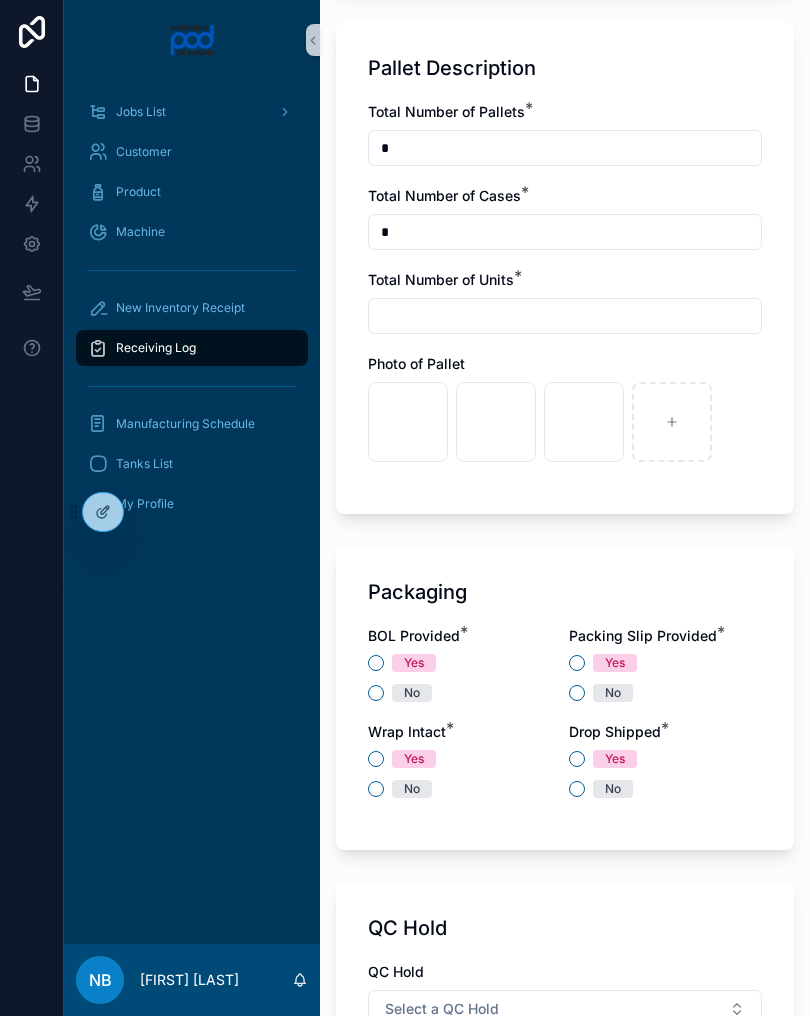 type on "*" 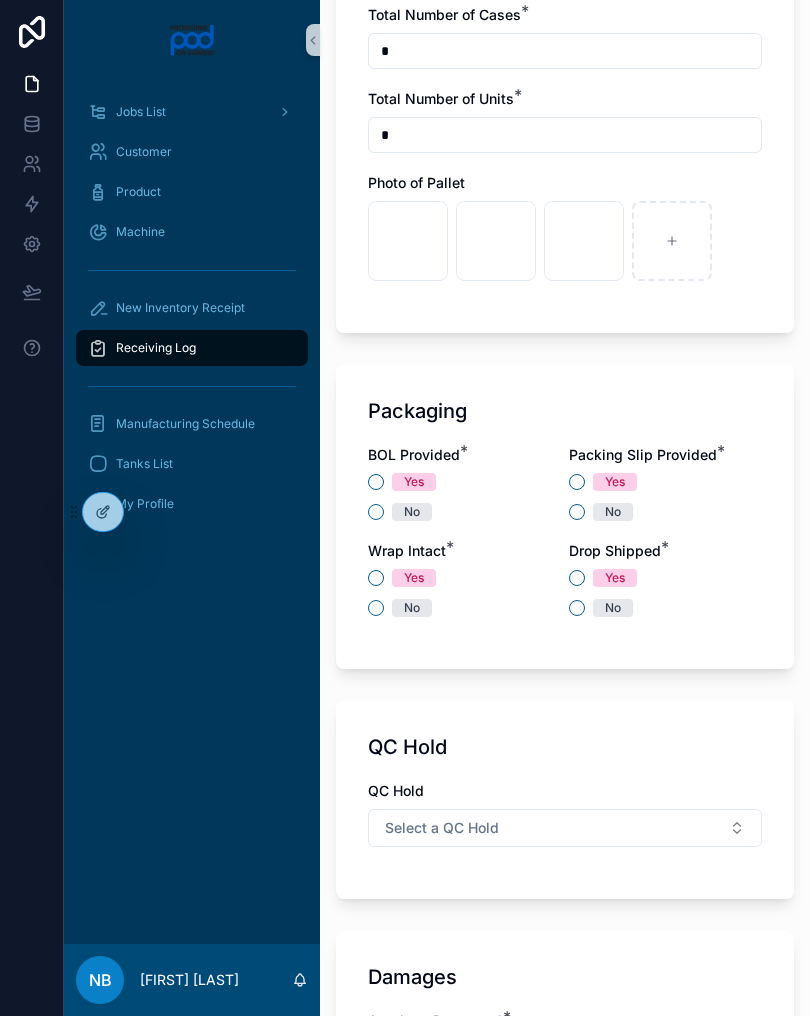 scroll, scrollTop: 1549, scrollLeft: 0, axis: vertical 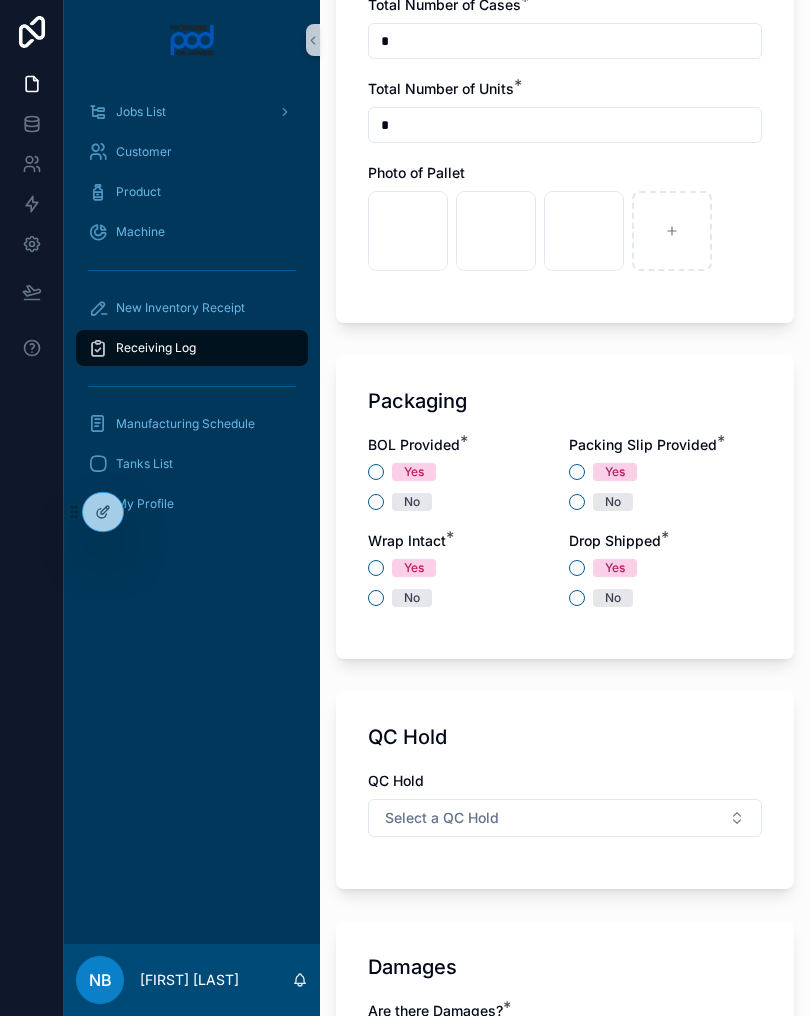 type on "*" 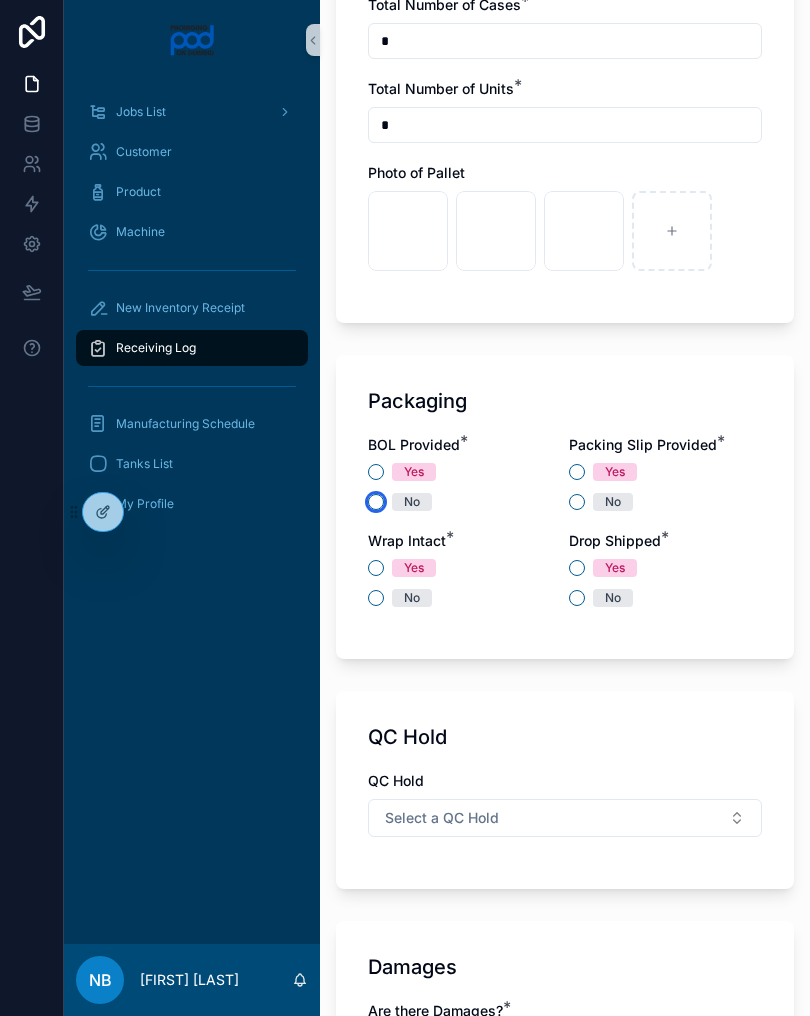 click on "No" at bounding box center [376, 502] 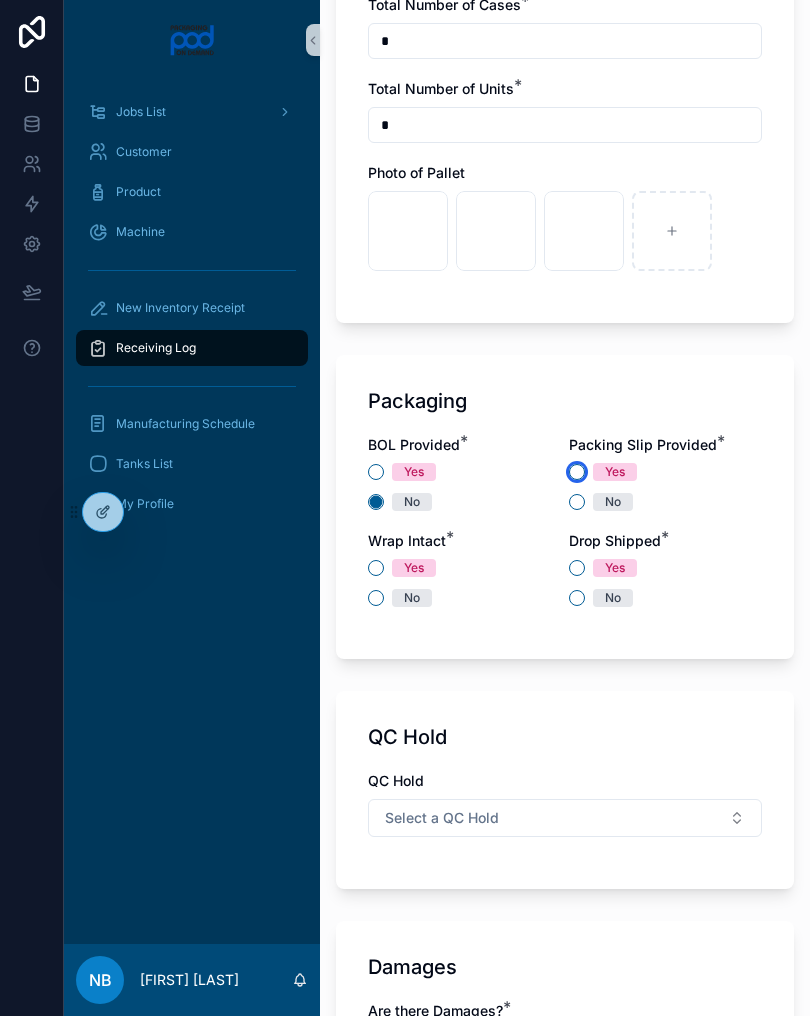 click on "Yes" at bounding box center [577, 472] 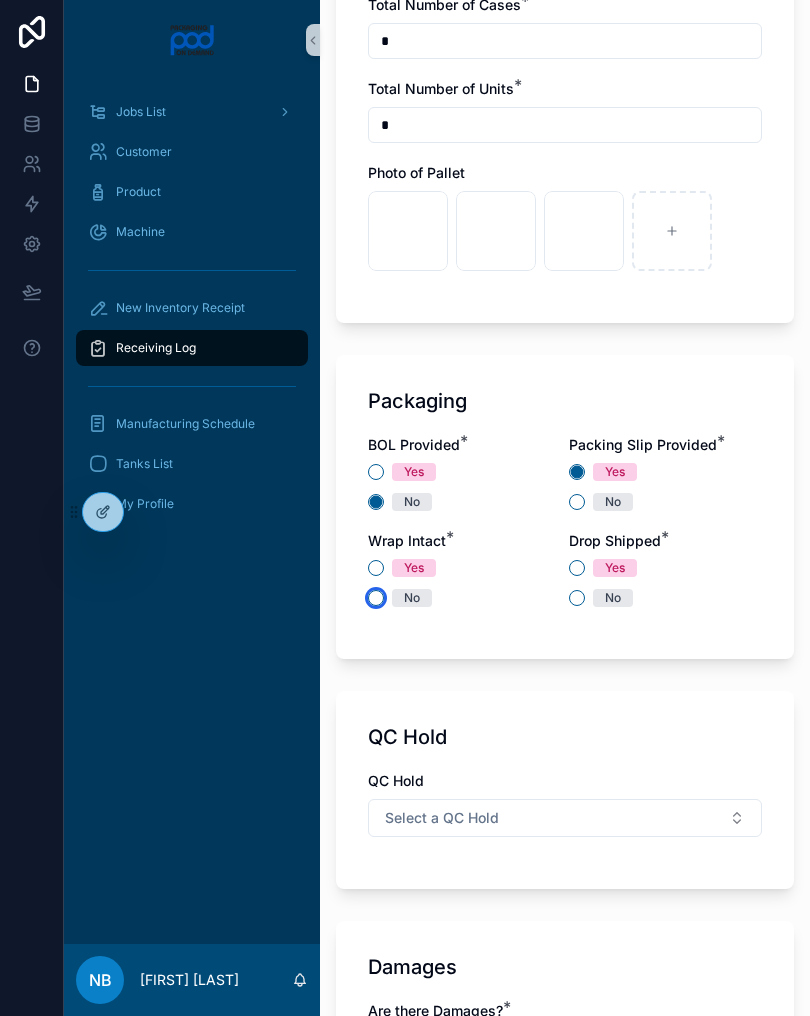 click on "No" at bounding box center (376, 598) 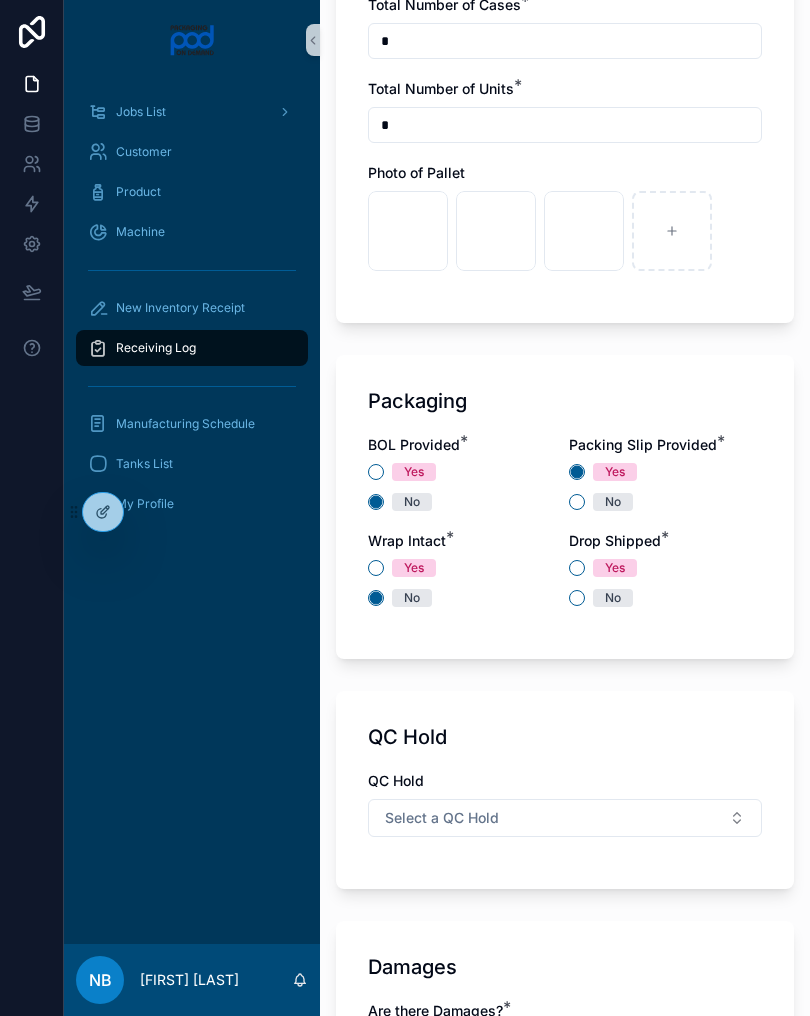 click on "No" at bounding box center (613, 598) 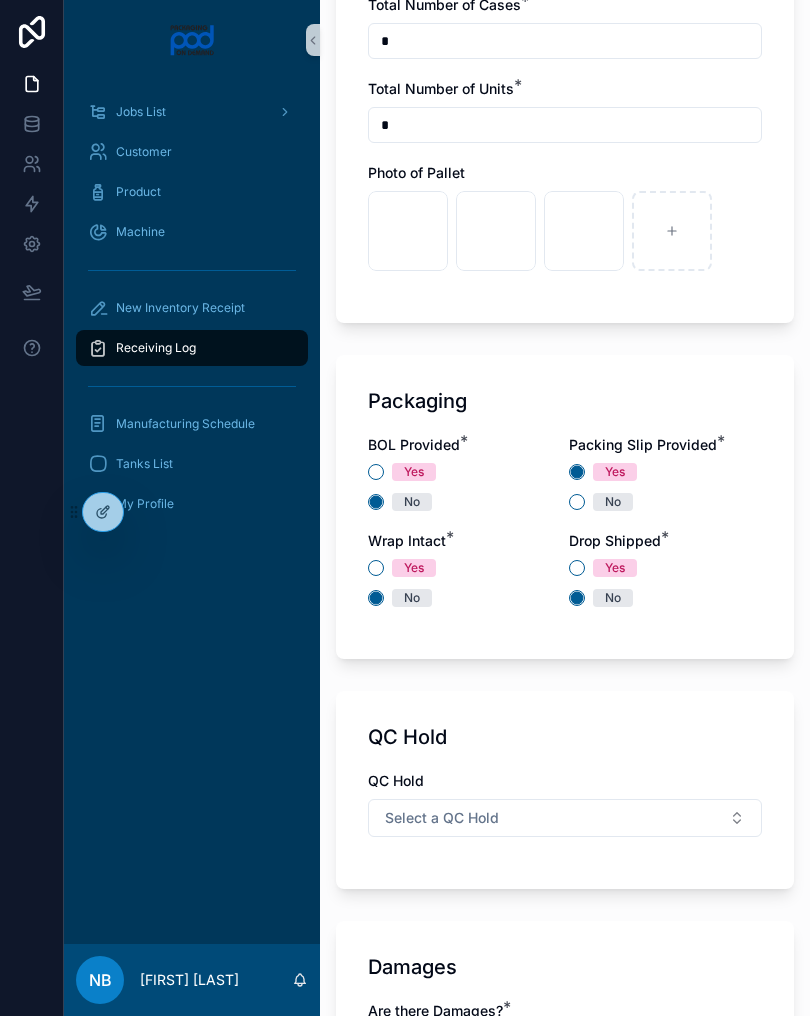 click on "Select a QC Hold" at bounding box center (565, 818) 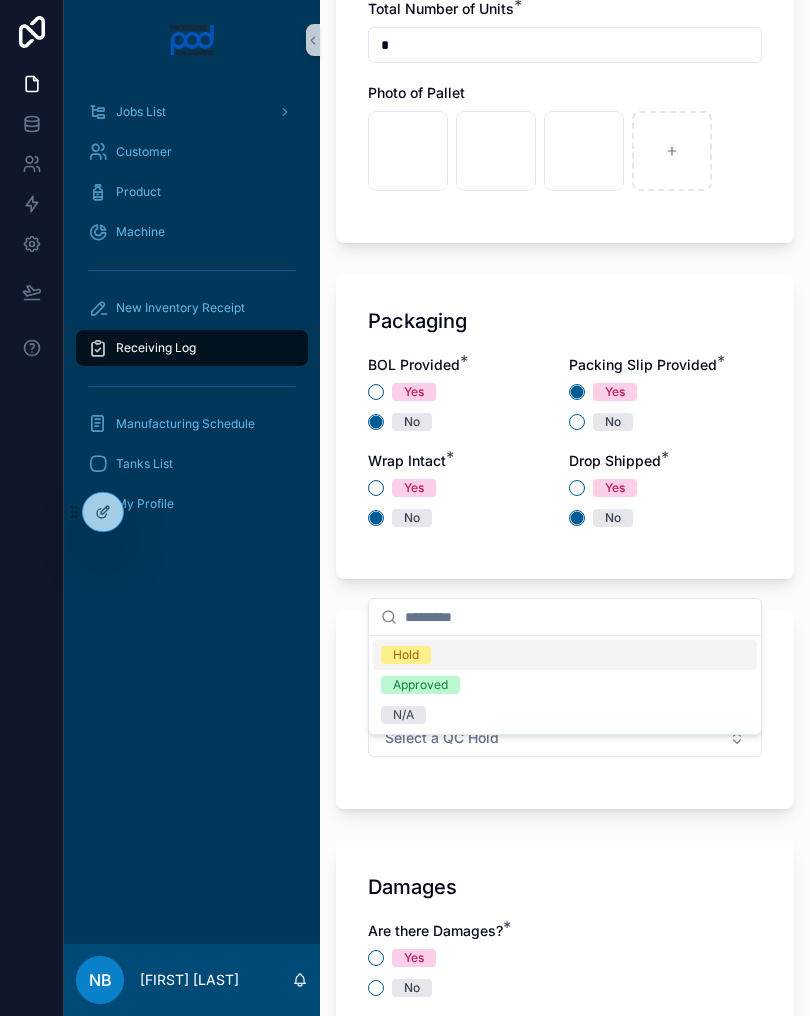 scroll, scrollTop: 1757, scrollLeft: 0, axis: vertical 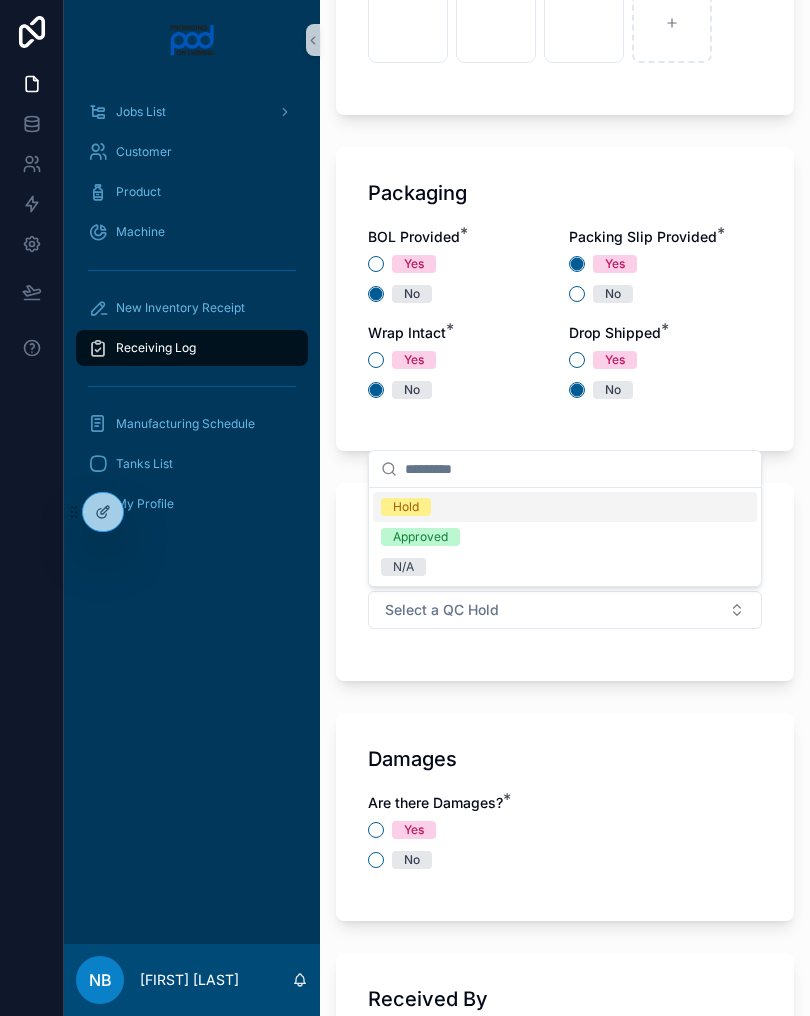 click on "N/A" at bounding box center [565, 567] 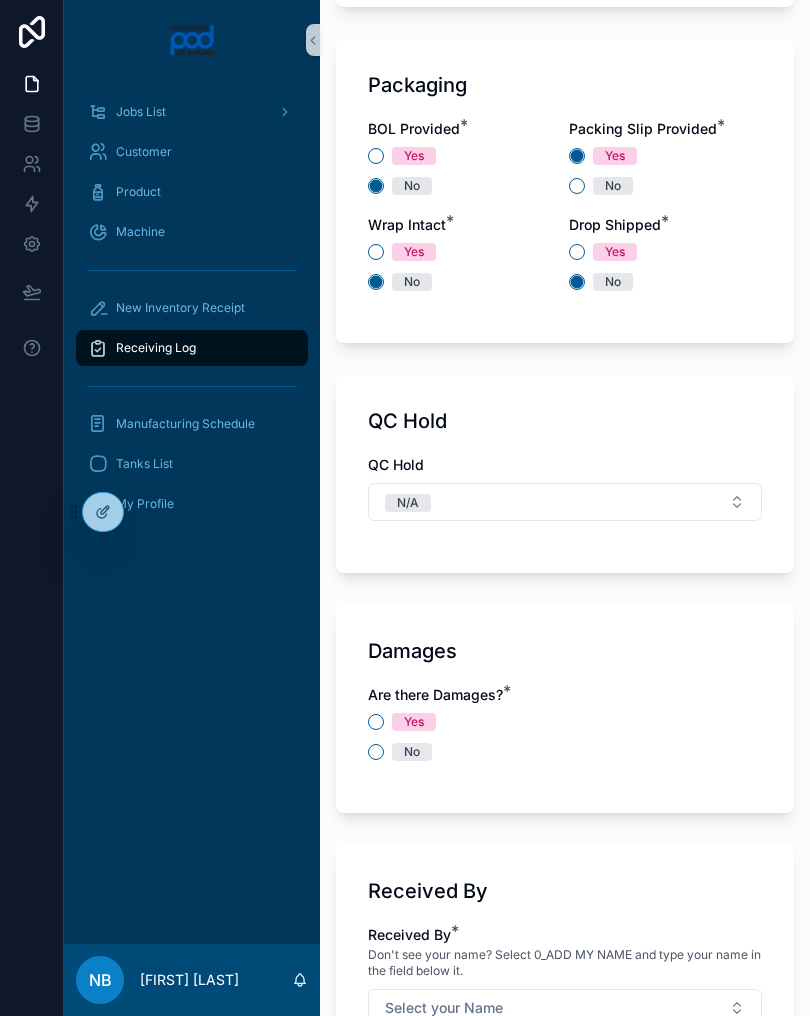 scroll, scrollTop: 1874, scrollLeft: 0, axis: vertical 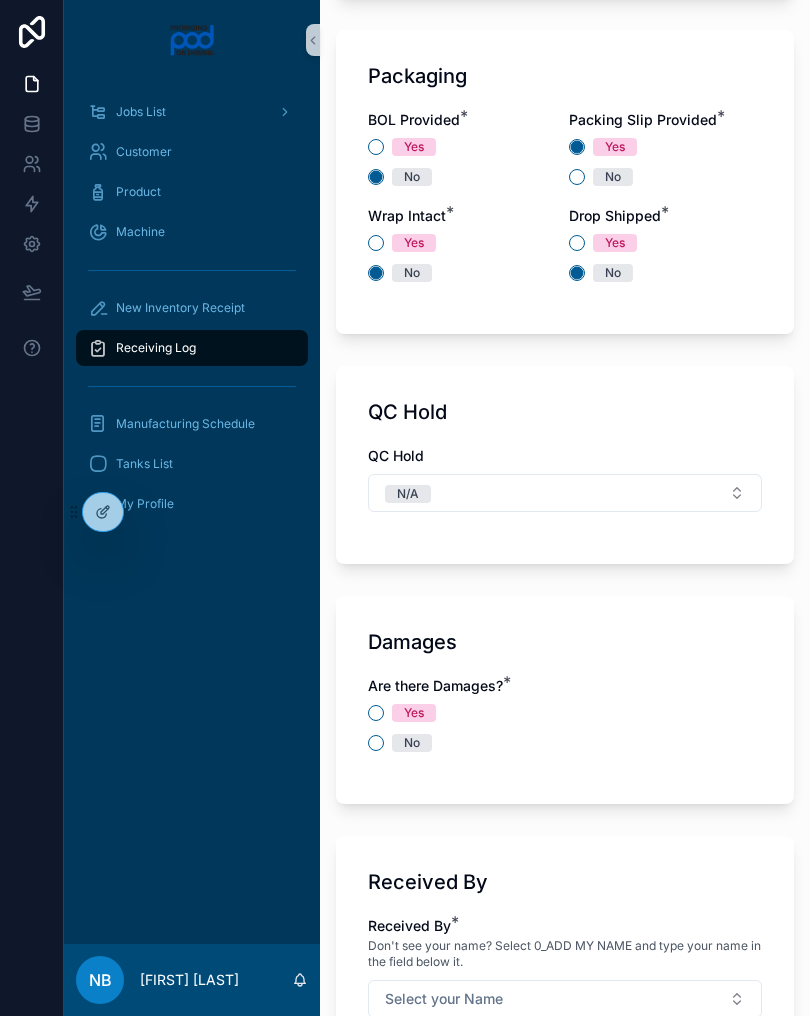 click on "No" at bounding box center [565, 743] 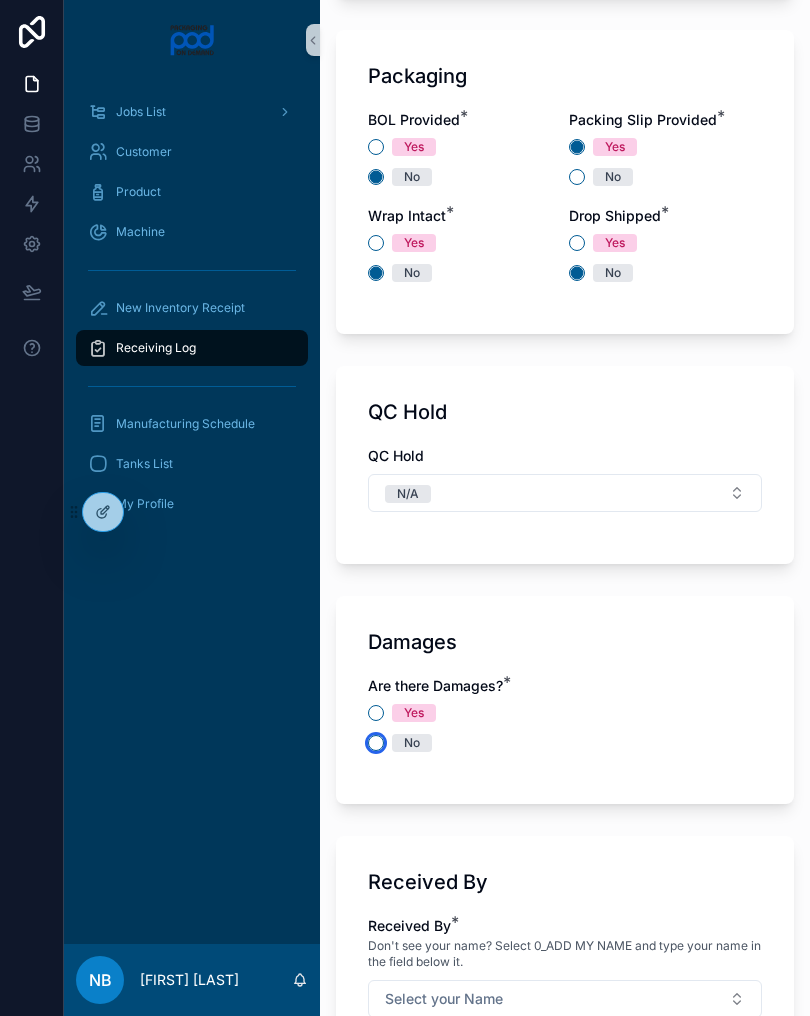 click on "No" at bounding box center (376, 743) 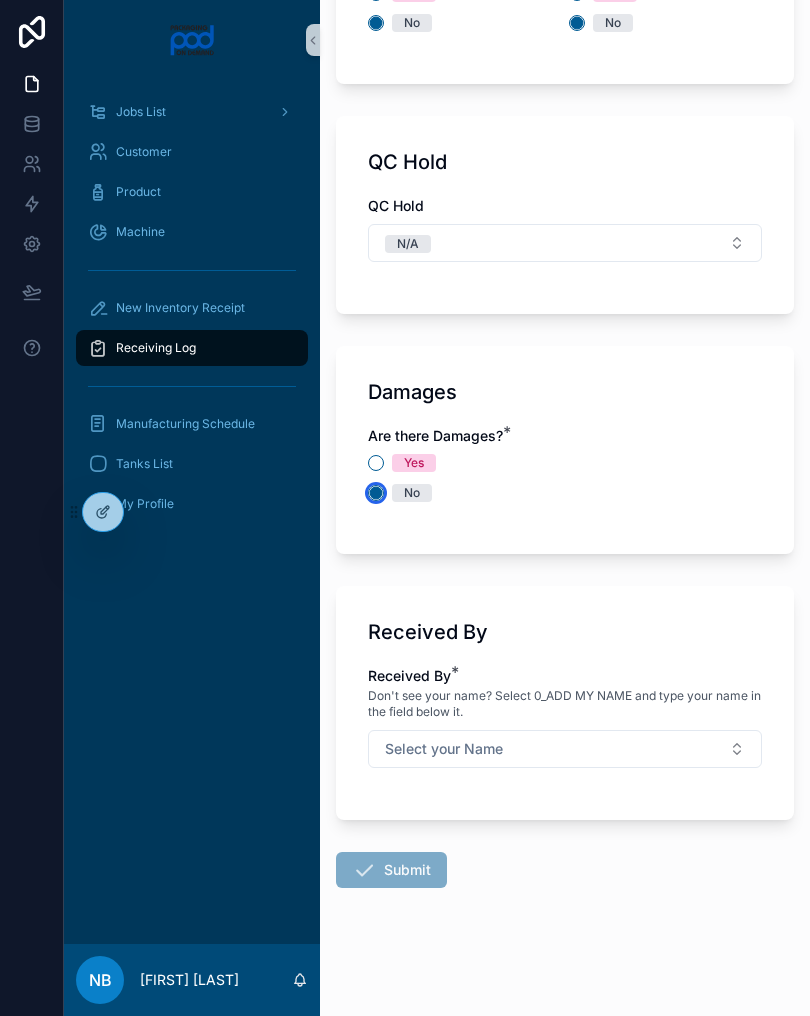 scroll, scrollTop: 2124, scrollLeft: 0, axis: vertical 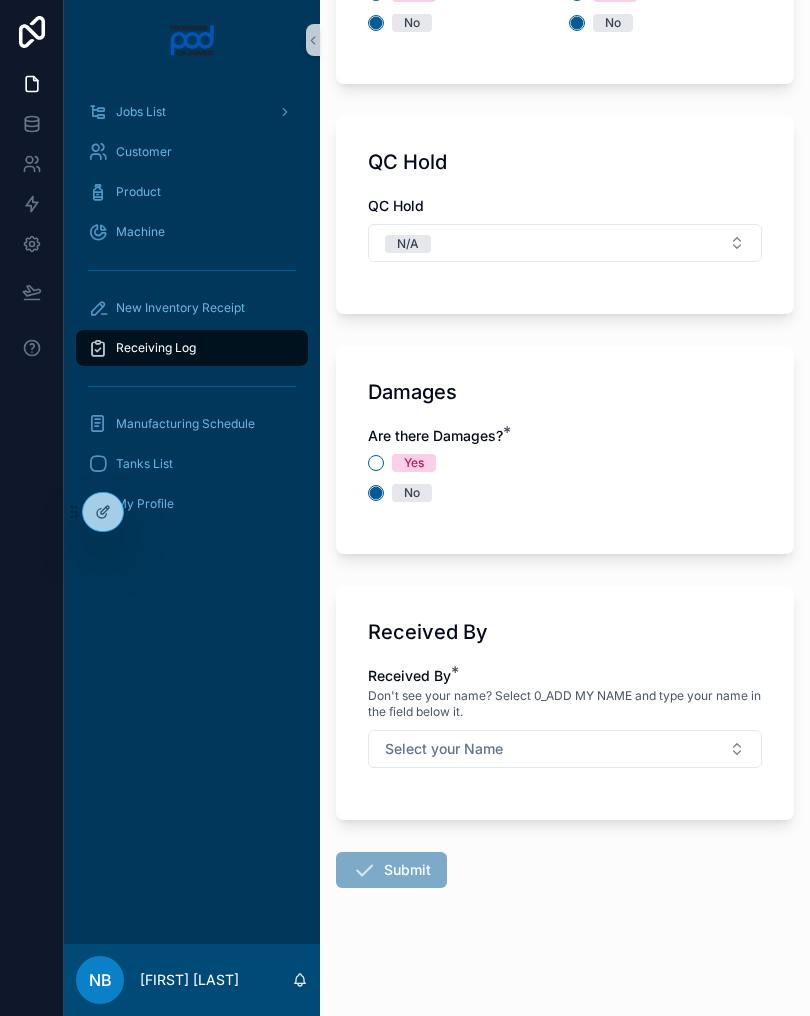 click on "Select your Name" at bounding box center (565, 749) 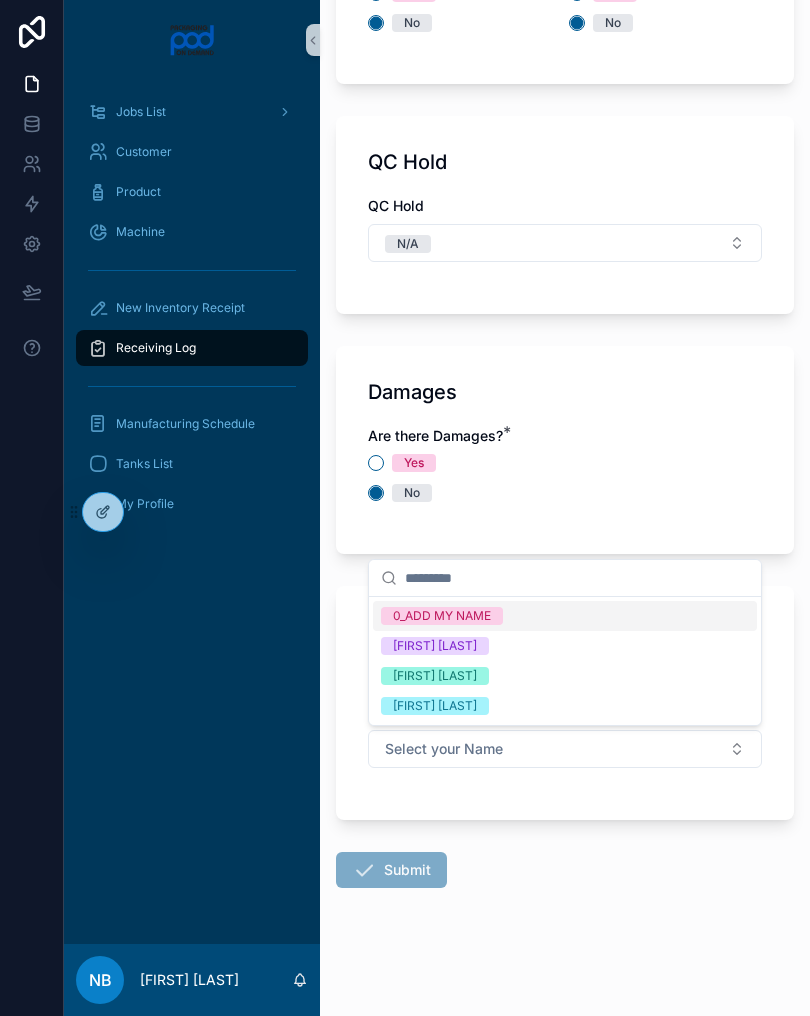 click on "[FIRST] [LAST]" at bounding box center (565, 676) 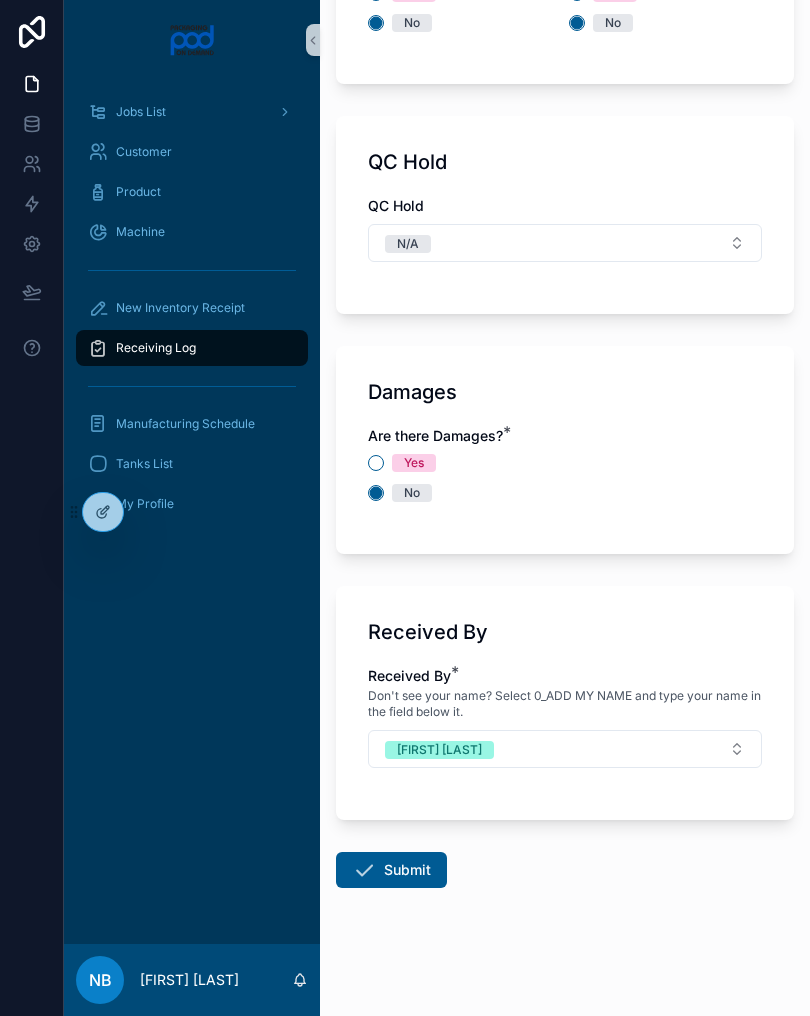 click on "Submit" at bounding box center (391, 870) 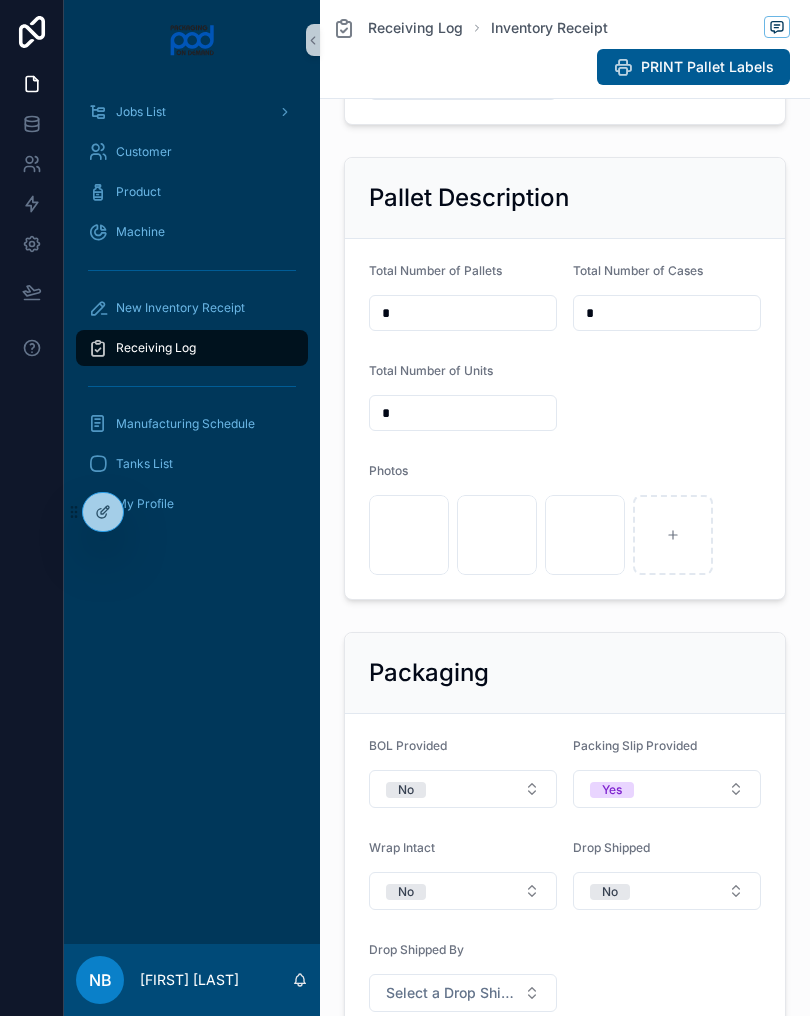 scroll, scrollTop: 759, scrollLeft: 0, axis: vertical 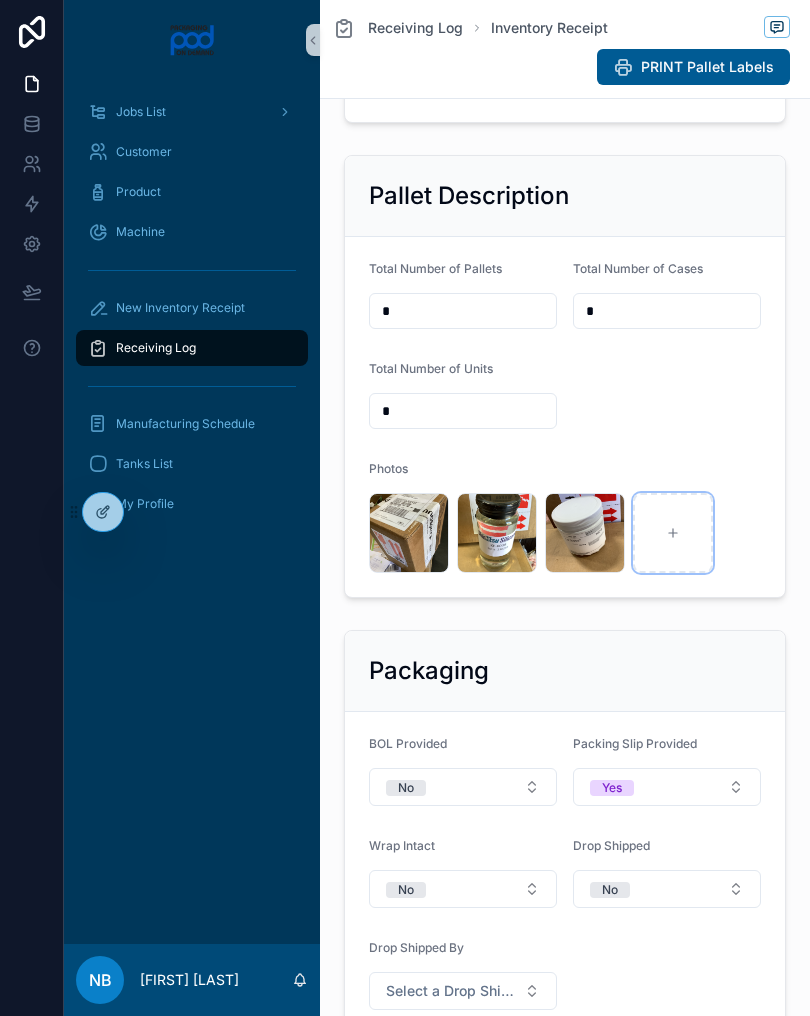 click at bounding box center (673, 533) 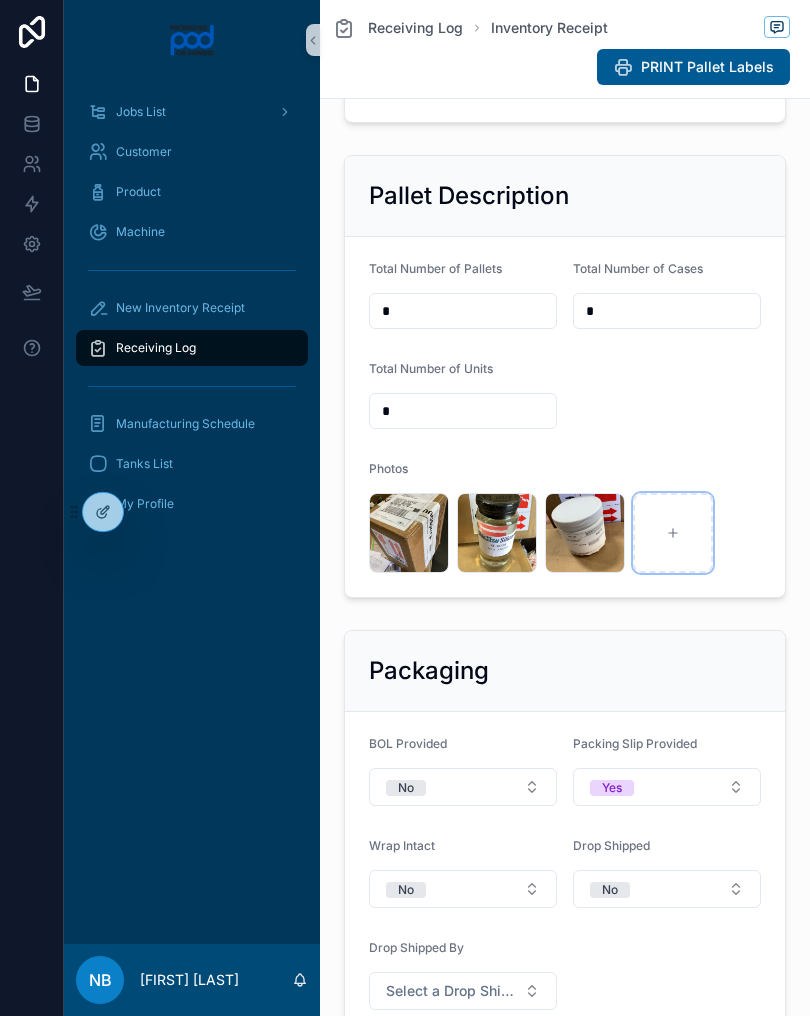 type on "**********" 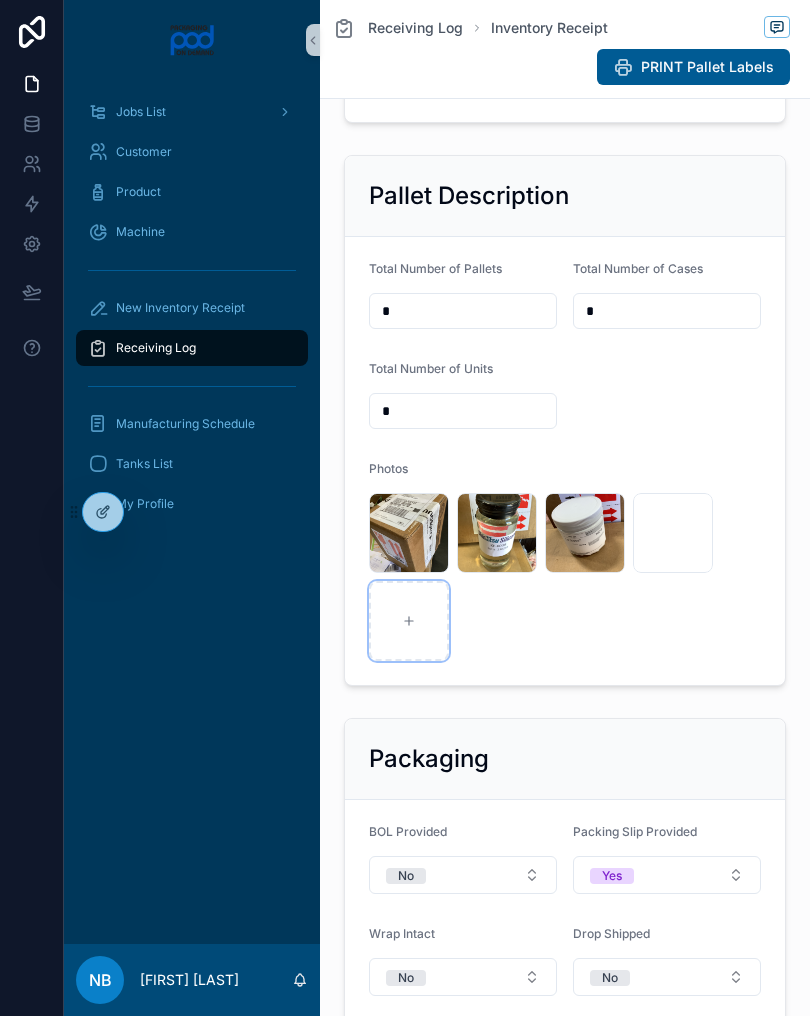 click at bounding box center [409, 621] 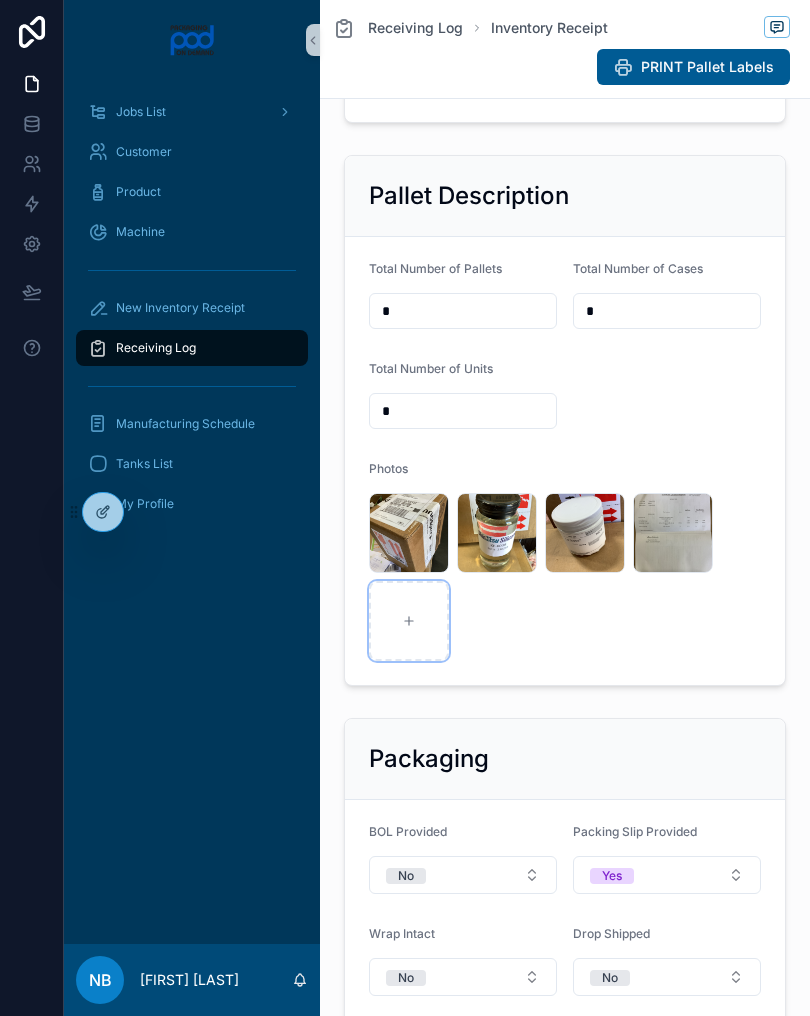 type on "**********" 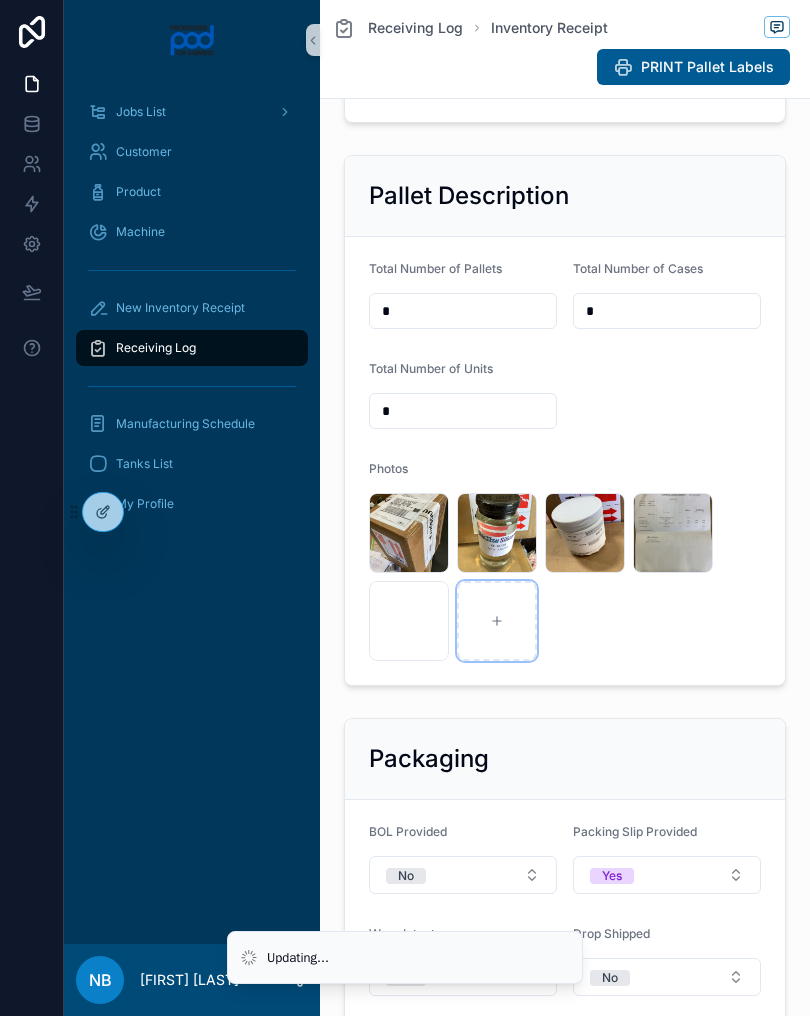 click 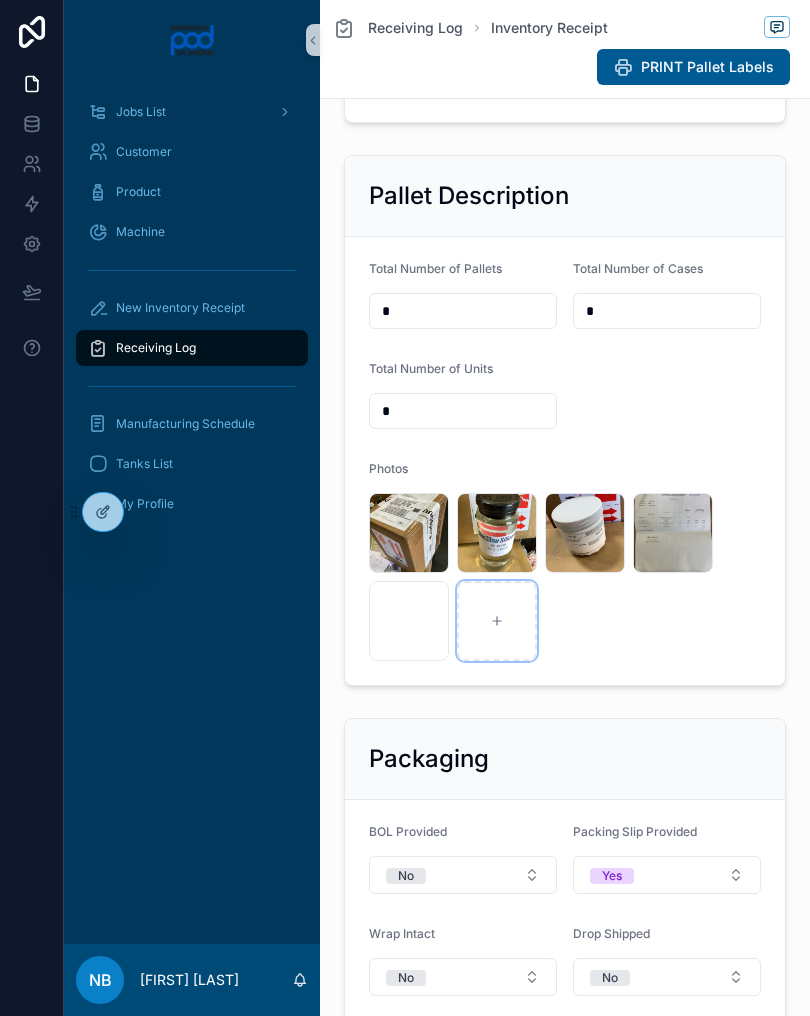 type on "**********" 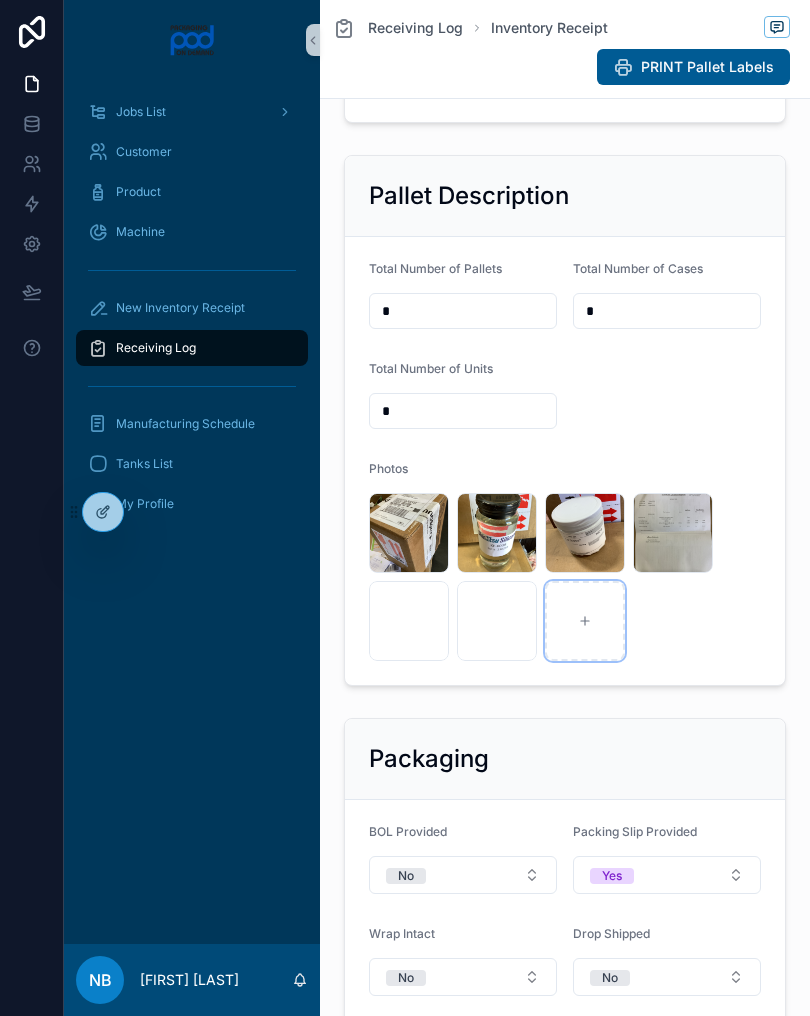 click at bounding box center [585, 621] 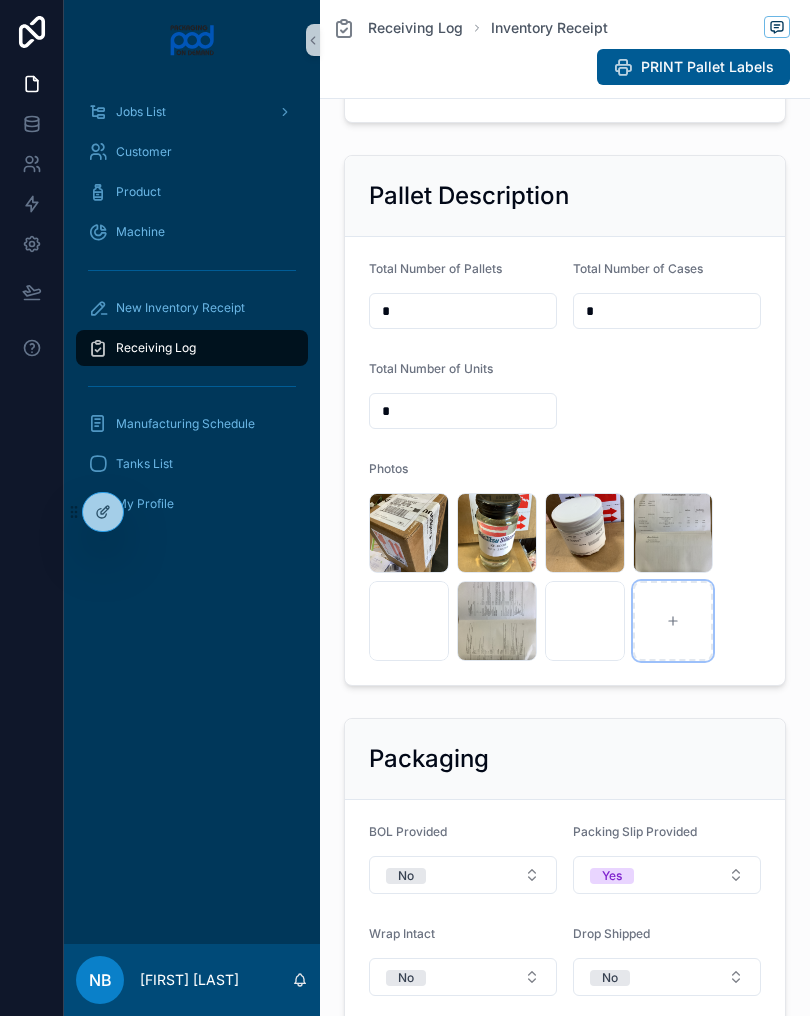 click at bounding box center (673, 621) 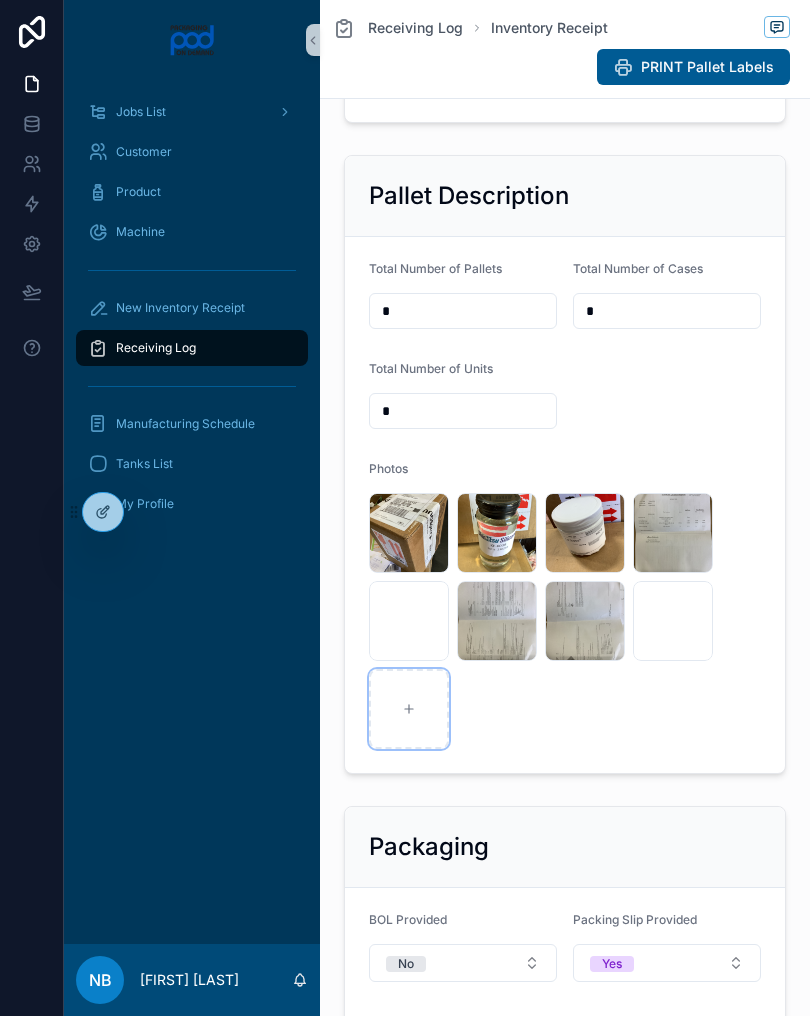 click at bounding box center (409, 709) 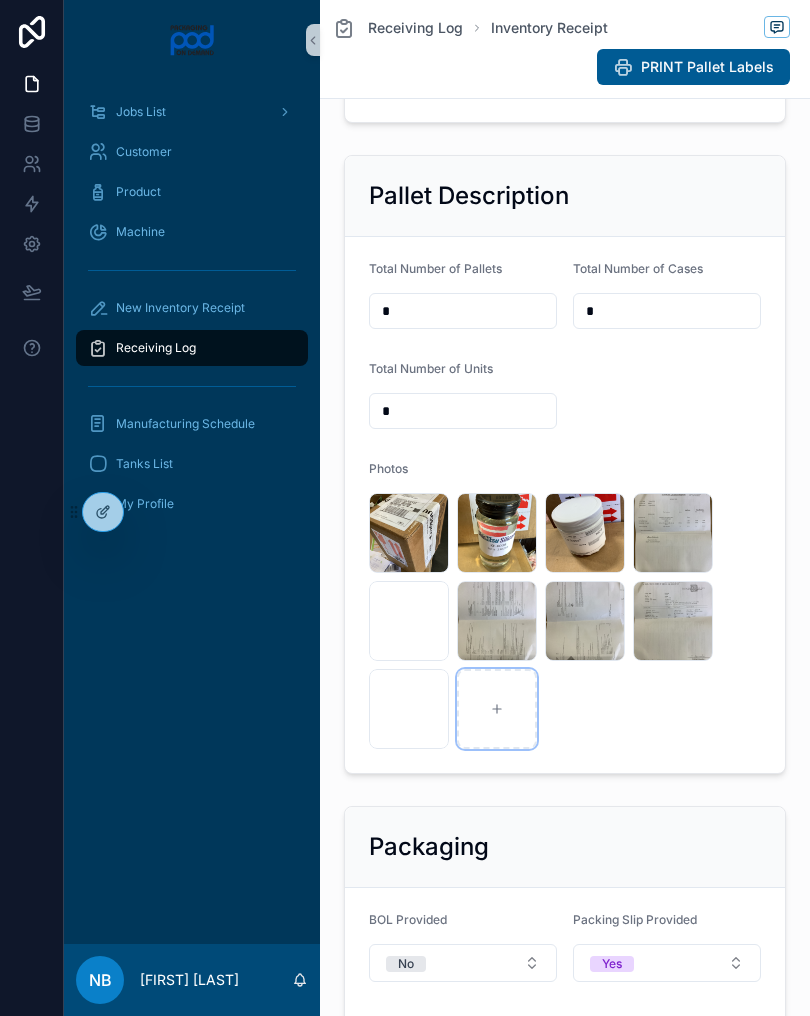 click 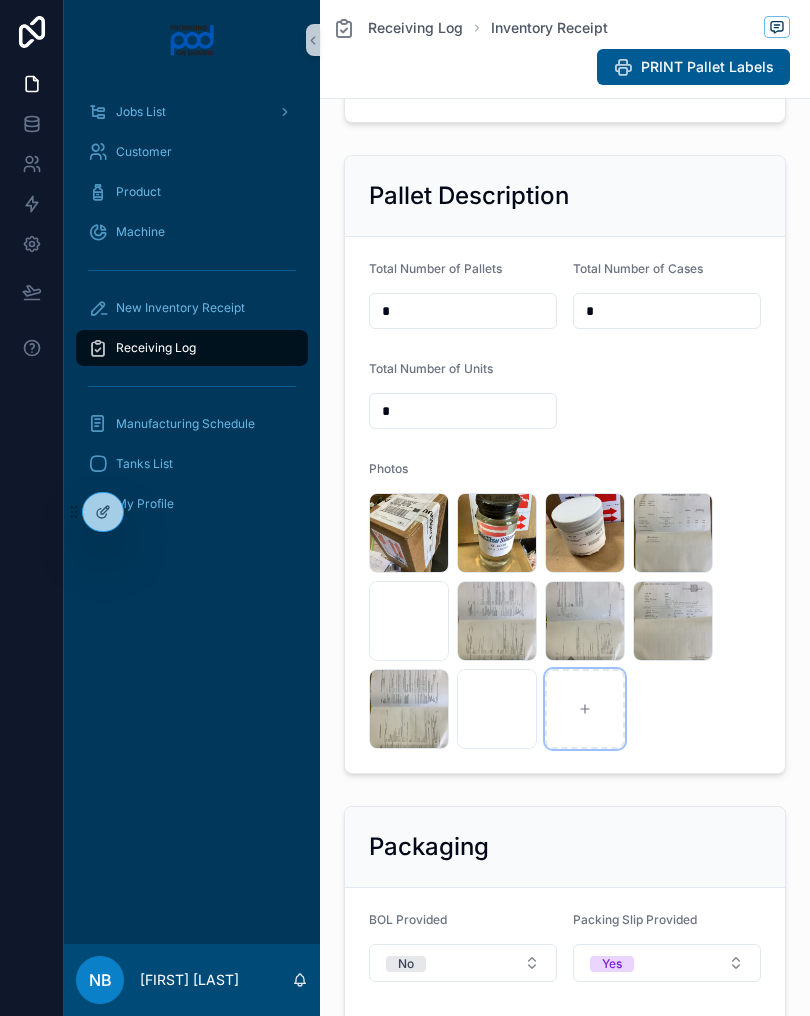 click 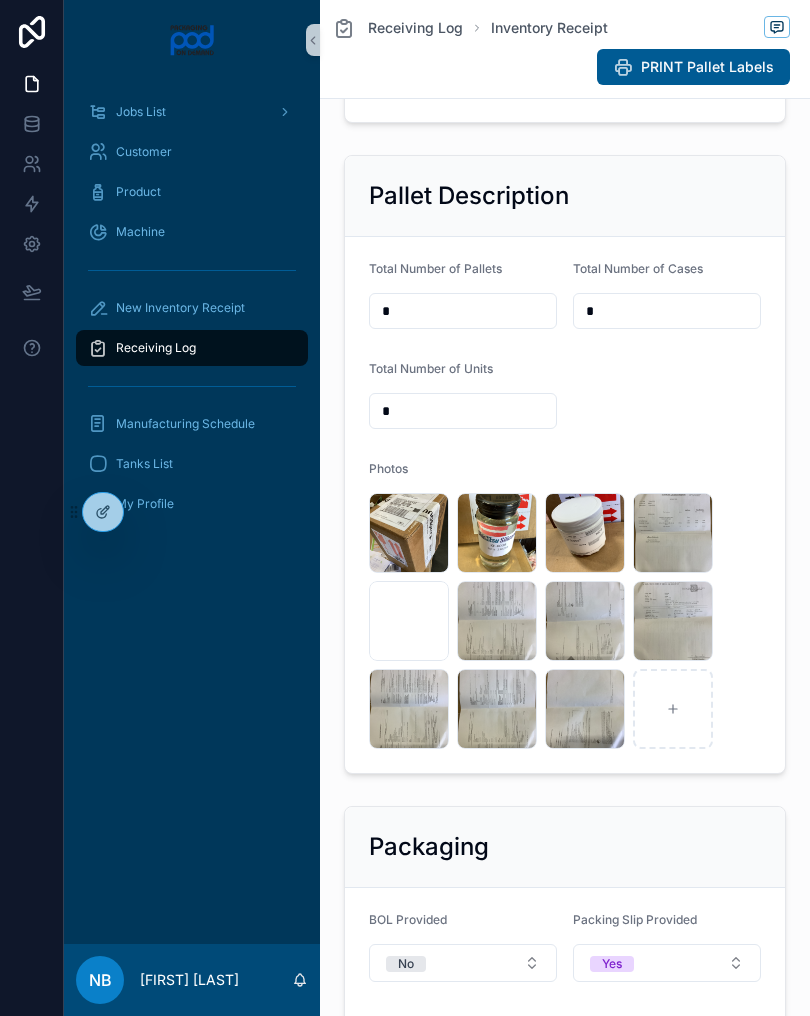 click on "New Inventory Receipt" at bounding box center [192, 308] 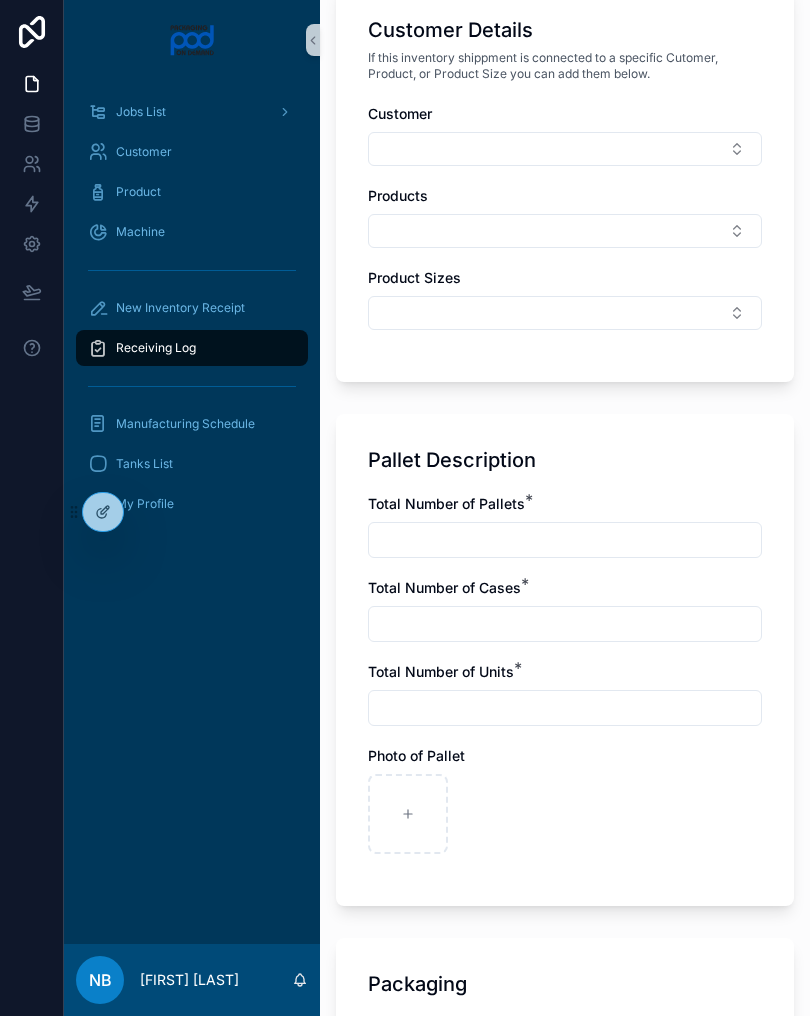 scroll, scrollTop: 951, scrollLeft: 0, axis: vertical 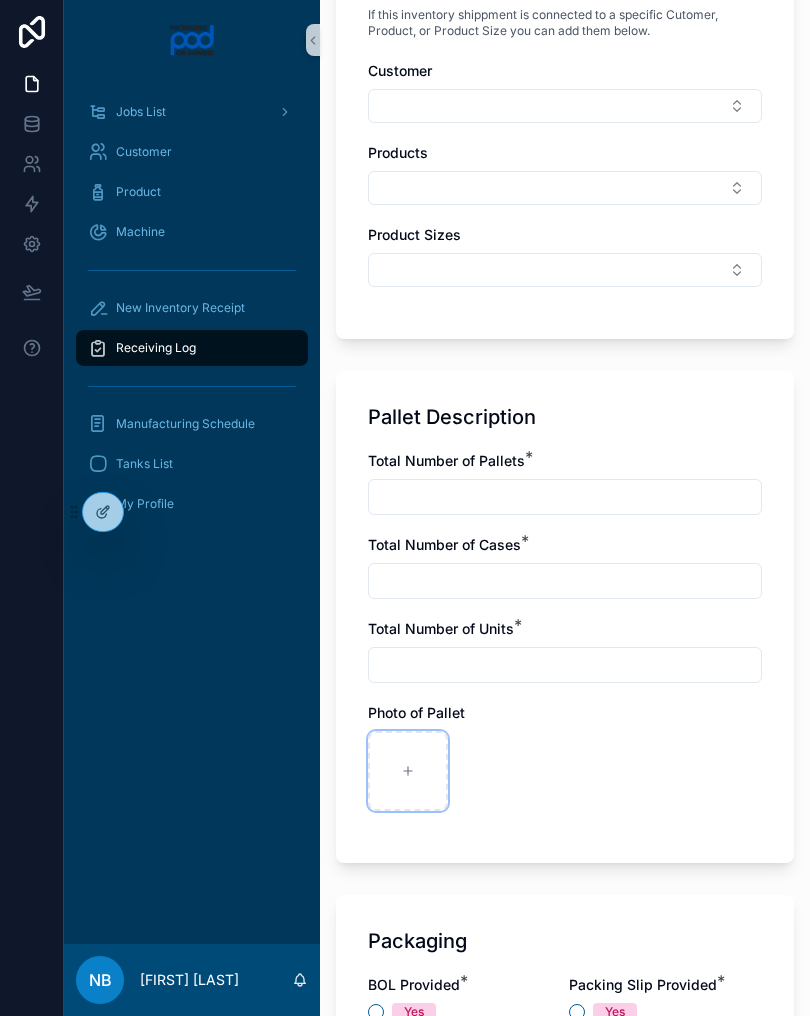 click at bounding box center [408, 771] 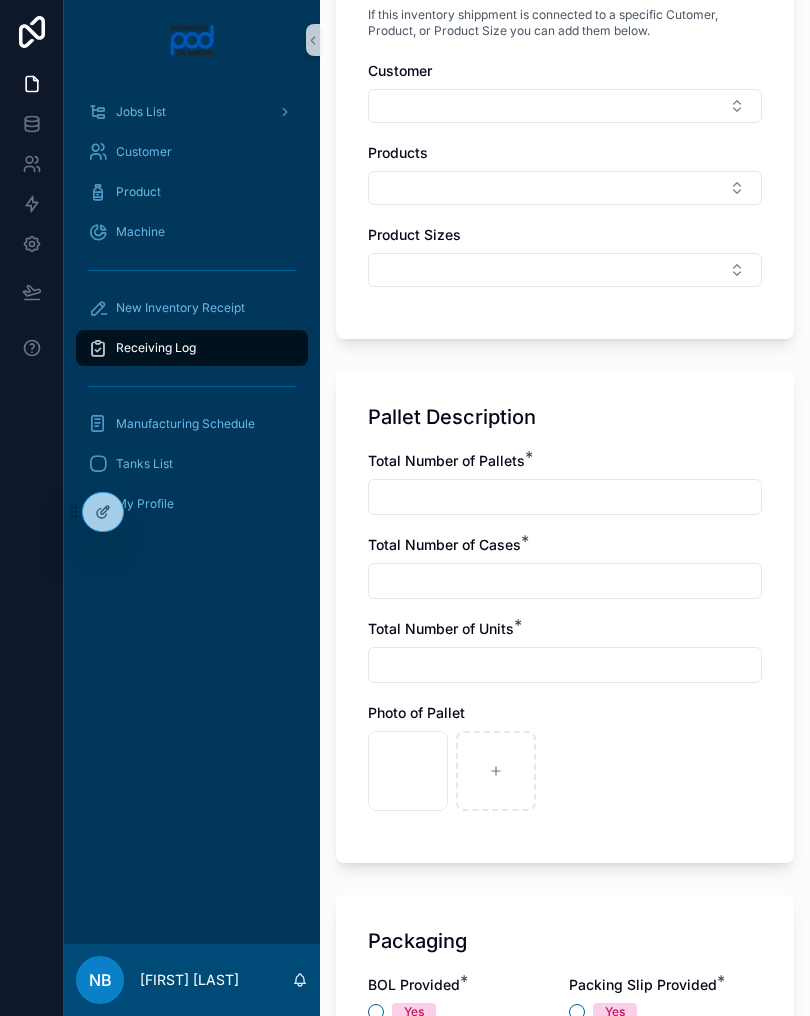 click on "Inventory Receipt Item Description Log Number will be automated after the form is submitted. Date Received * ******** Item Description * Item Lot Number from Manufacturer * Customer Details If this inventory shippment is connected to a specific Cutomer, Product, or Product Size you can add them below. Customer Products Product Sizes Pallet Description Total Number of Pallets * Total Number of Cases * Total Number of Units * Photo of Pallet image .jpg Packaging BOL Provided * Yes No Packing Slip Provided * Yes No Wrap Intact * Yes No Drop Shipped * Yes No QC Hold QC Hold Select a QC Hold Damages Are there Damages? * Yes No Received By Received By * Don't see your name? Select 0_ADD MY NAME and type your name in the field below it. Select your Name Submit" at bounding box center [565, 590] 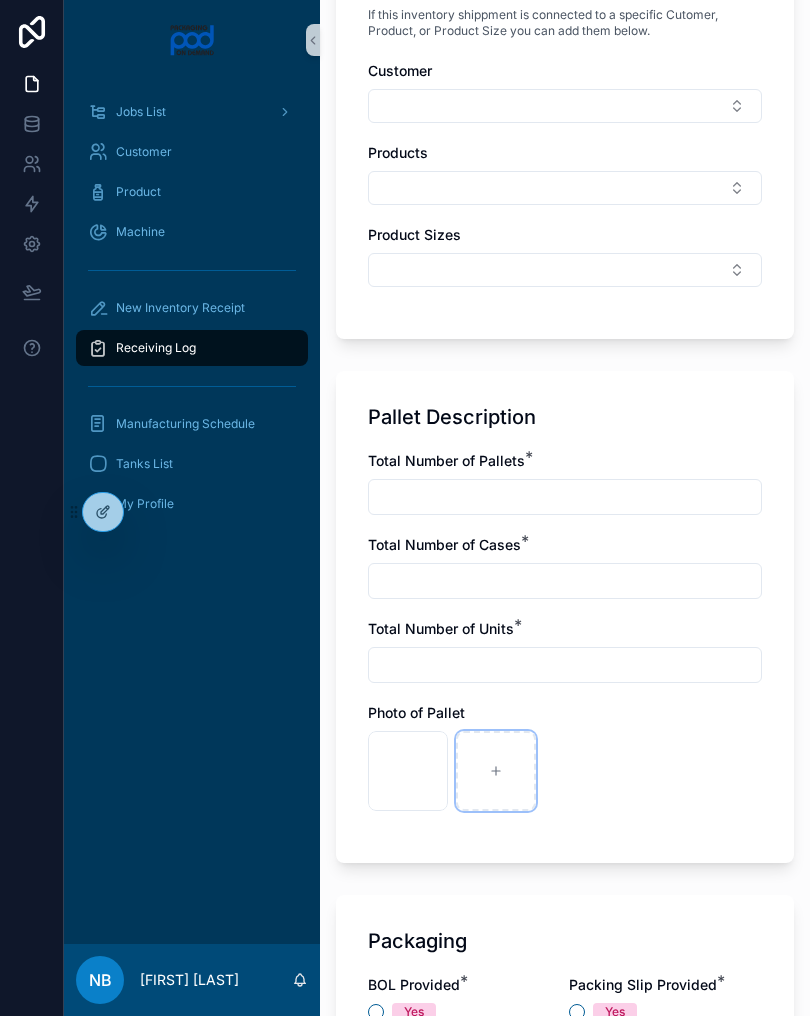 click at bounding box center [496, 771] 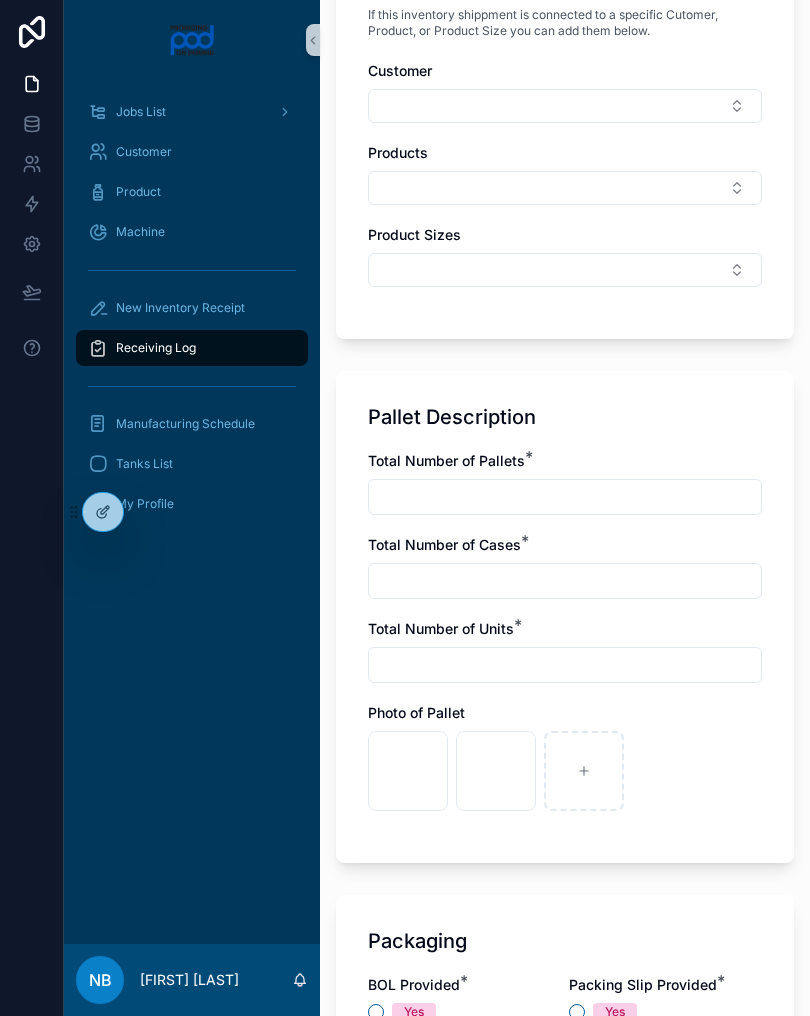 click at bounding box center [565, 497] 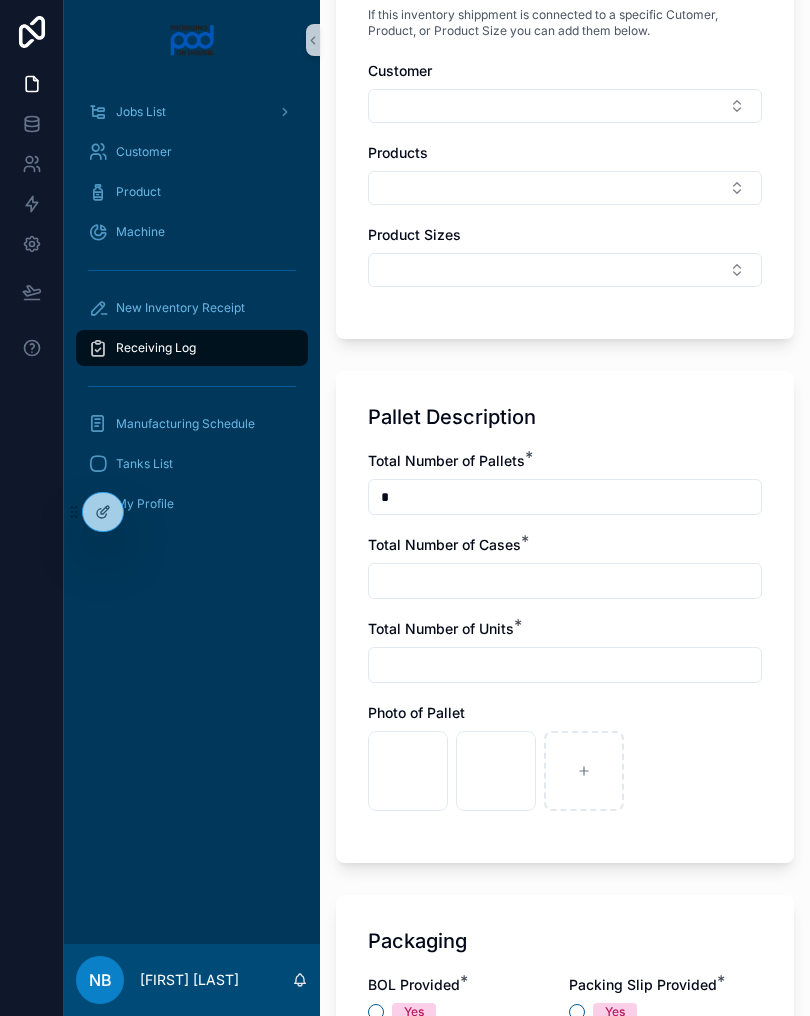 type on "*" 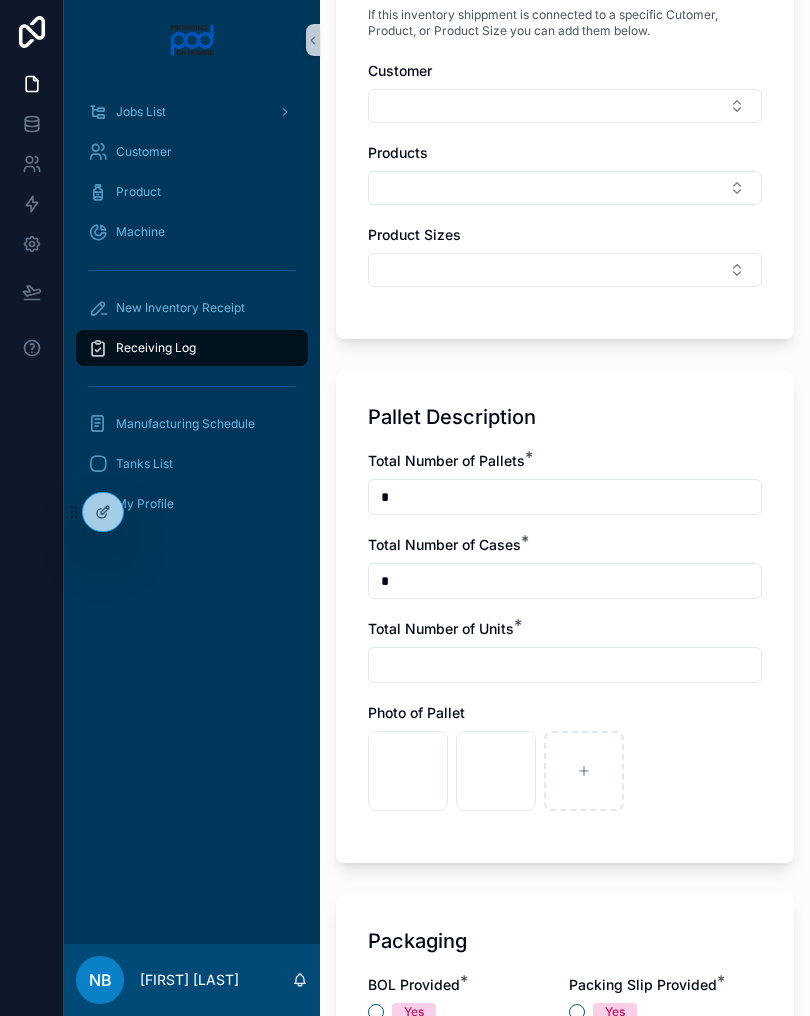 type on "*" 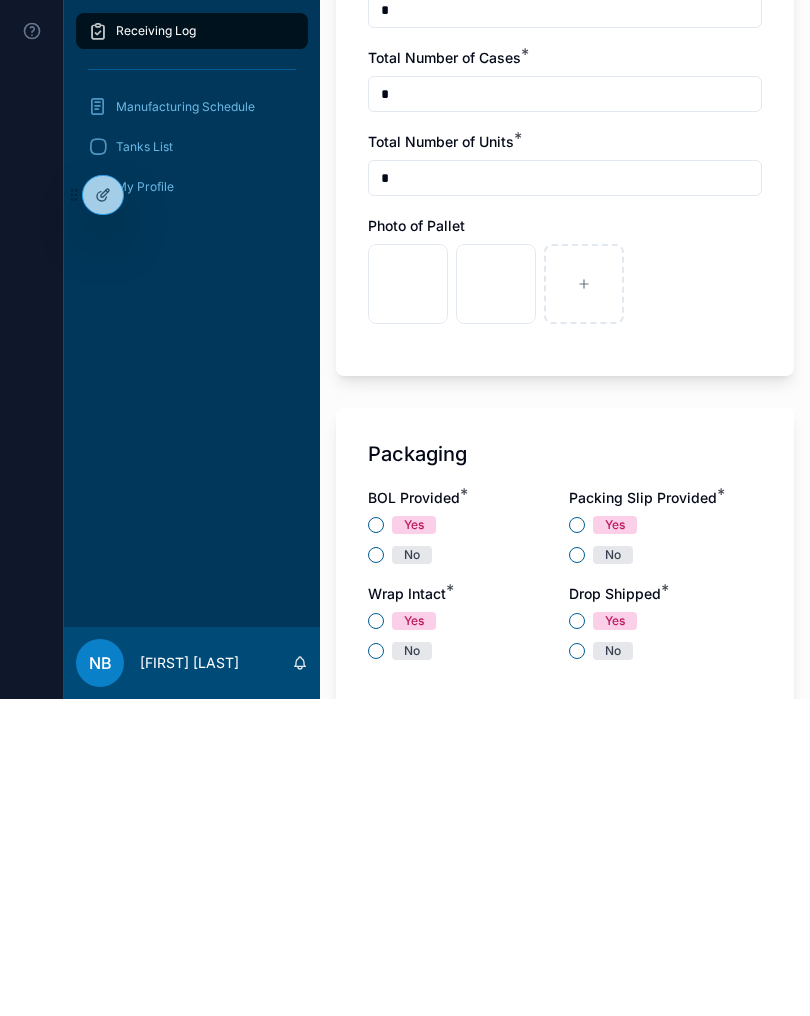 scroll, scrollTop: 1190, scrollLeft: 0, axis: vertical 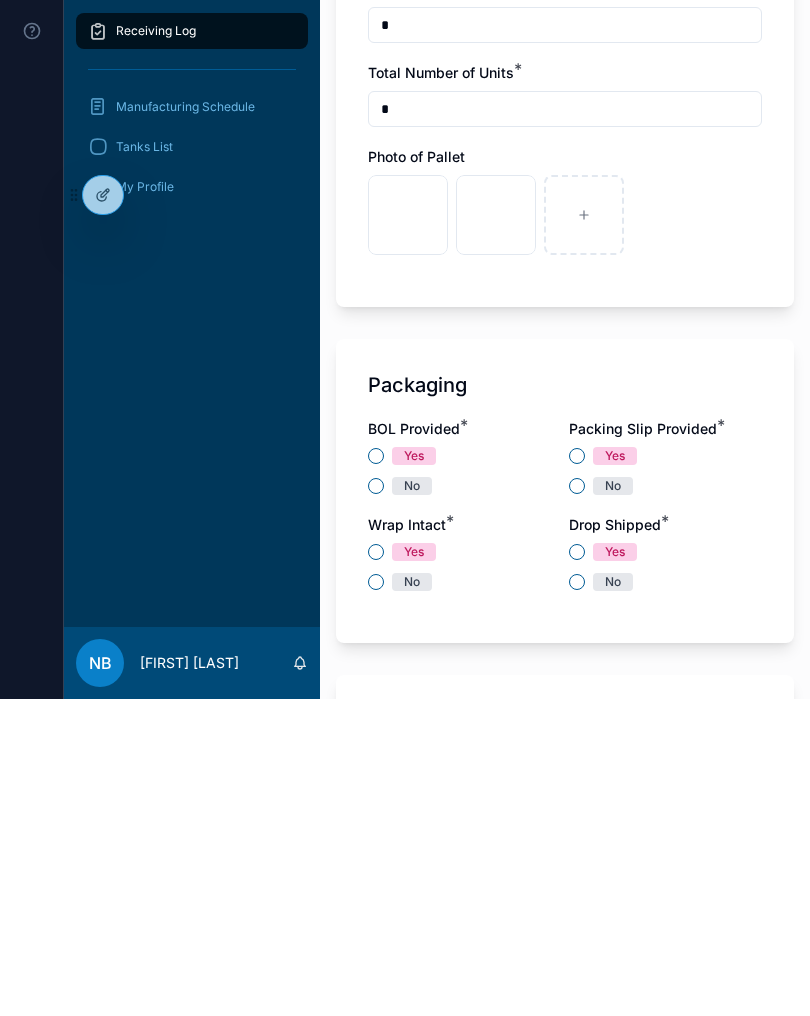 type on "*" 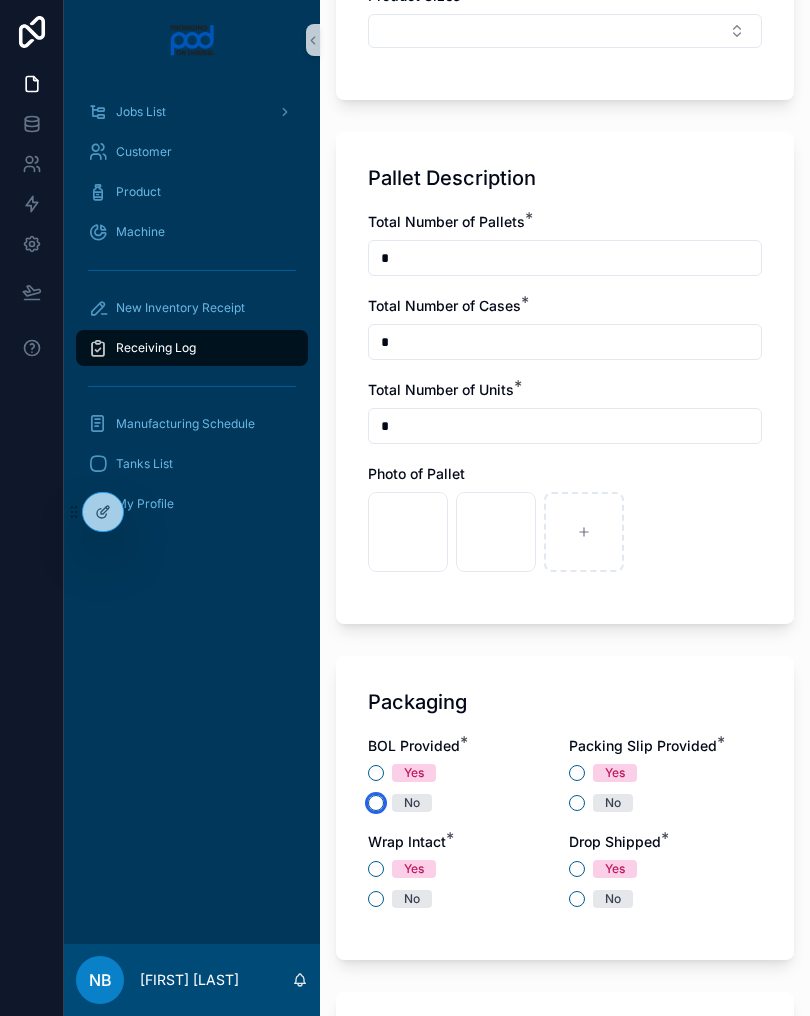 click on "No" at bounding box center [376, 803] 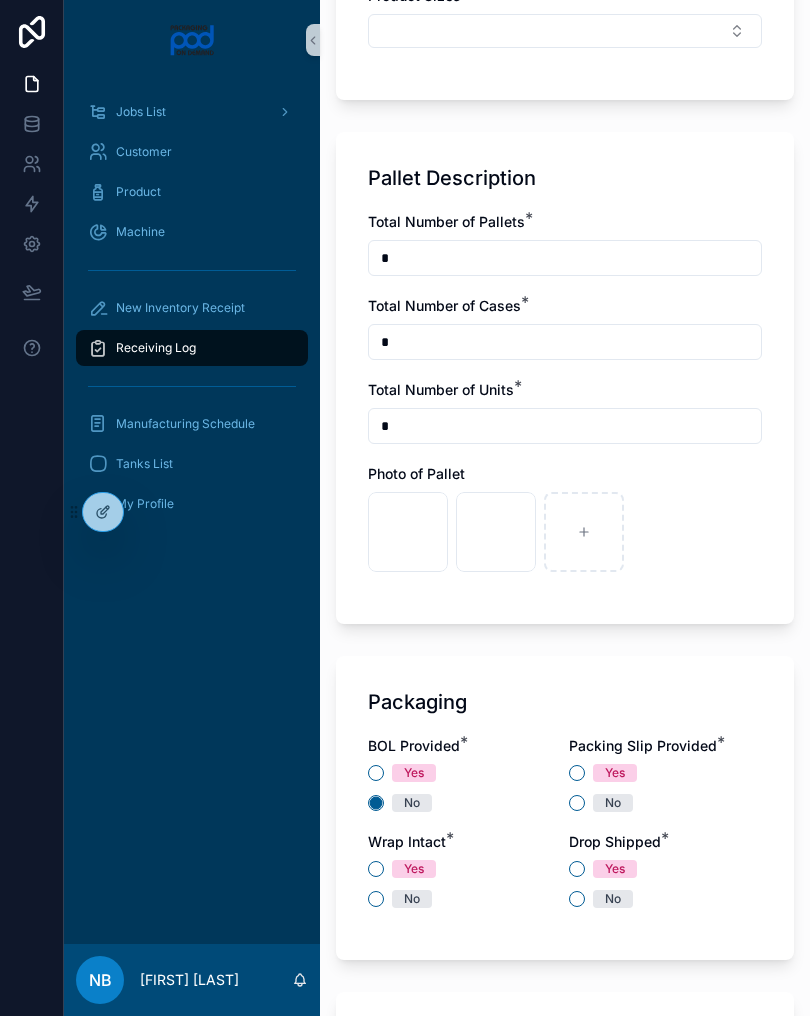 click on "Packing Slip Provided * Yes No" at bounding box center (665, 774) 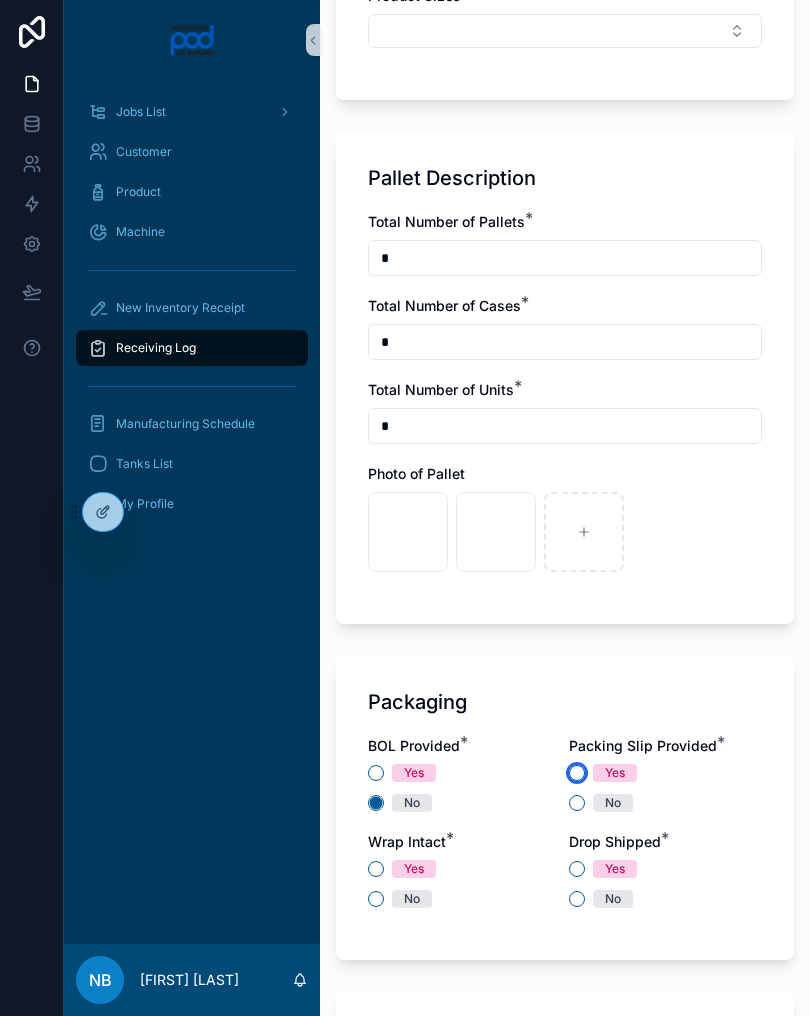 click on "Yes" at bounding box center [577, 773] 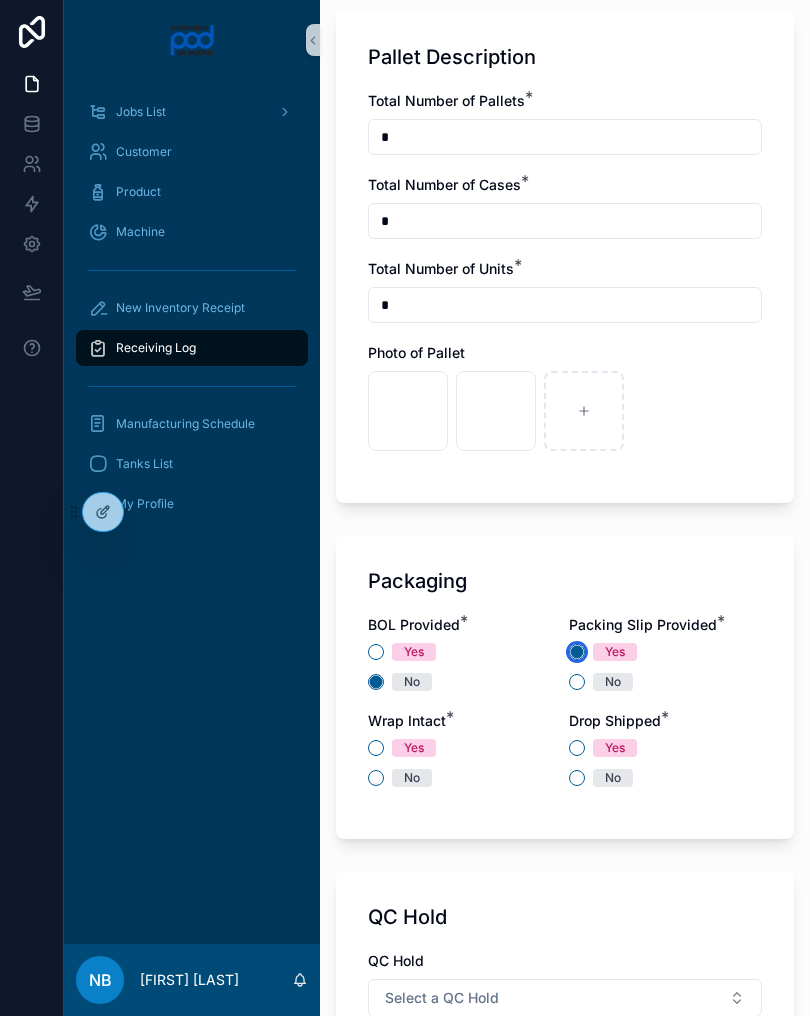 scroll, scrollTop: 1483, scrollLeft: 0, axis: vertical 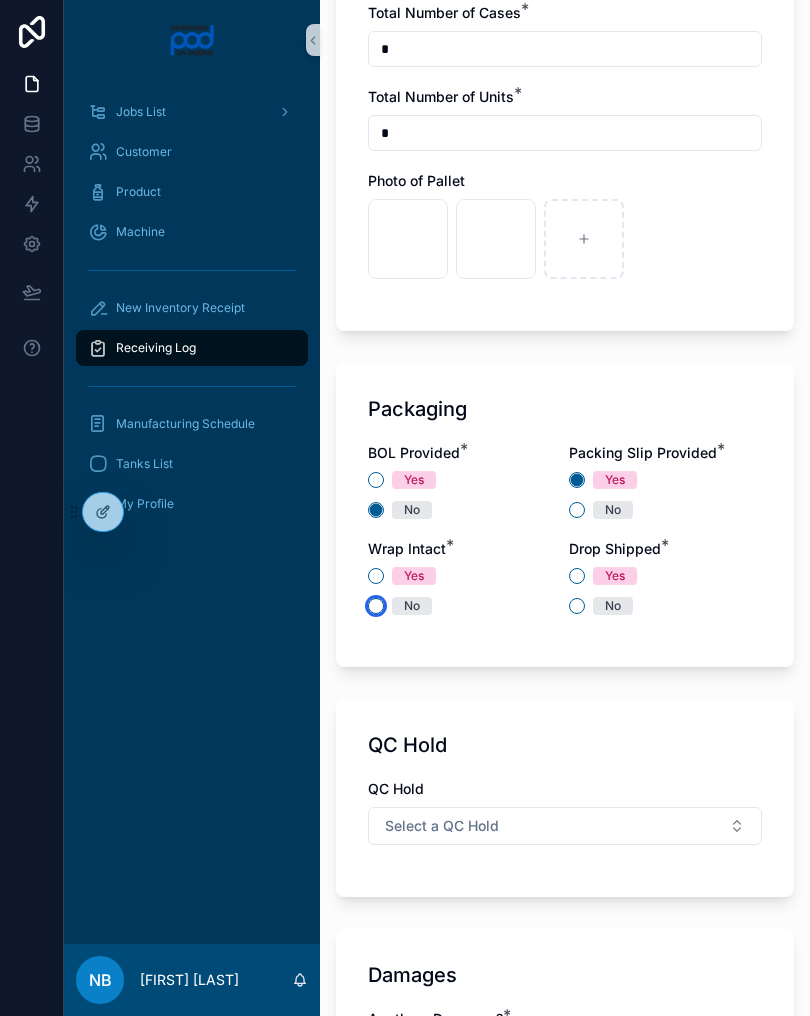 click on "No" at bounding box center (376, 606) 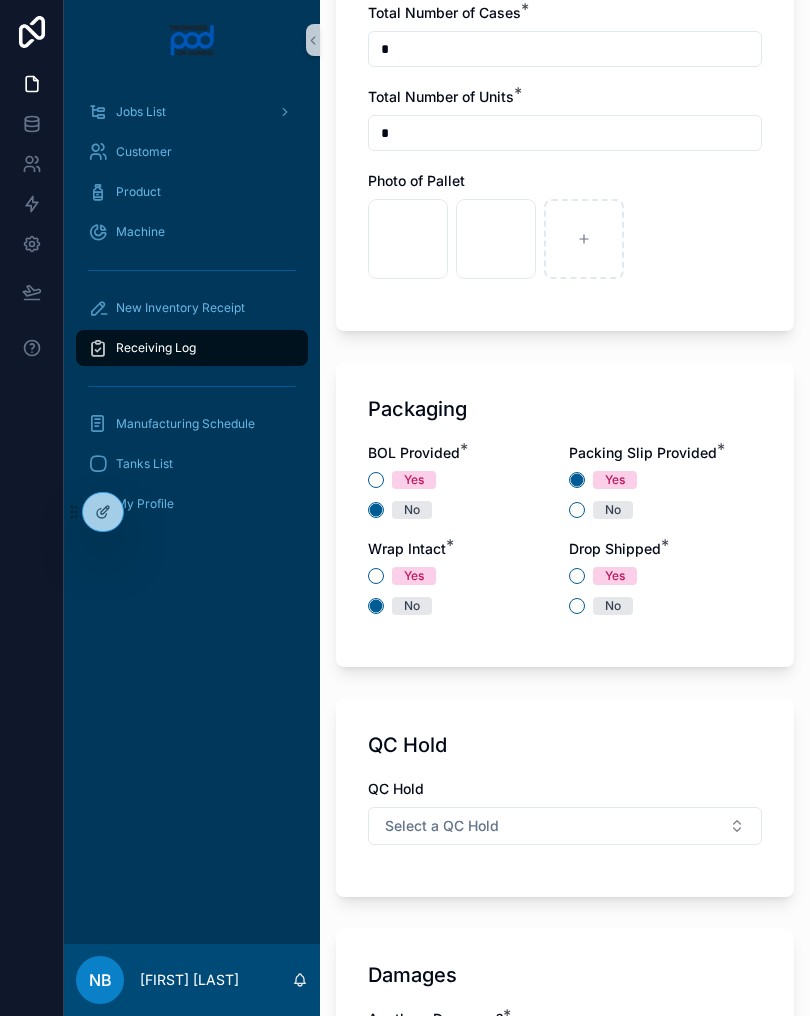 click on "No" at bounding box center [613, 606] 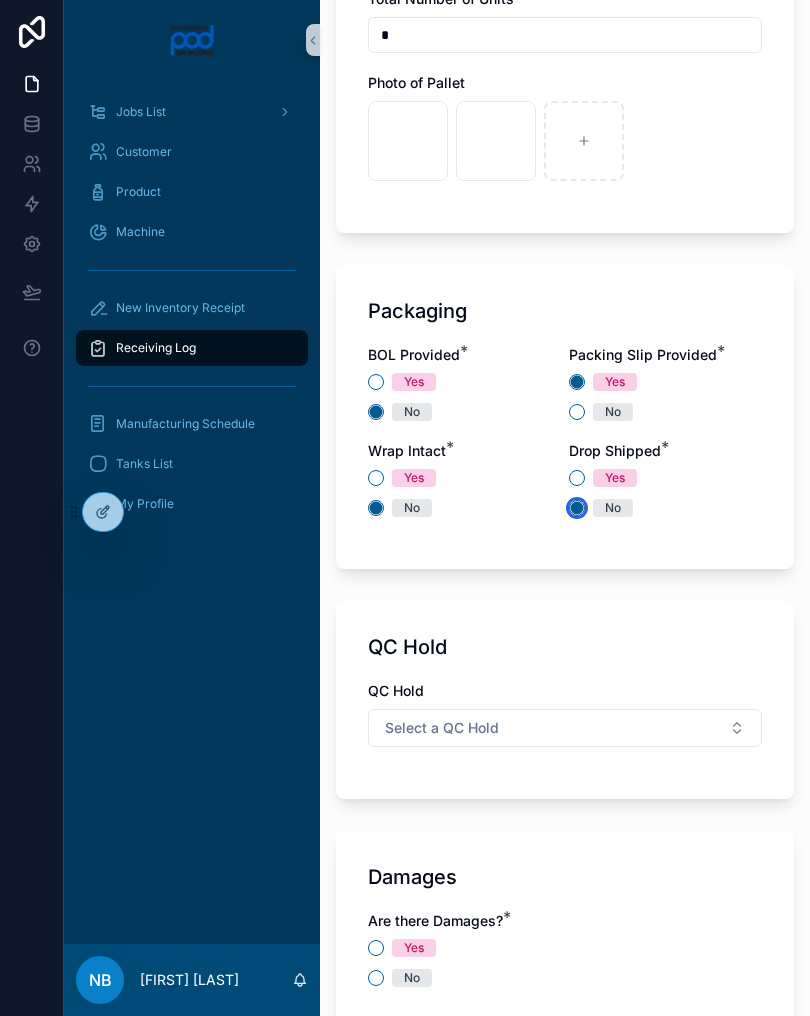scroll, scrollTop: 1667, scrollLeft: 0, axis: vertical 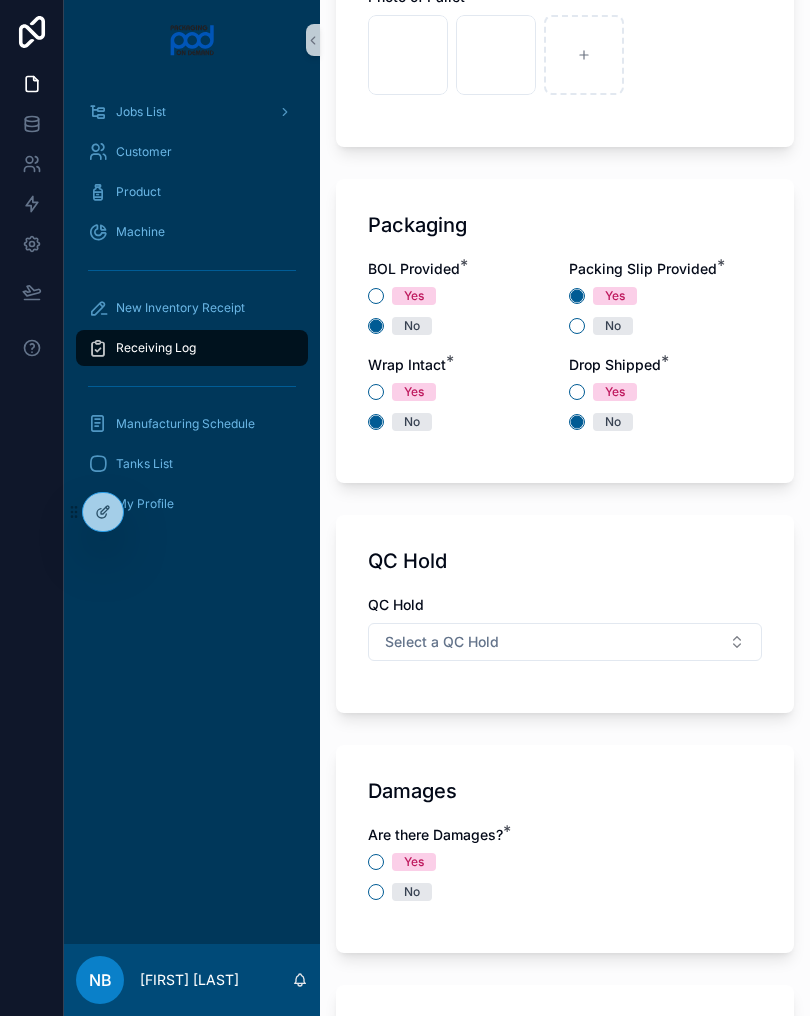 click on "Select a QC Hold" at bounding box center [565, 642] 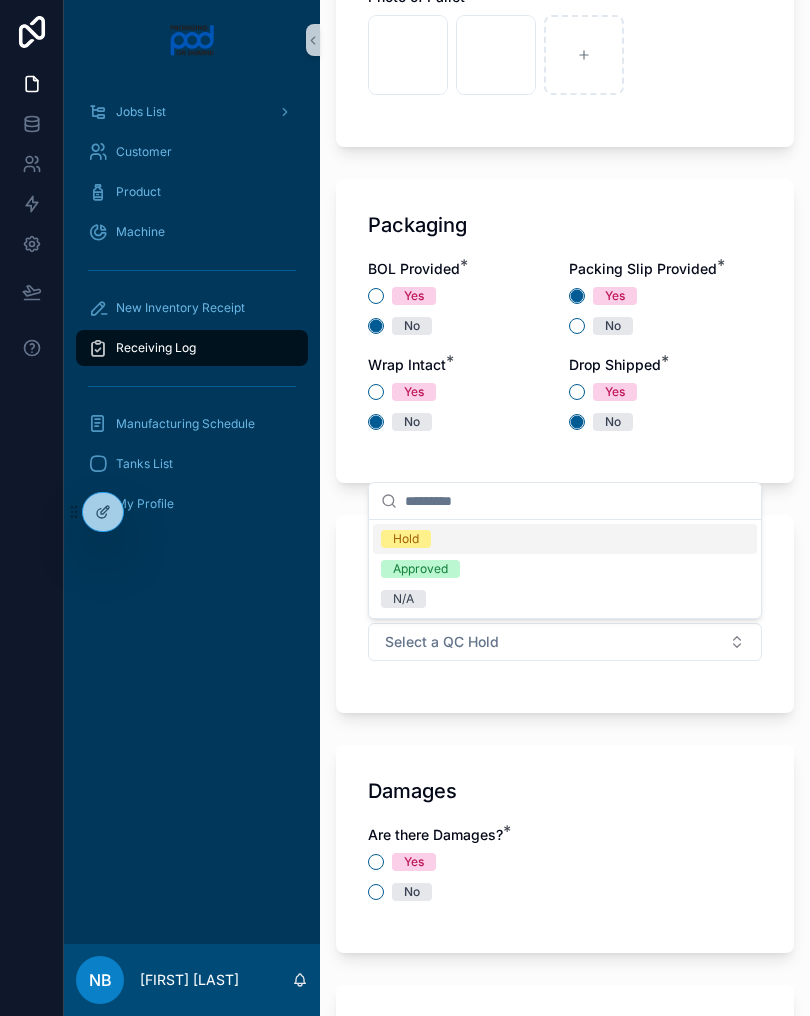 click on "N/A" at bounding box center (565, 599) 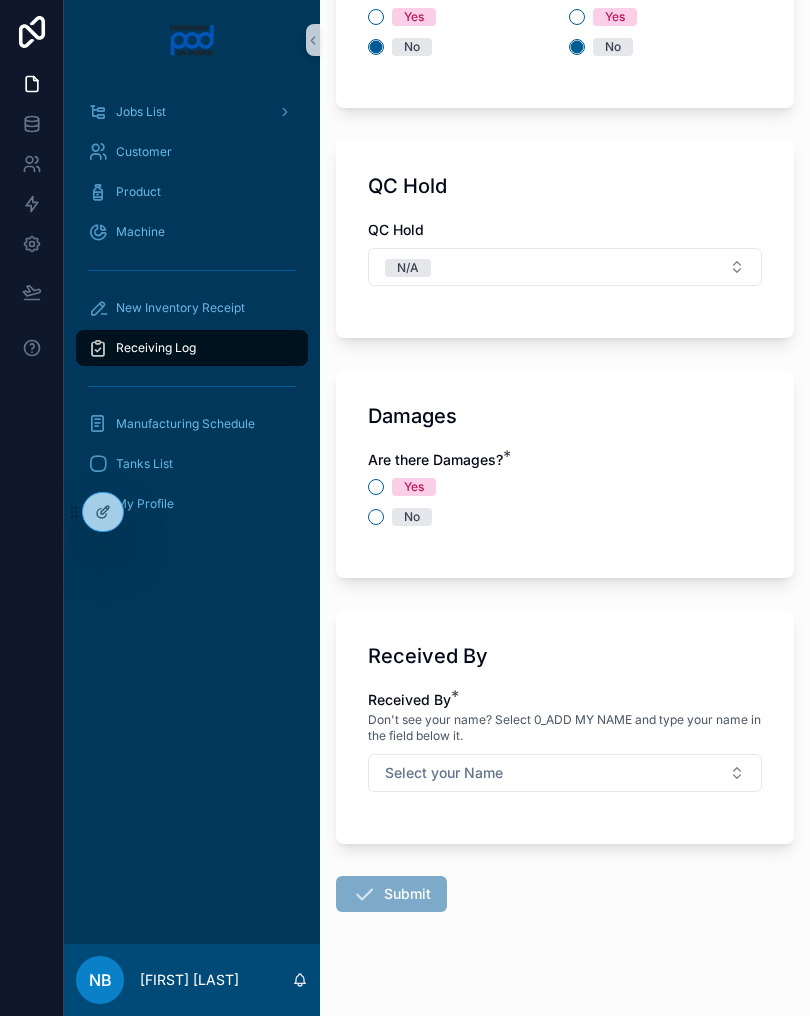 scroll, scrollTop: 2064, scrollLeft: 0, axis: vertical 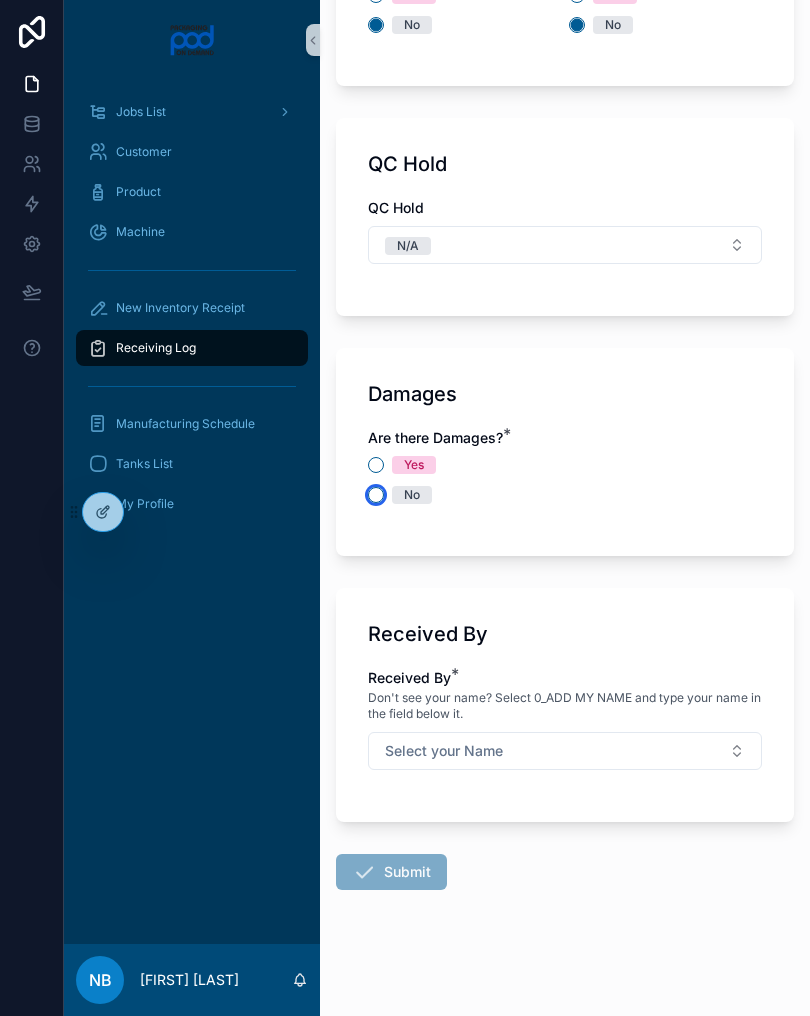 click on "No" at bounding box center (376, 495) 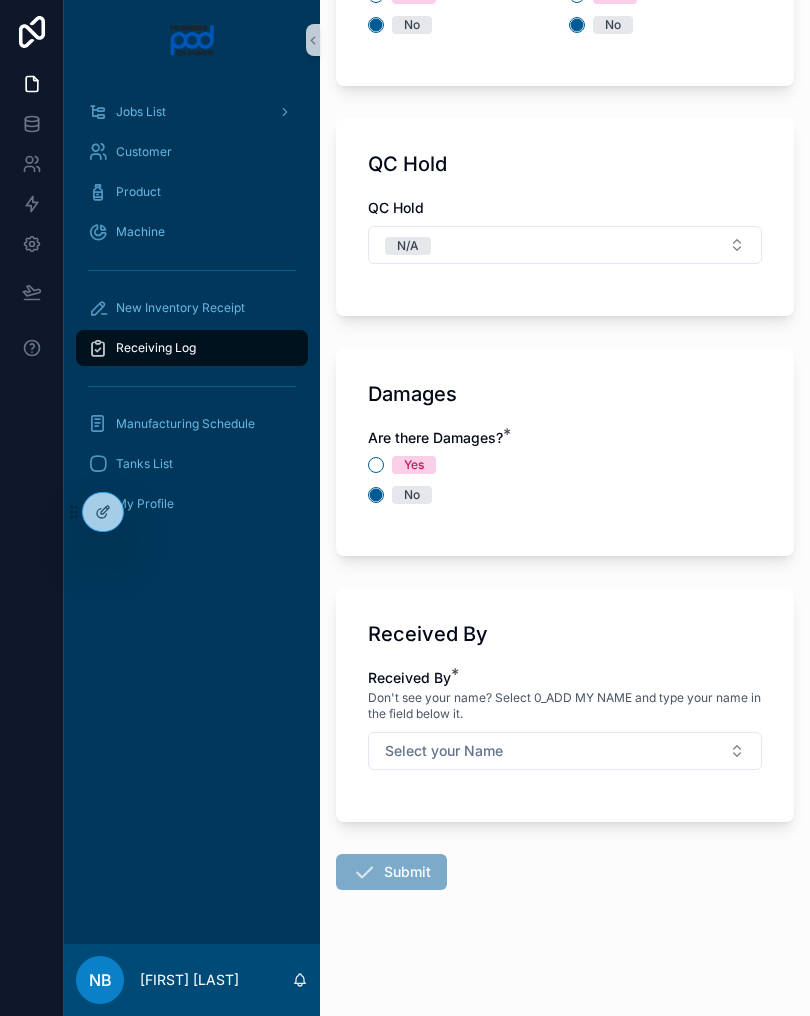 click on "Select your Name" at bounding box center [565, 751] 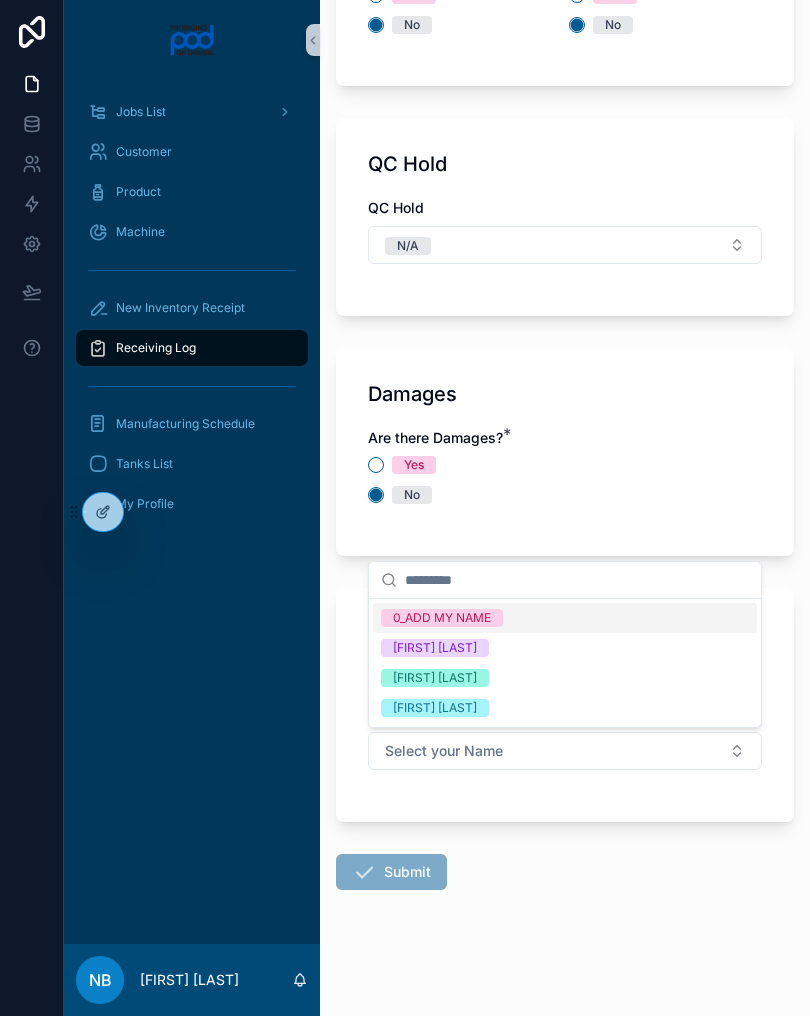 click on "[FIRST] [LAST]" at bounding box center (565, 678) 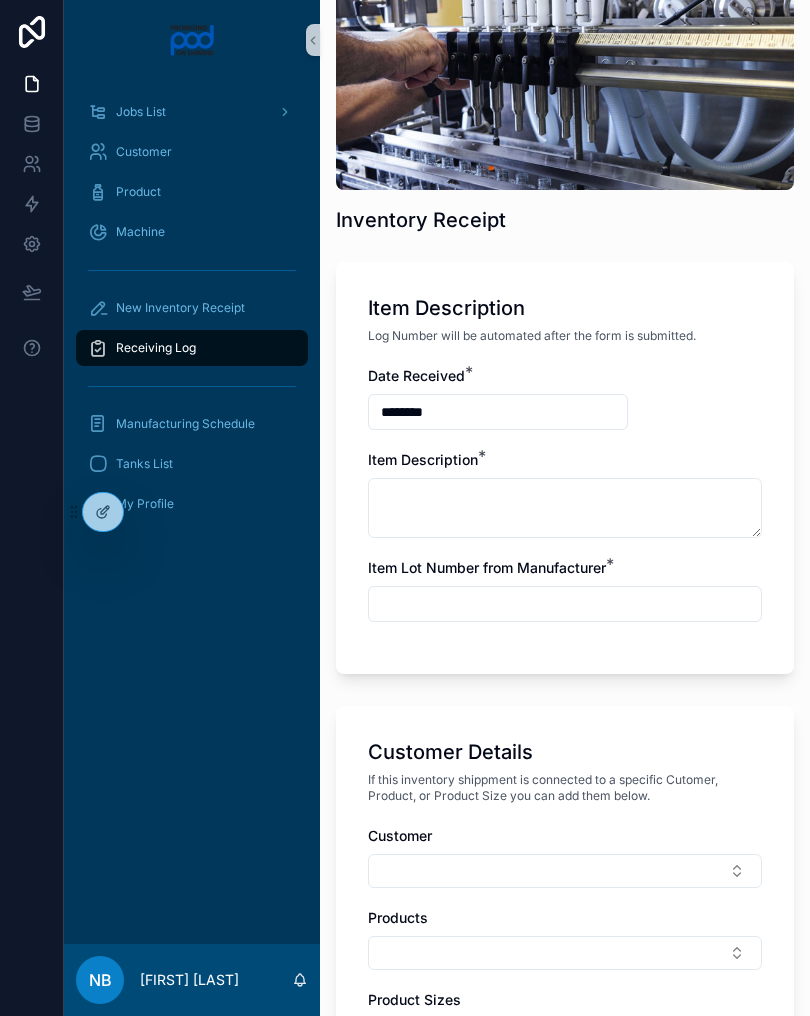 scroll, scrollTop: 187, scrollLeft: 0, axis: vertical 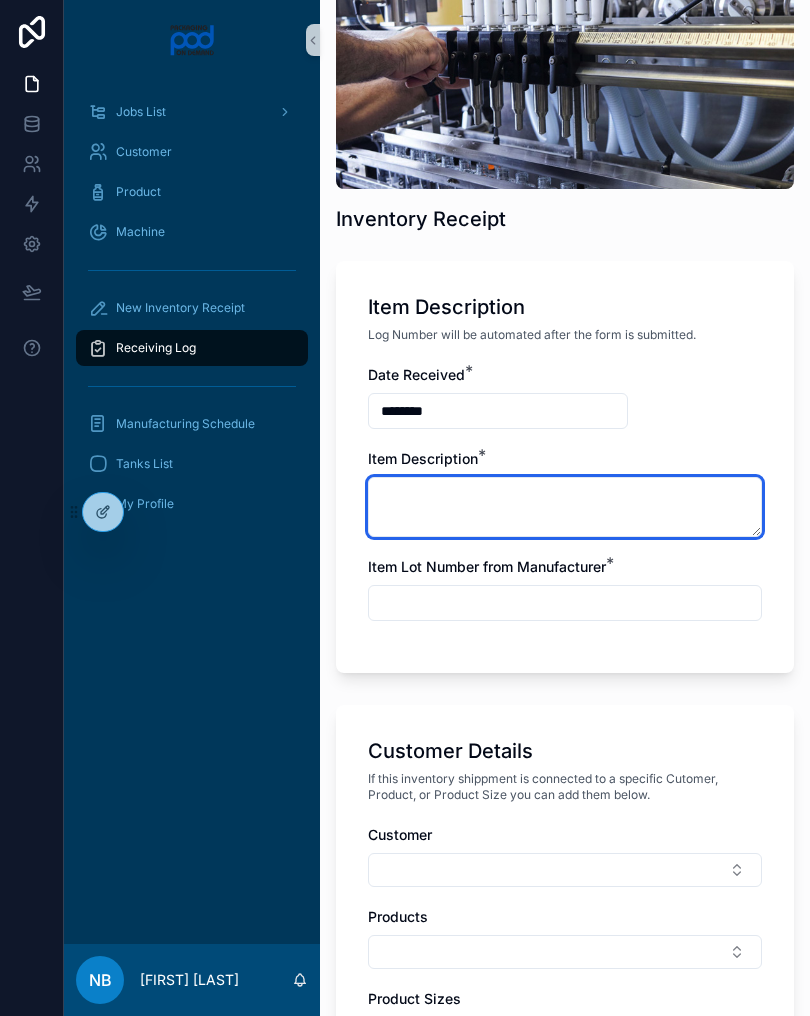 click at bounding box center [565, 507] 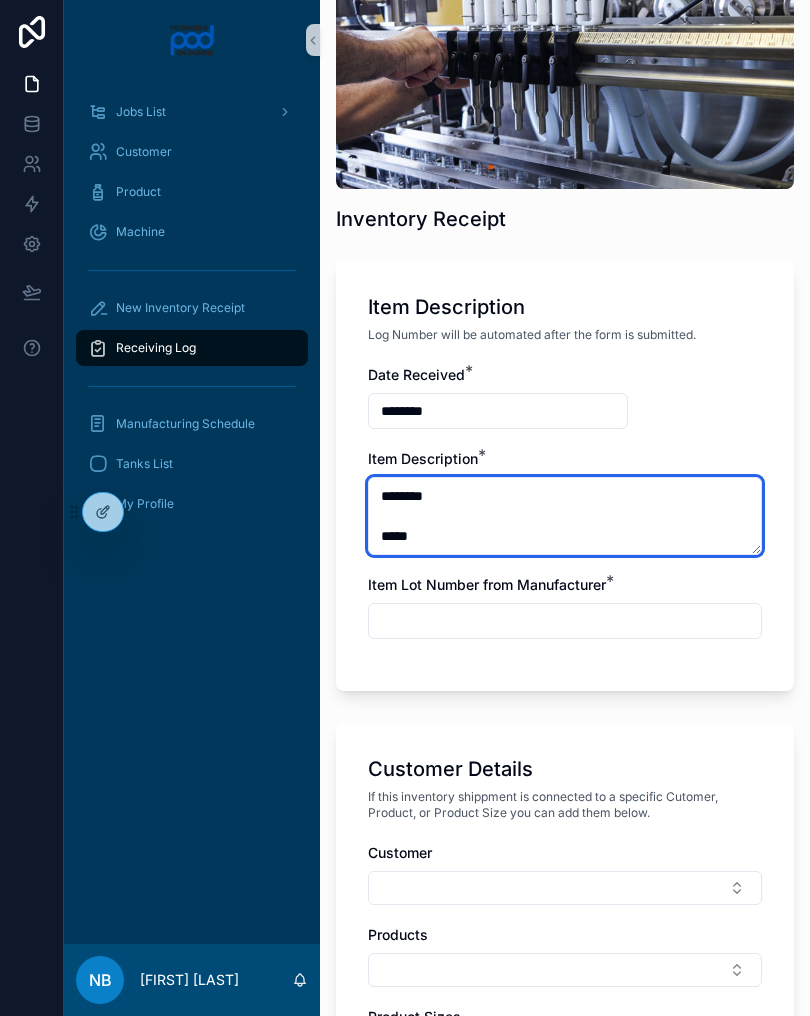 click on "********
****" at bounding box center (565, 516) 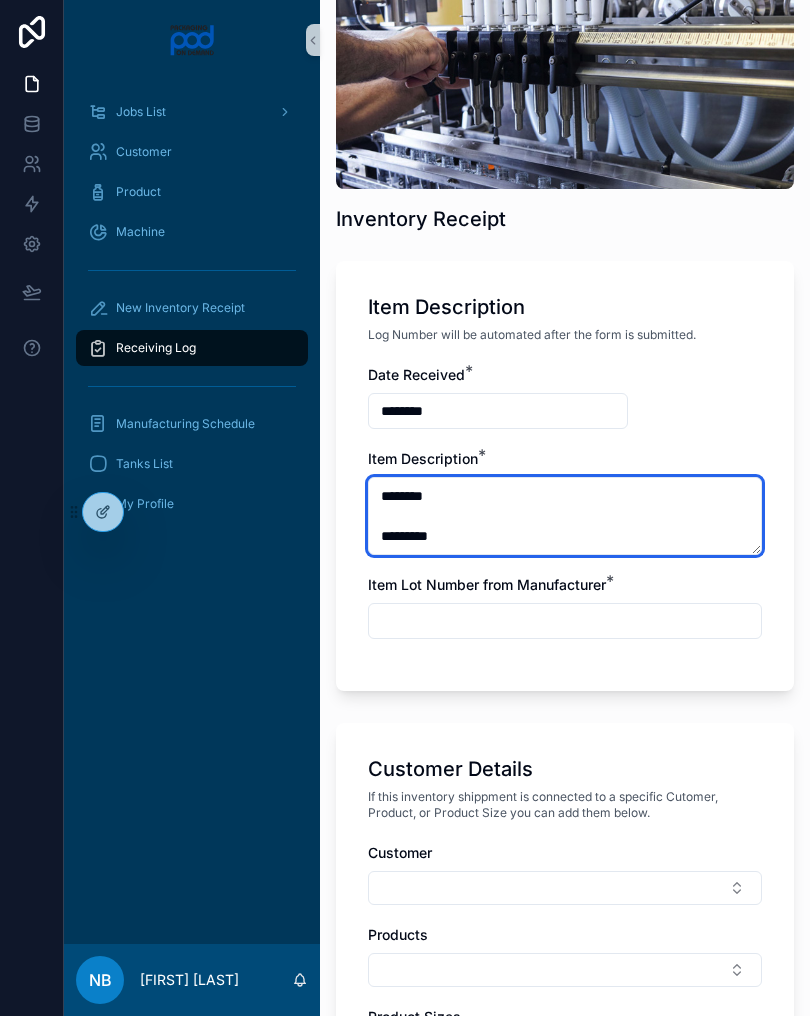 click on "[PERSONAL_INFO]
[PERSONAL_INFO]" at bounding box center [565, 516] 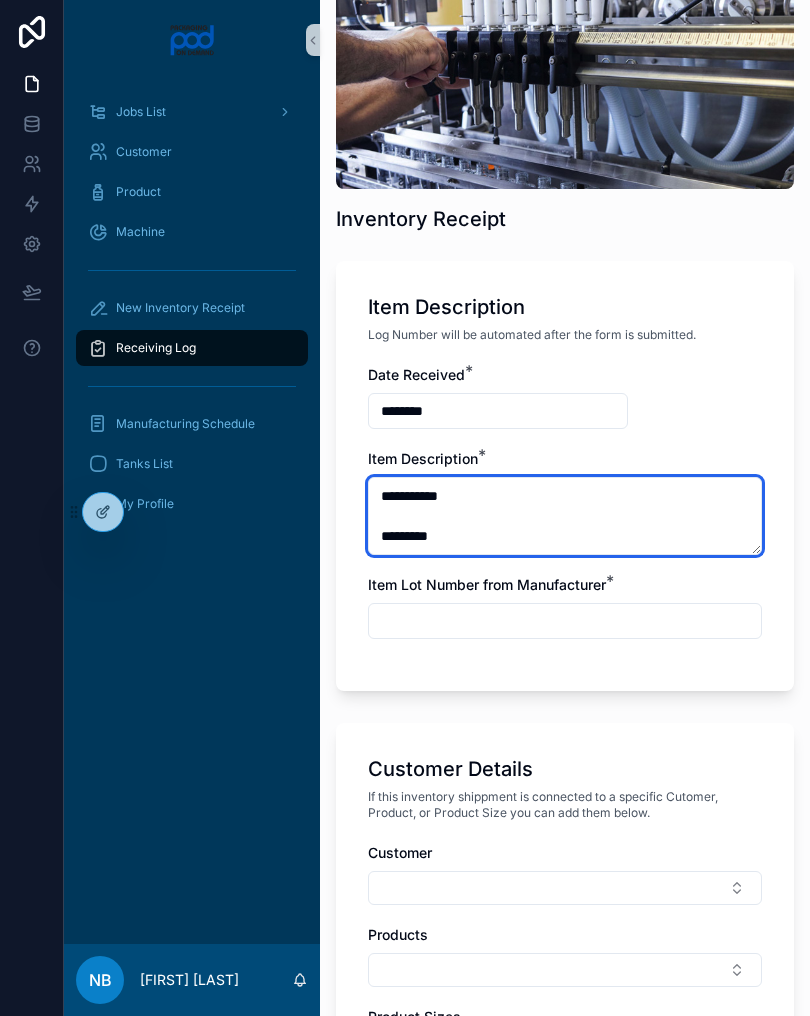 click on "**********" at bounding box center [565, 516] 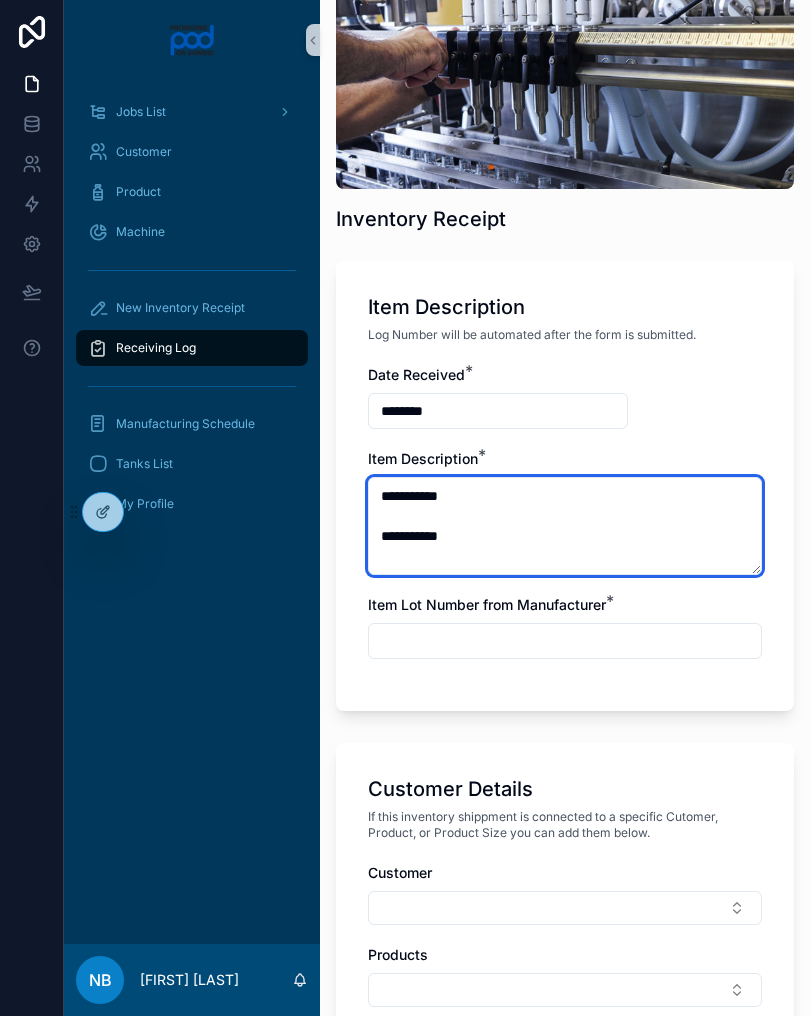 scroll, scrollTop: 0, scrollLeft: 0, axis: both 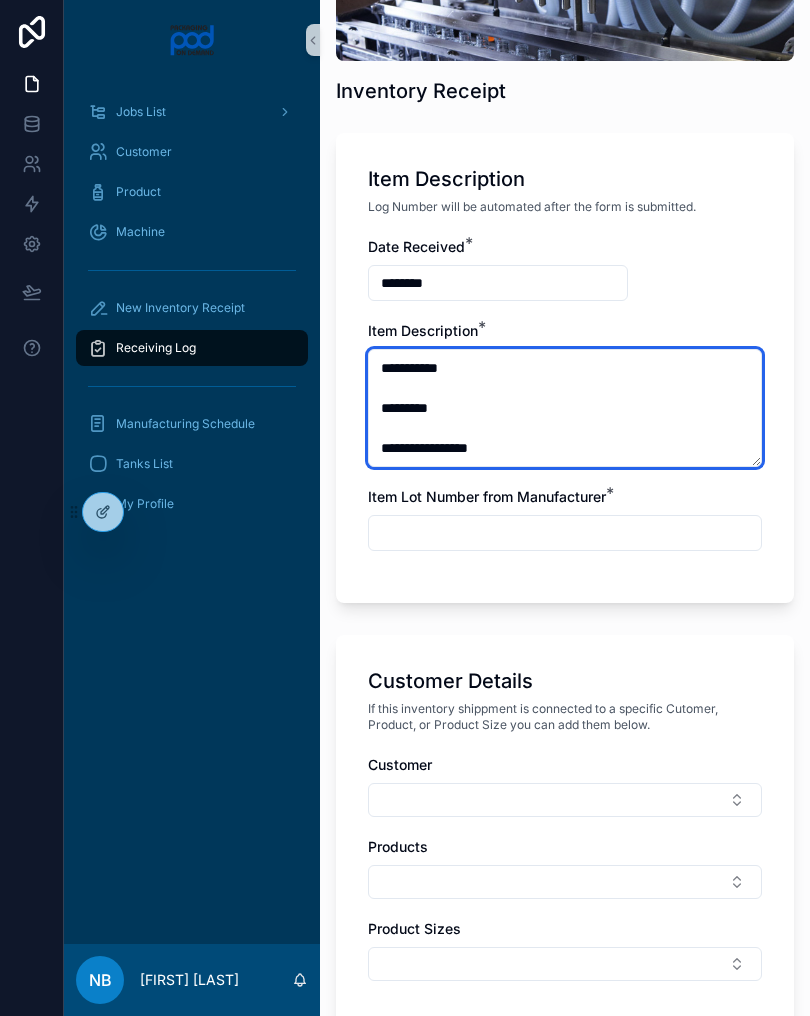 type on "[PERSONAL_INFO]
[PERSONAL_INFO]
[PERSONAL_INFO]" 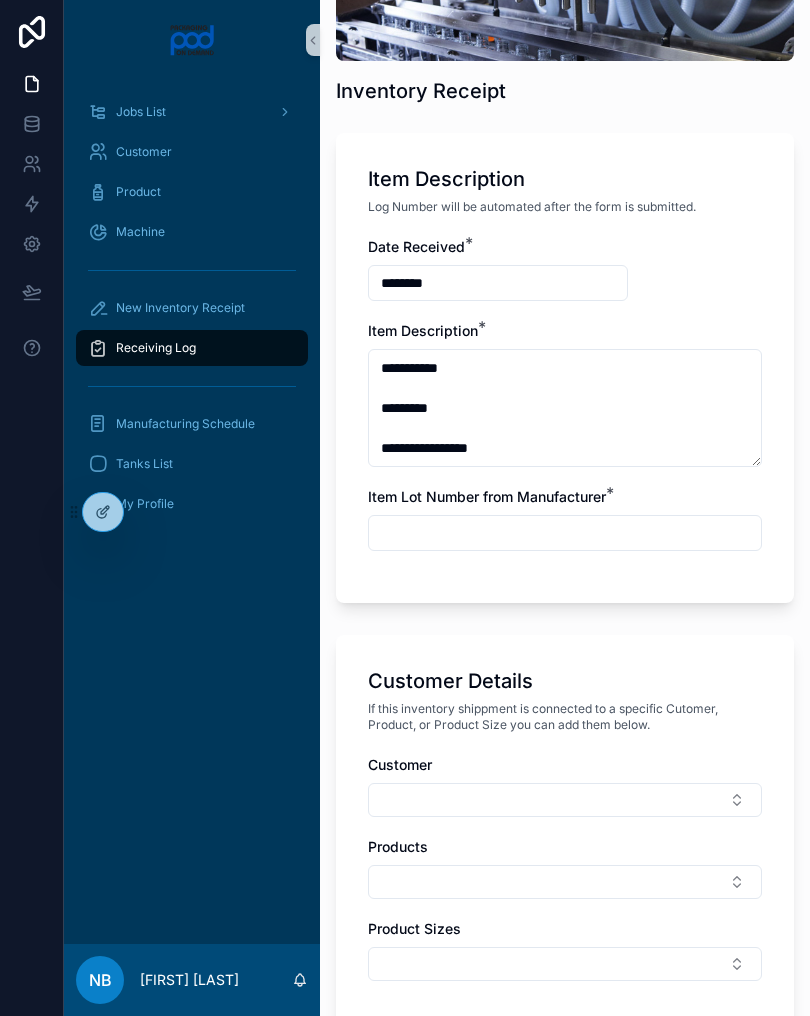 click at bounding box center (565, 533) 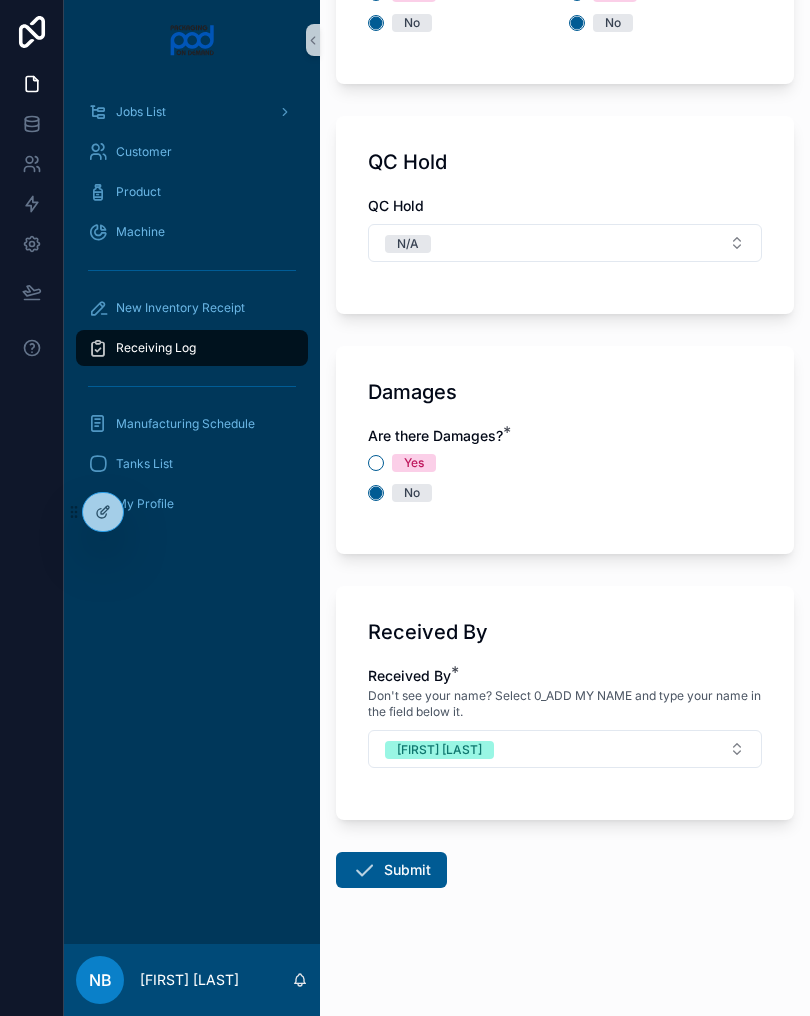 scroll, scrollTop: 2124, scrollLeft: 0, axis: vertical 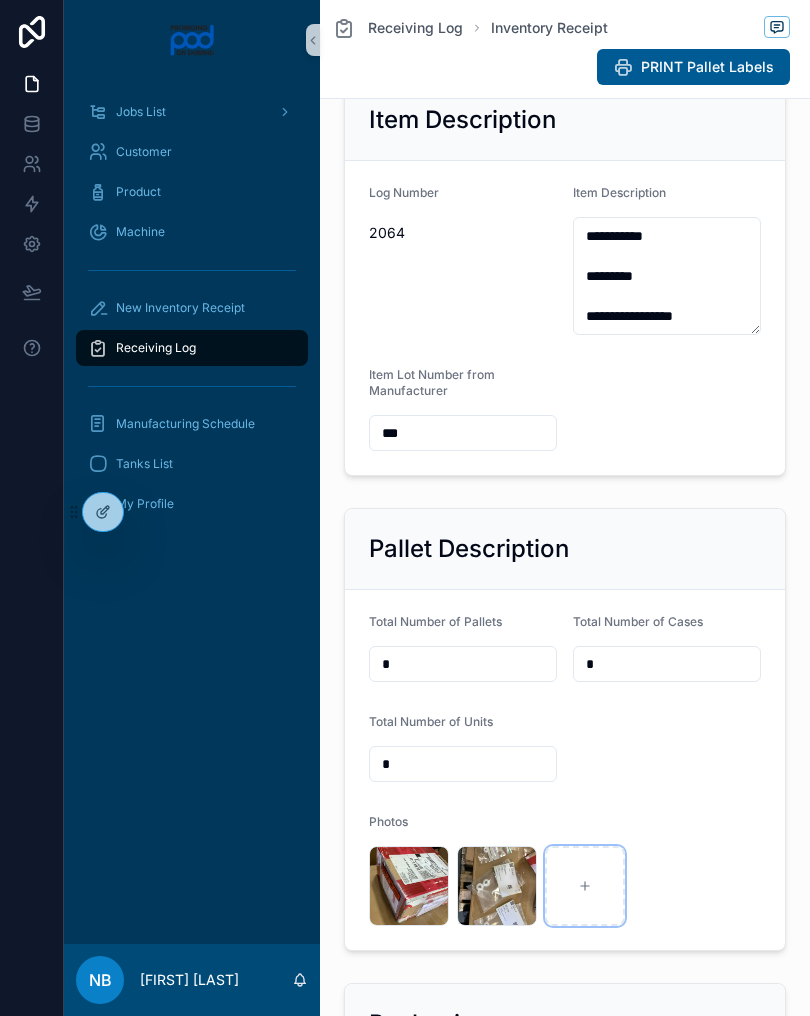 click at bounding box center [585, 886] 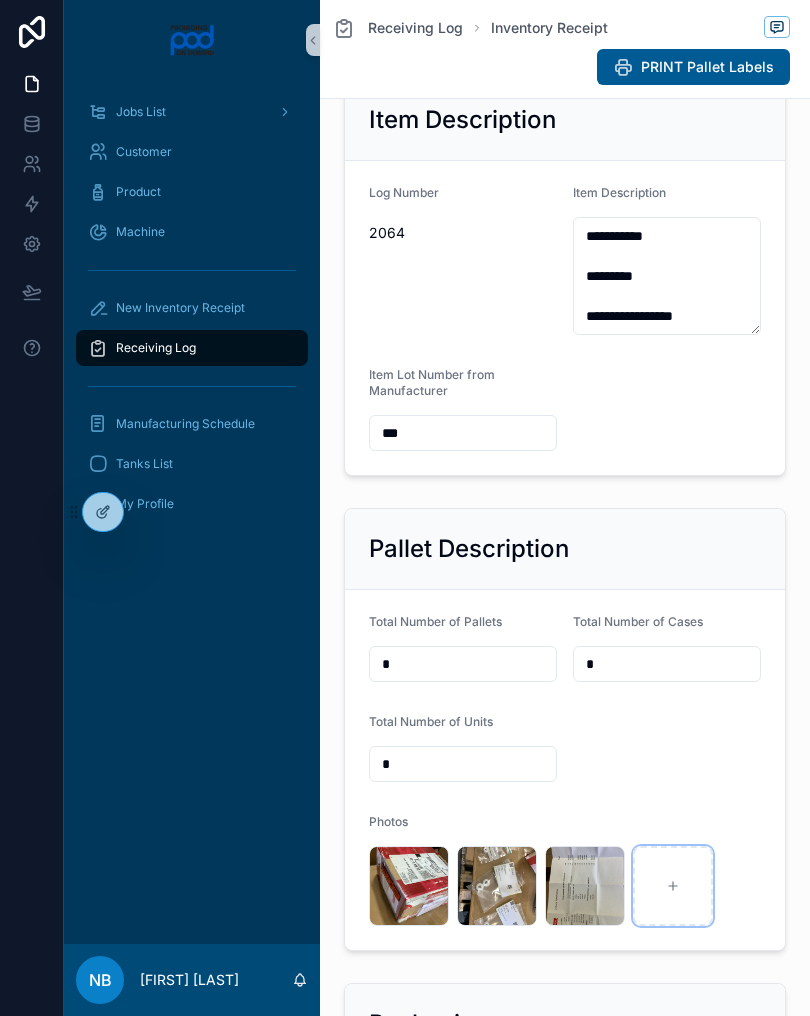click at bounding box center (673, 886) 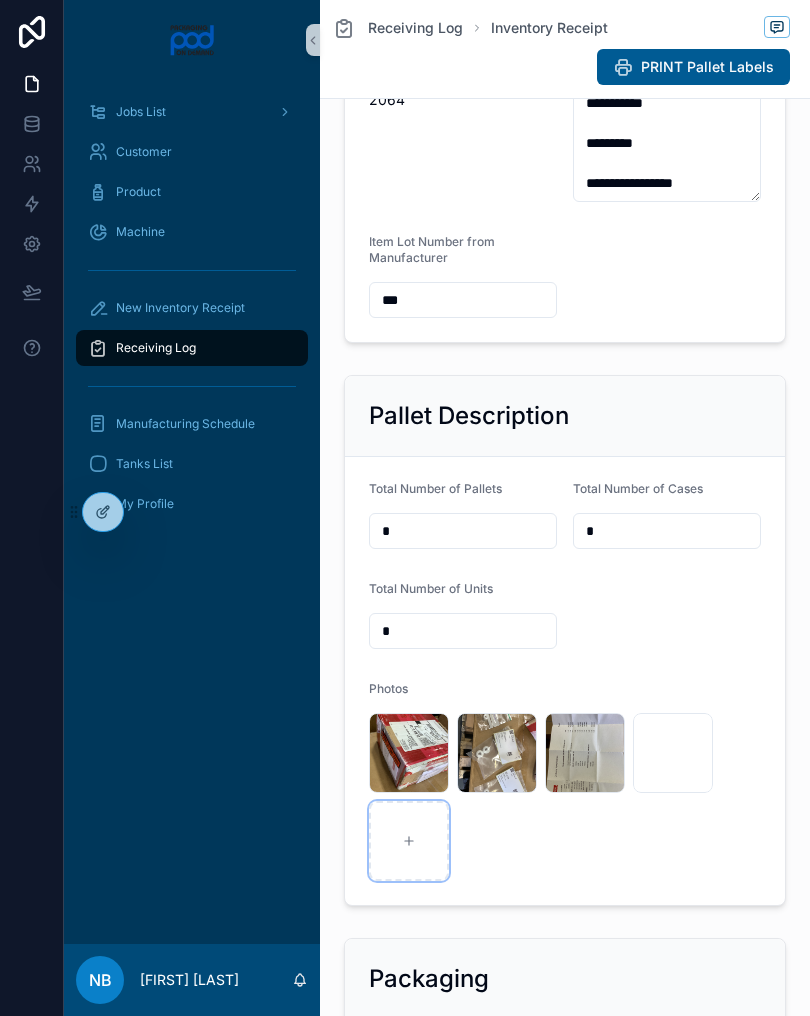 scroll, scrollTop: 538, scrollLeft: 0, axis: vertical 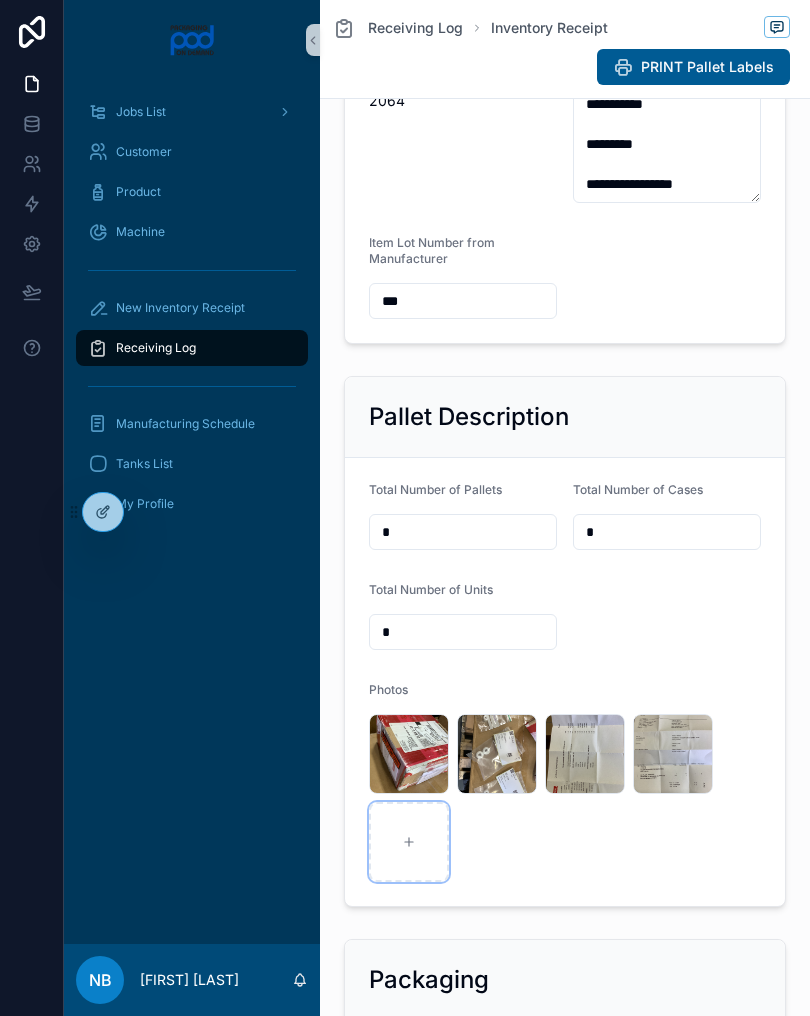 click at bounding box center (409, 842) 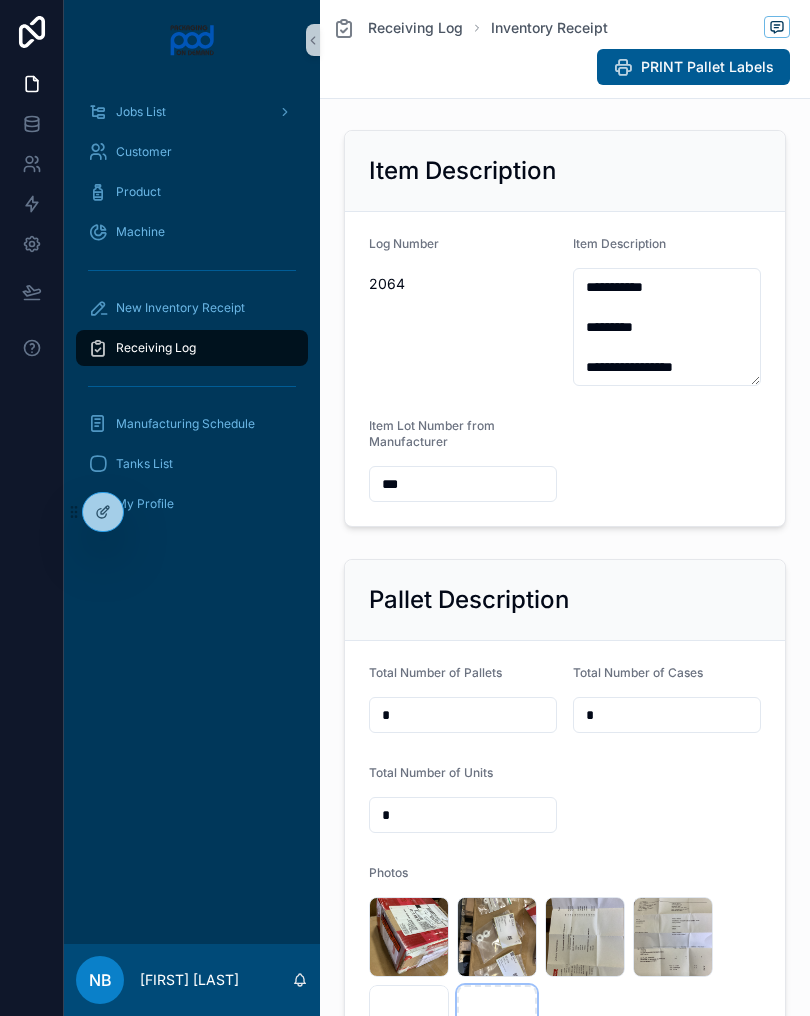 scroll, scrollTop: 357, scrollLeft: 0, axis: vertical 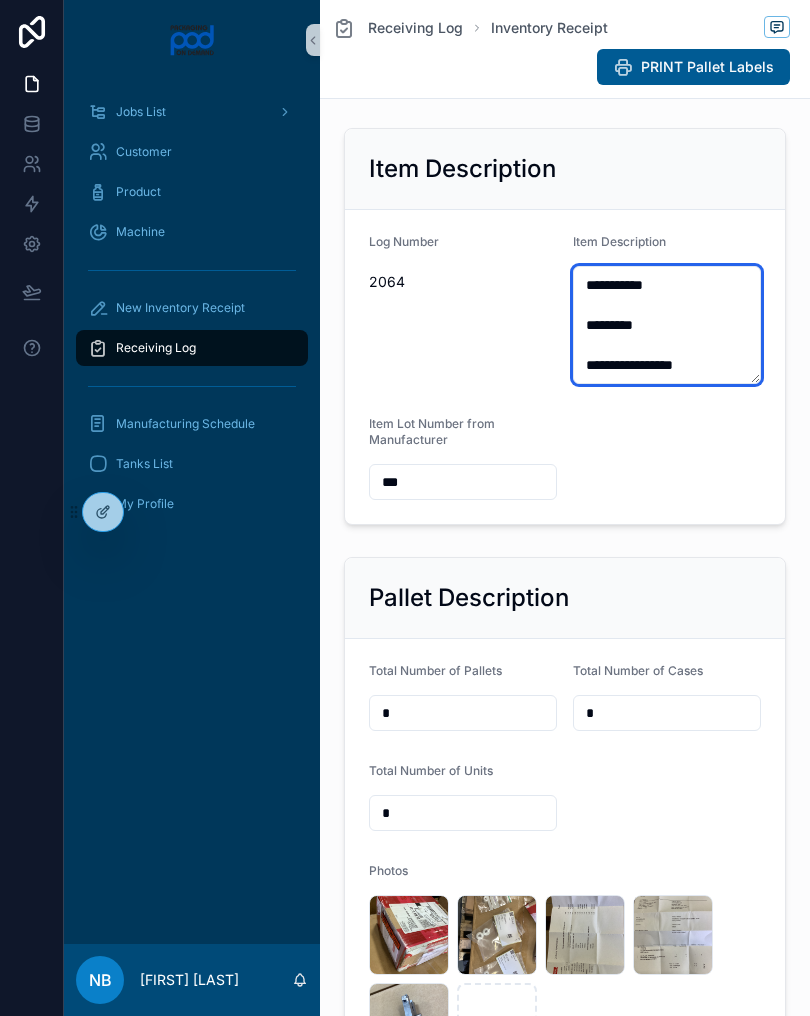 click on "[PERSONAL_INFO]
[PERSONAL_INFO]
[PERSONAL_INFO]" at bounding box center [667, 325] 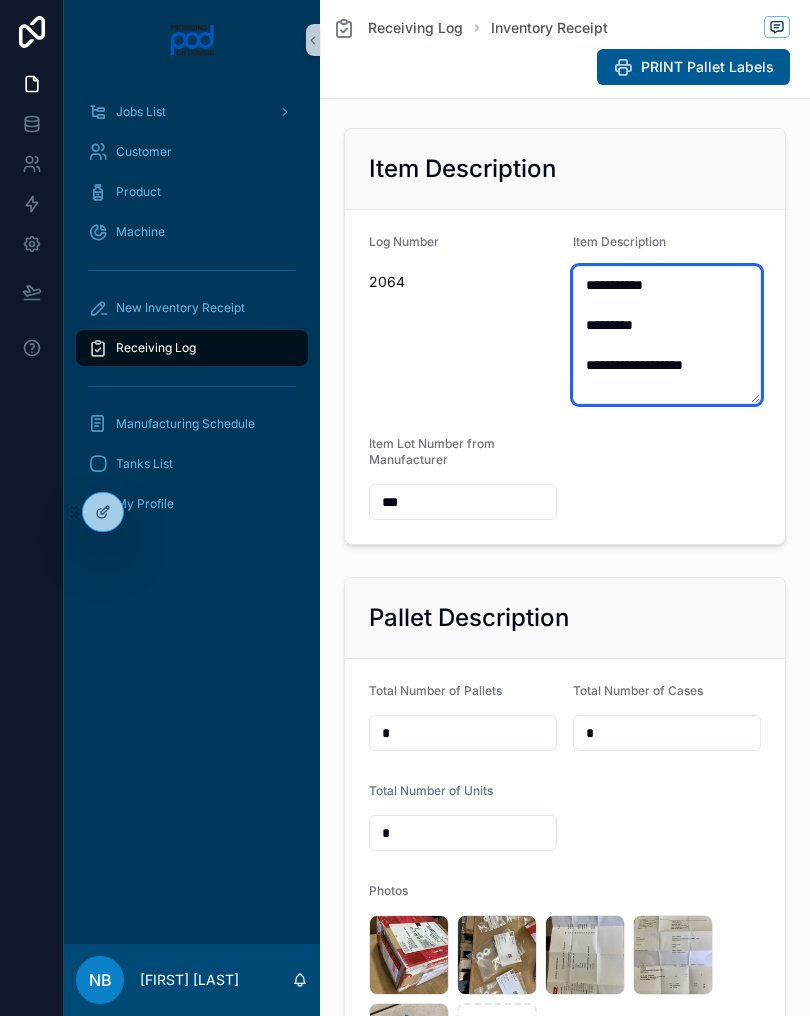 scroll, scrollTop: 0, scrollLeft: 0, axis: both 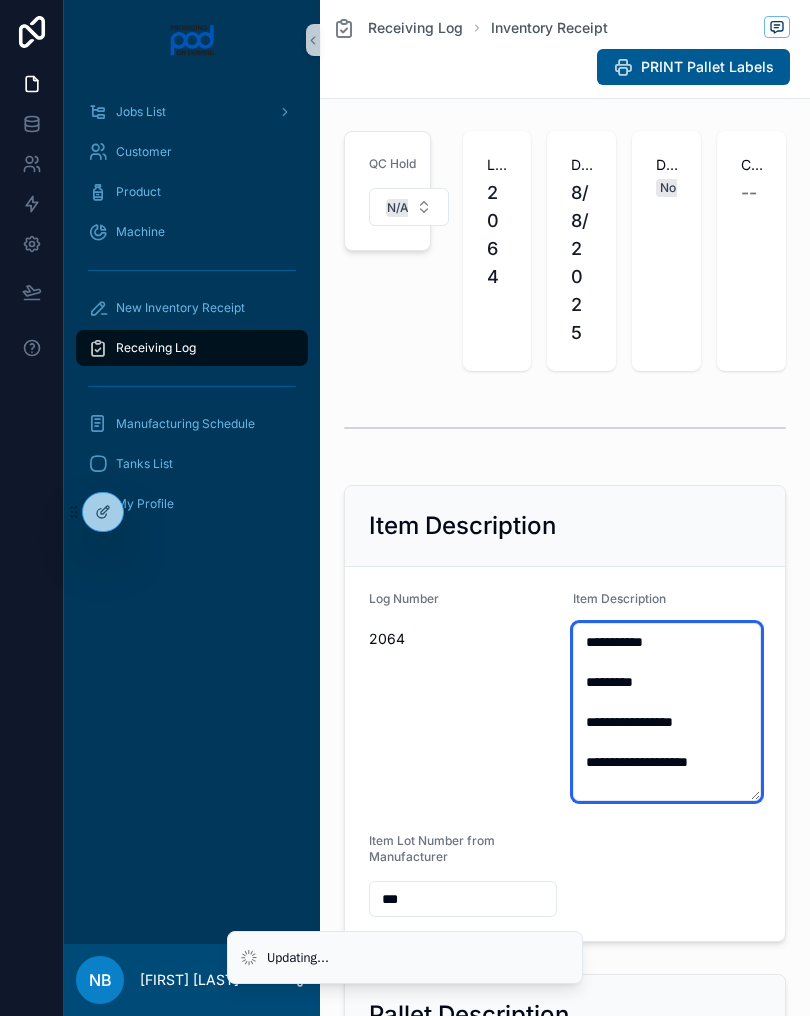 type on "**********" 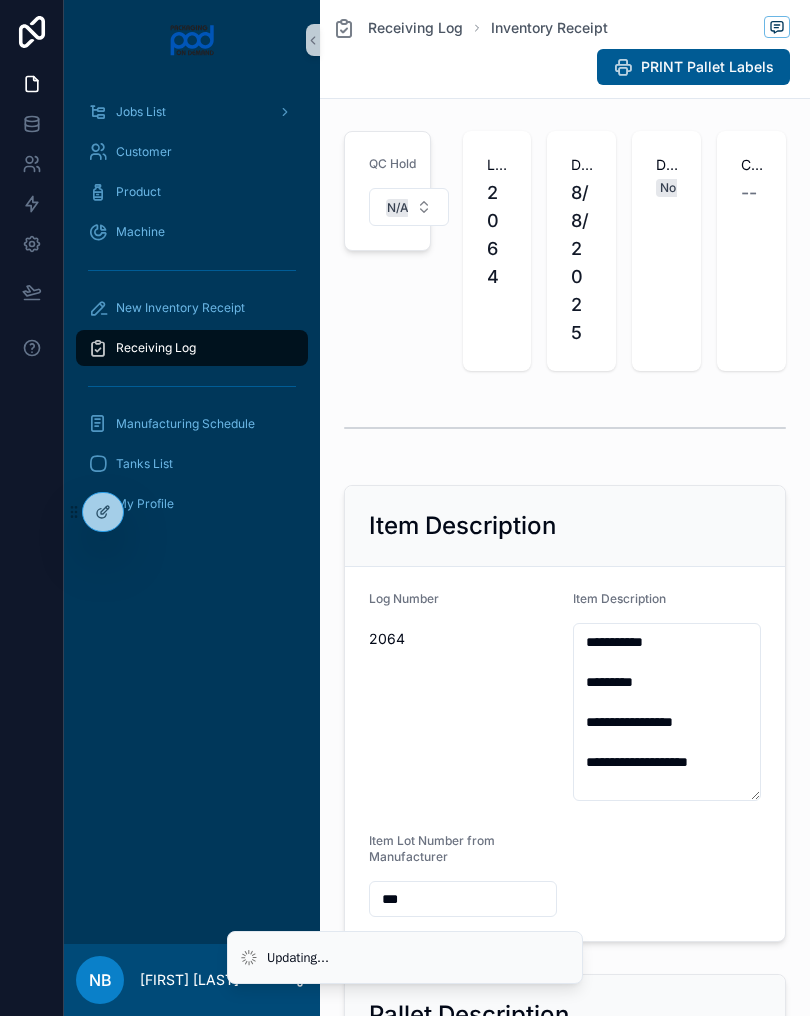click on "Item Description" at bounding box center [565, 526] 